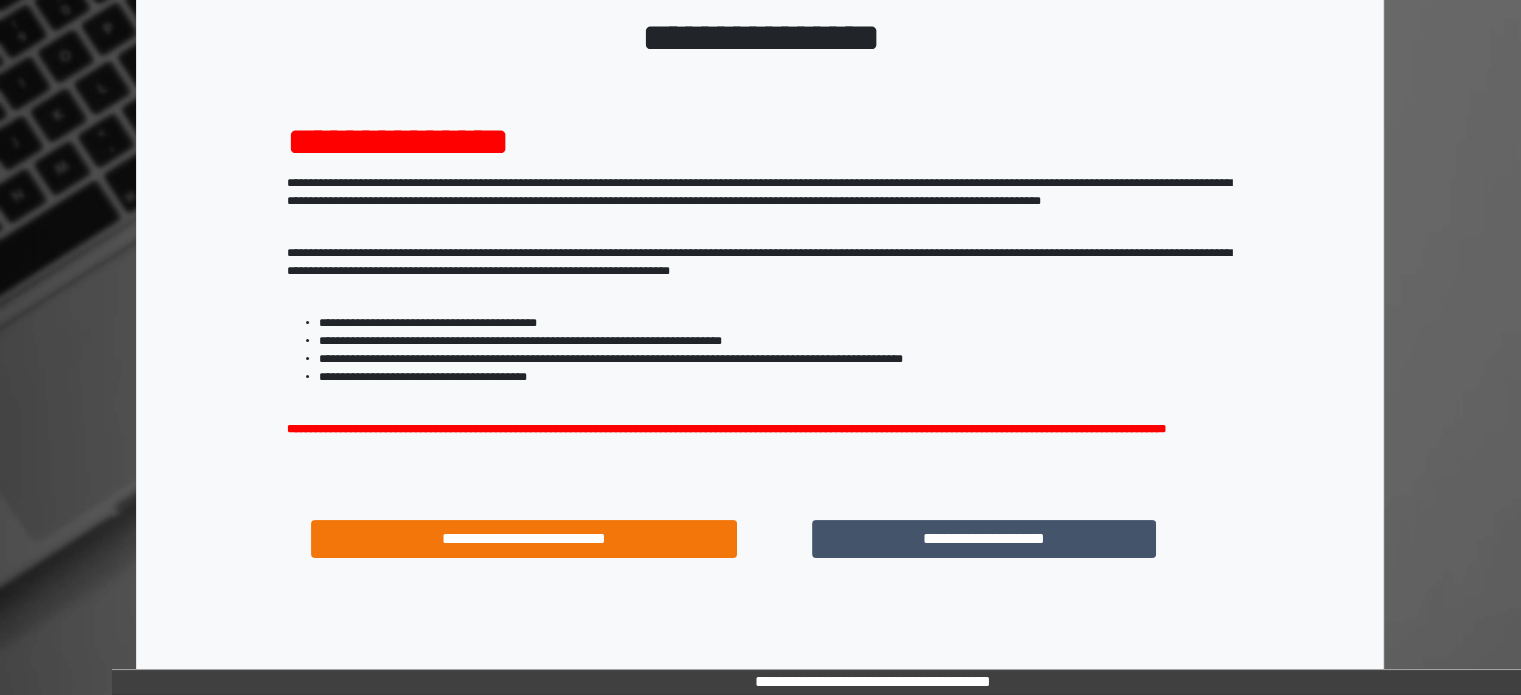scroll, scrollTop: 214, scrollLeft: 0, axis: vertical 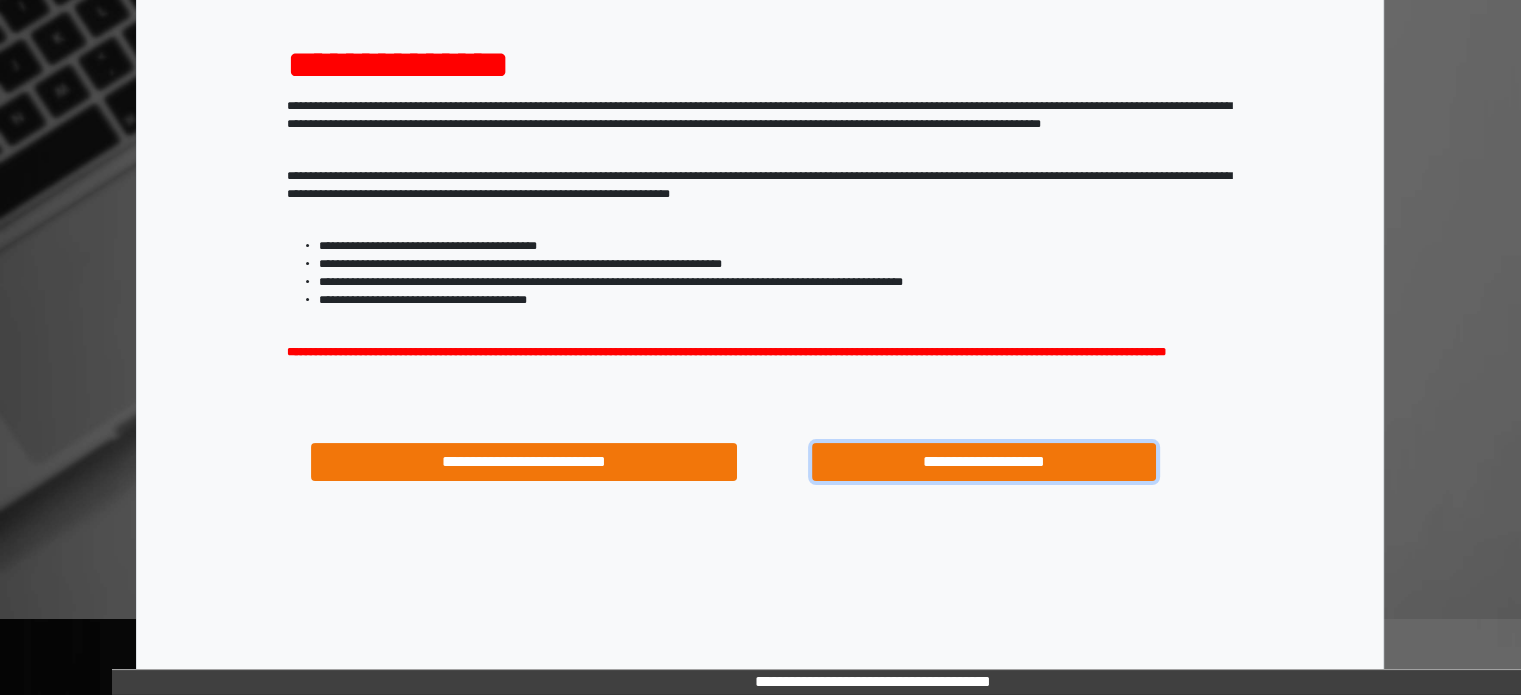 click on "**********" at bounding box center (984, 462) 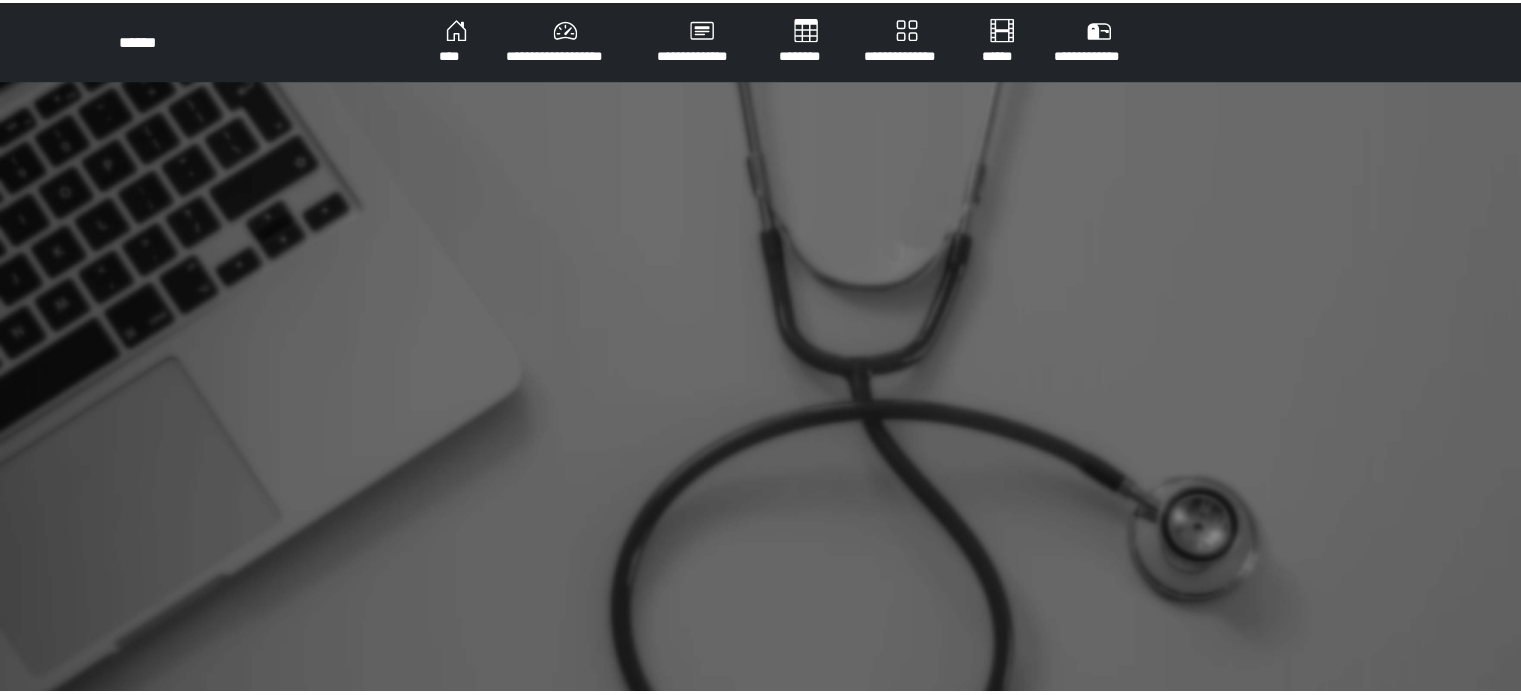 scroll, scrollTop: 0, scrollLeft: 0, axis: both 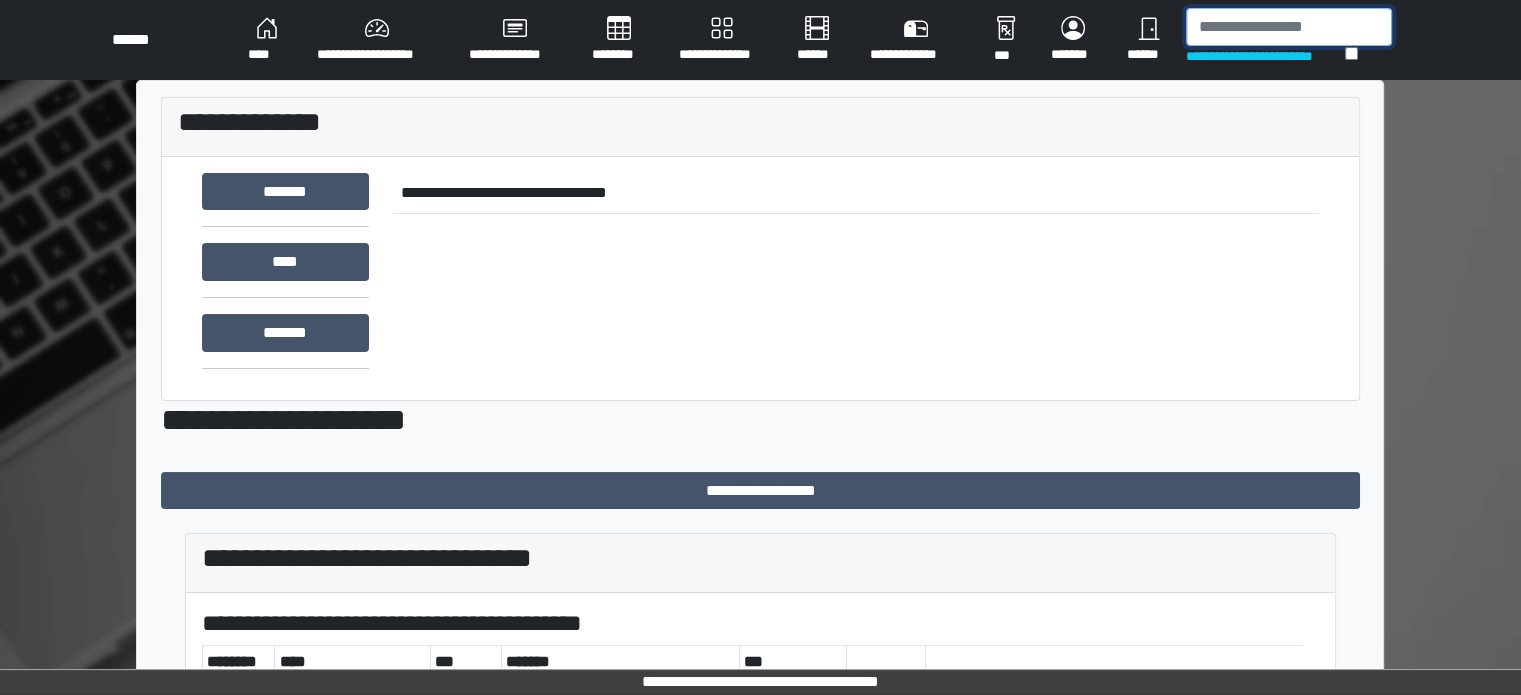click at bounding box center [1289, 27] 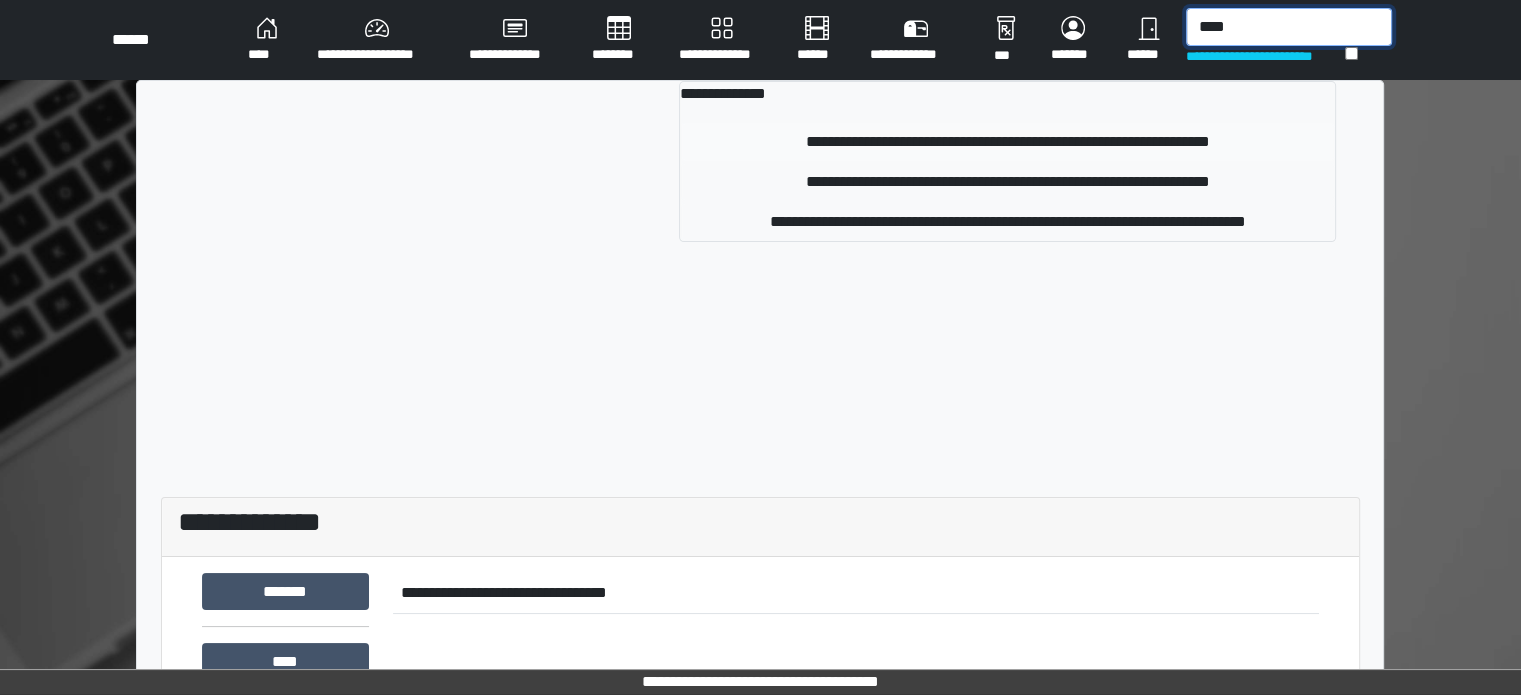 type on "****" 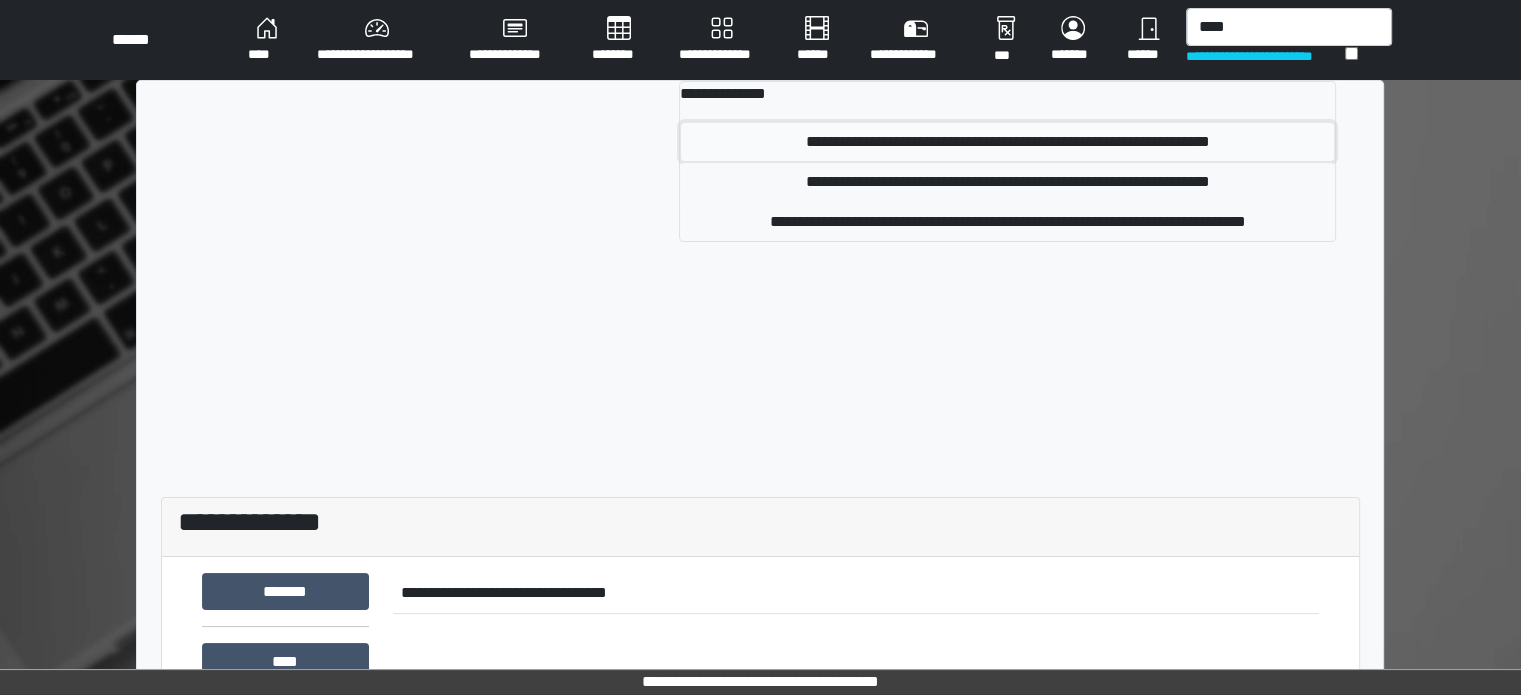 click on "**********" at bounding box center (1007, 142) 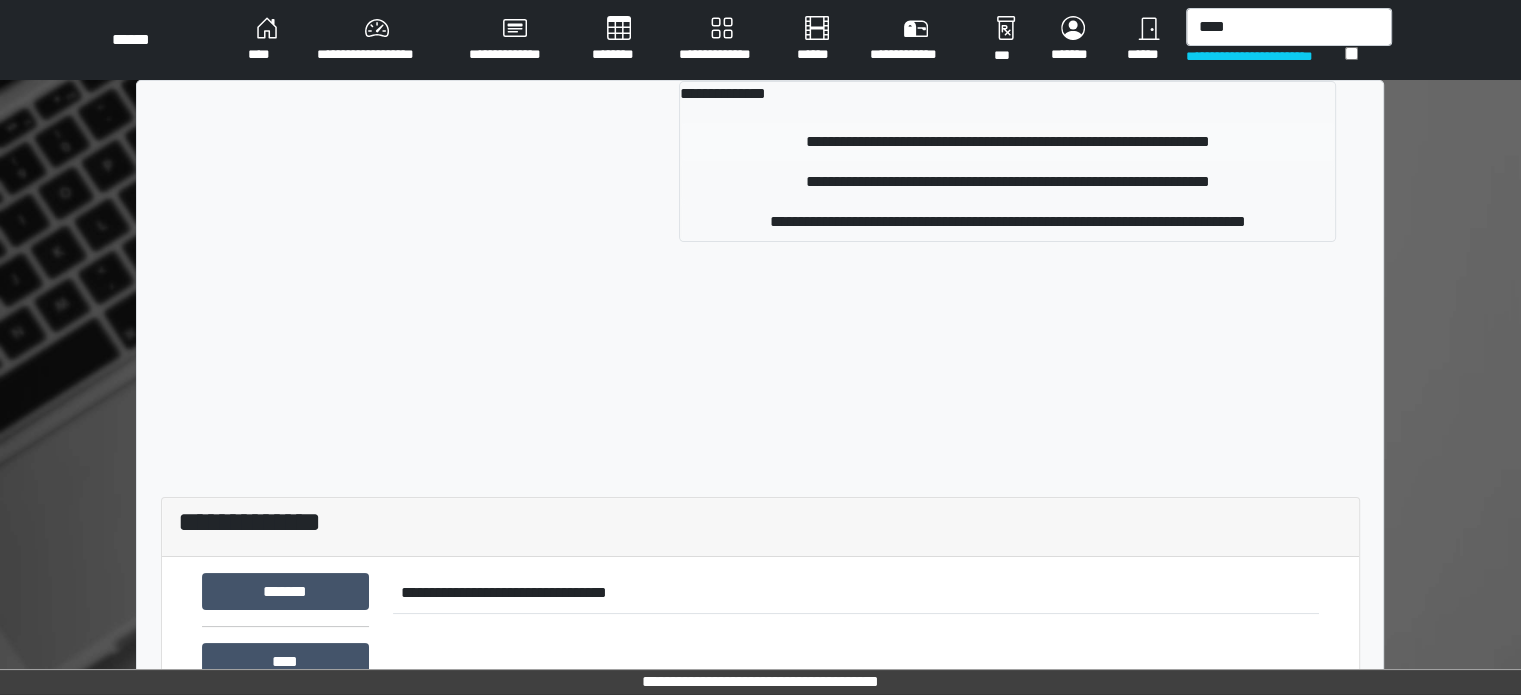 type 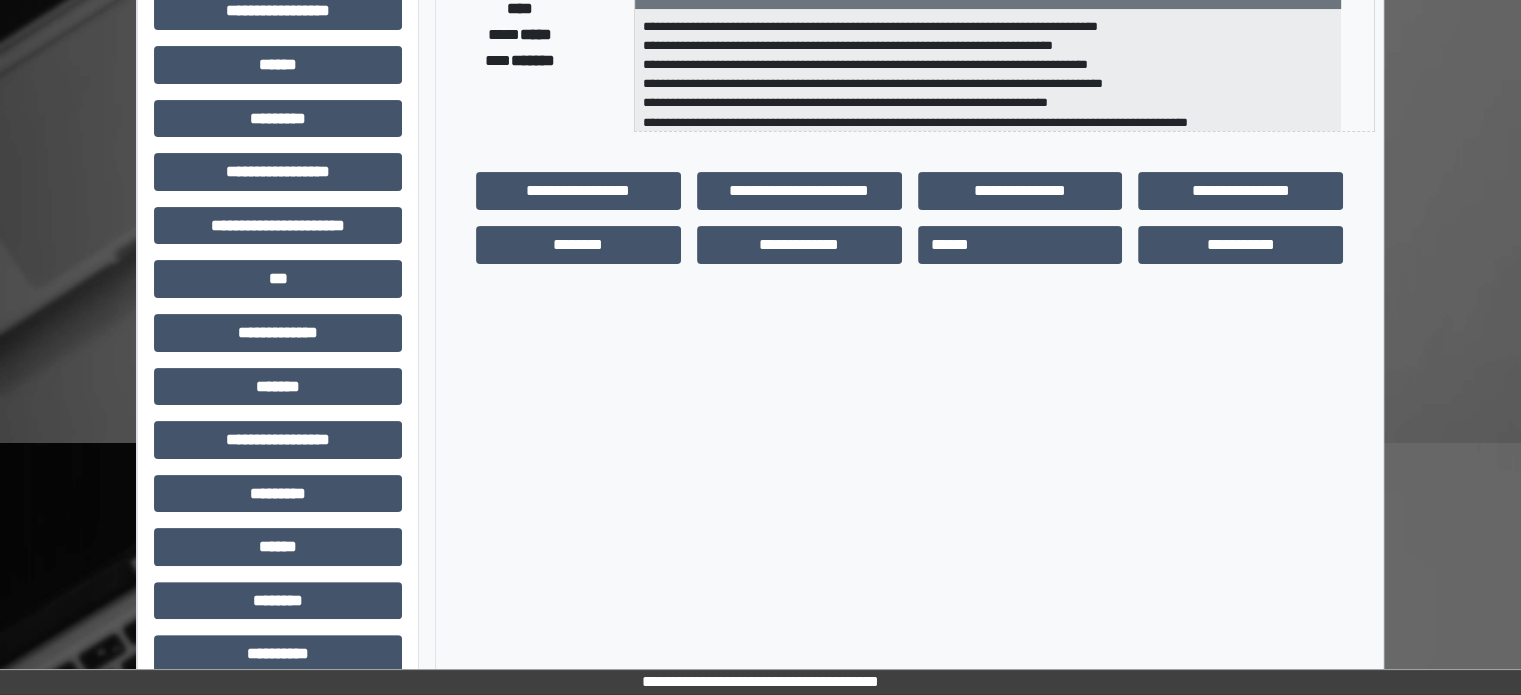 scroll, scrollTop: 400, scrollLeft: 0, axis: vertical 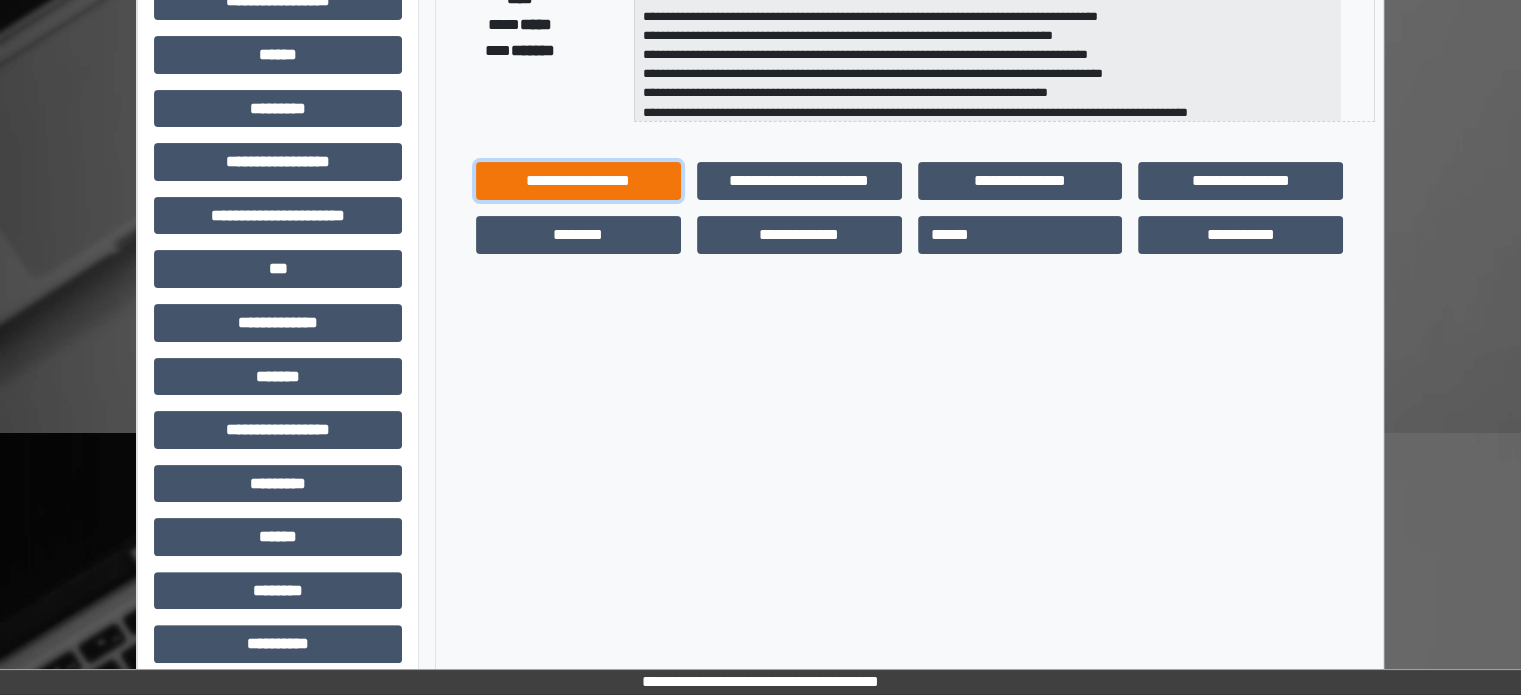 click on "**********" at bounding box center [578, 181] 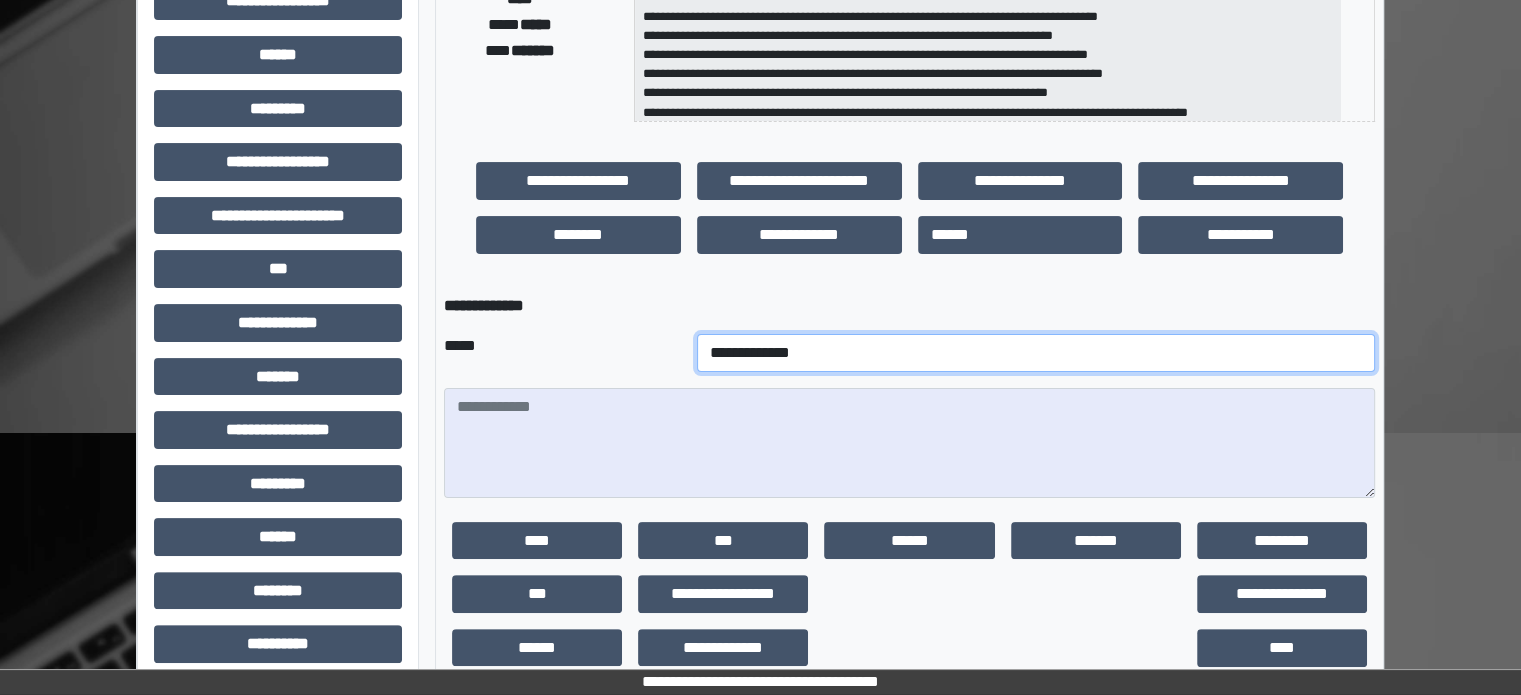 click on "**********" at bounding box center [1036, 353] 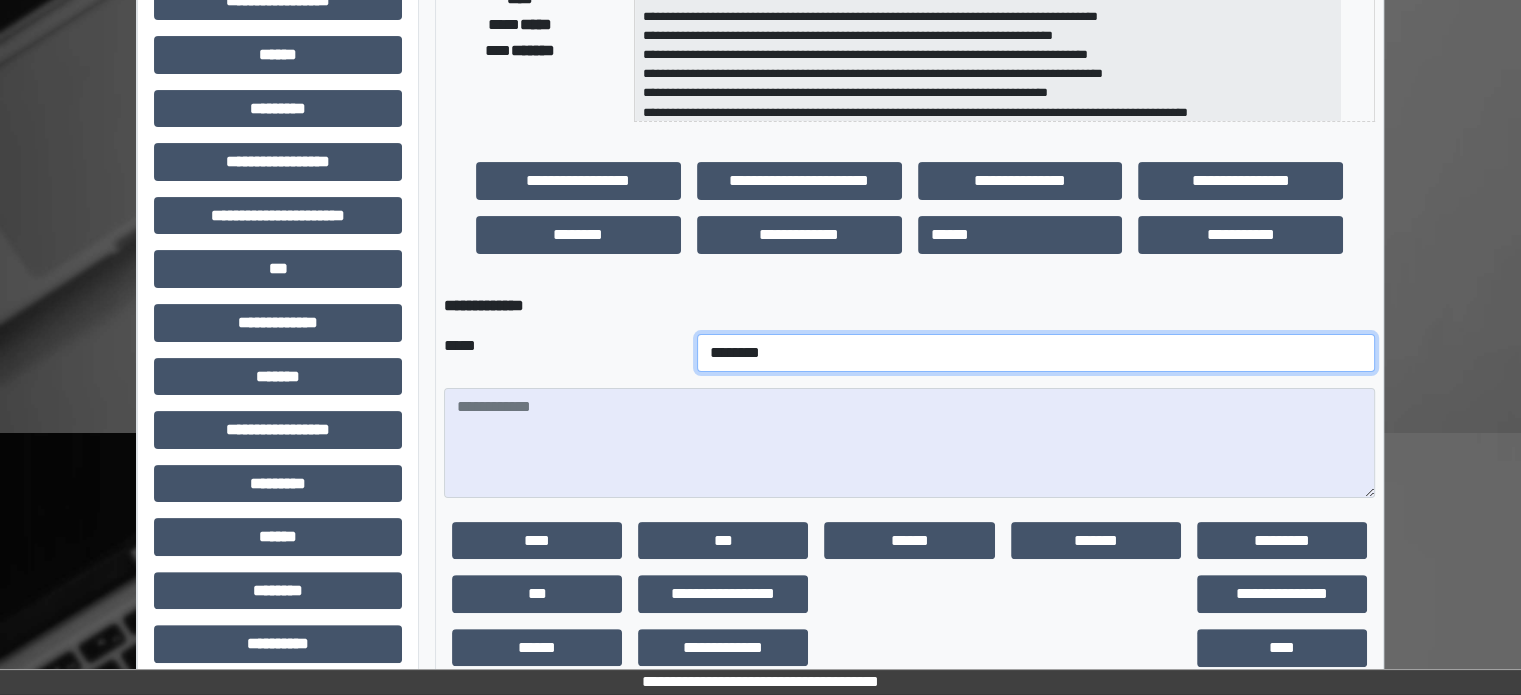click on "**********" at bounding box center [1036, 353] 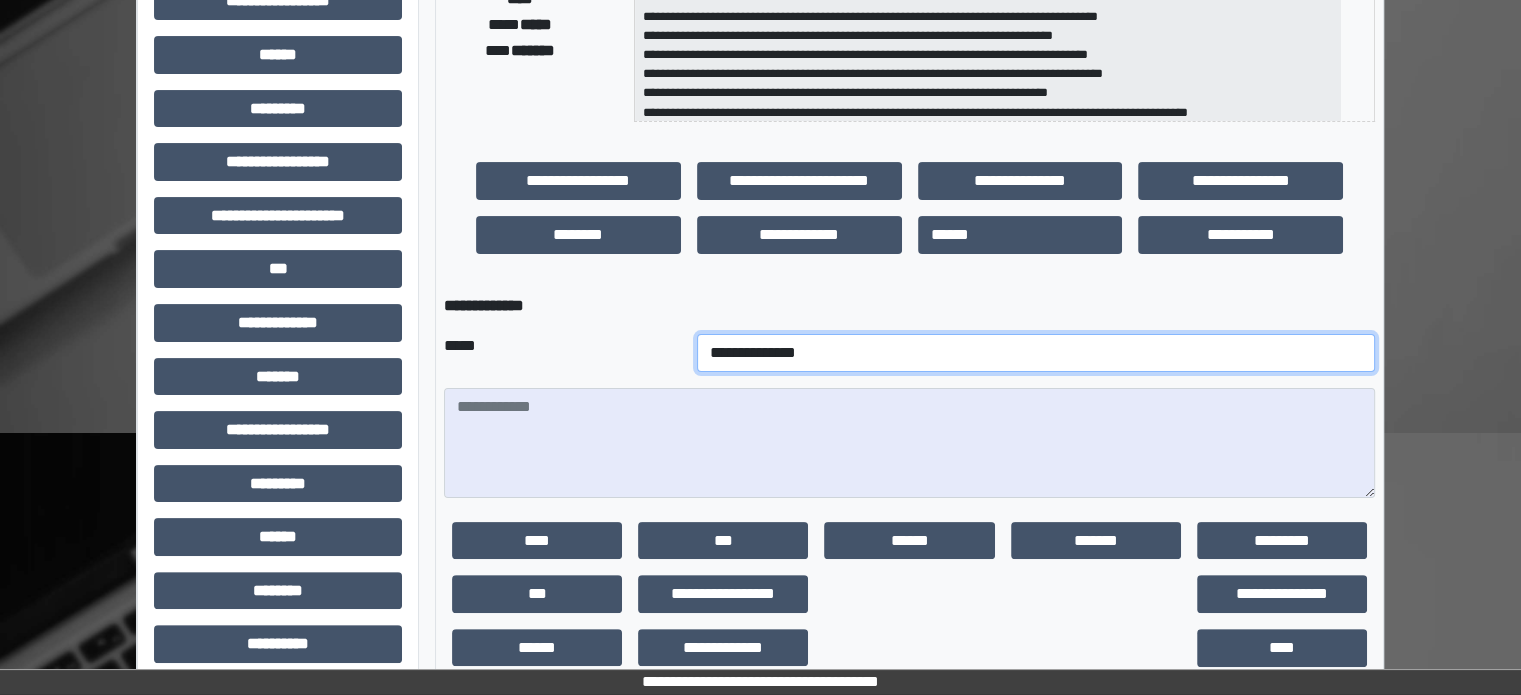 click on "**********" at bounding box center [1036, 353] 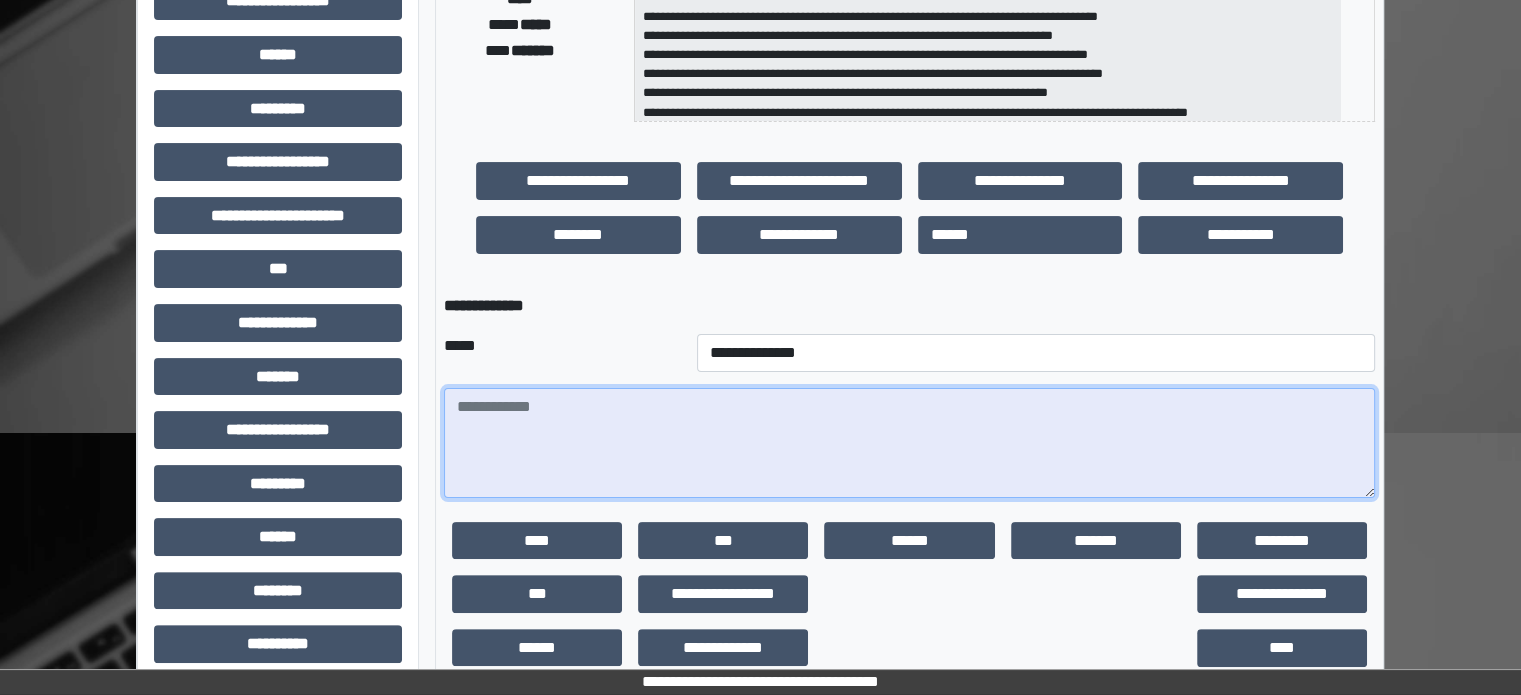 click at bounding box center [909, 443] 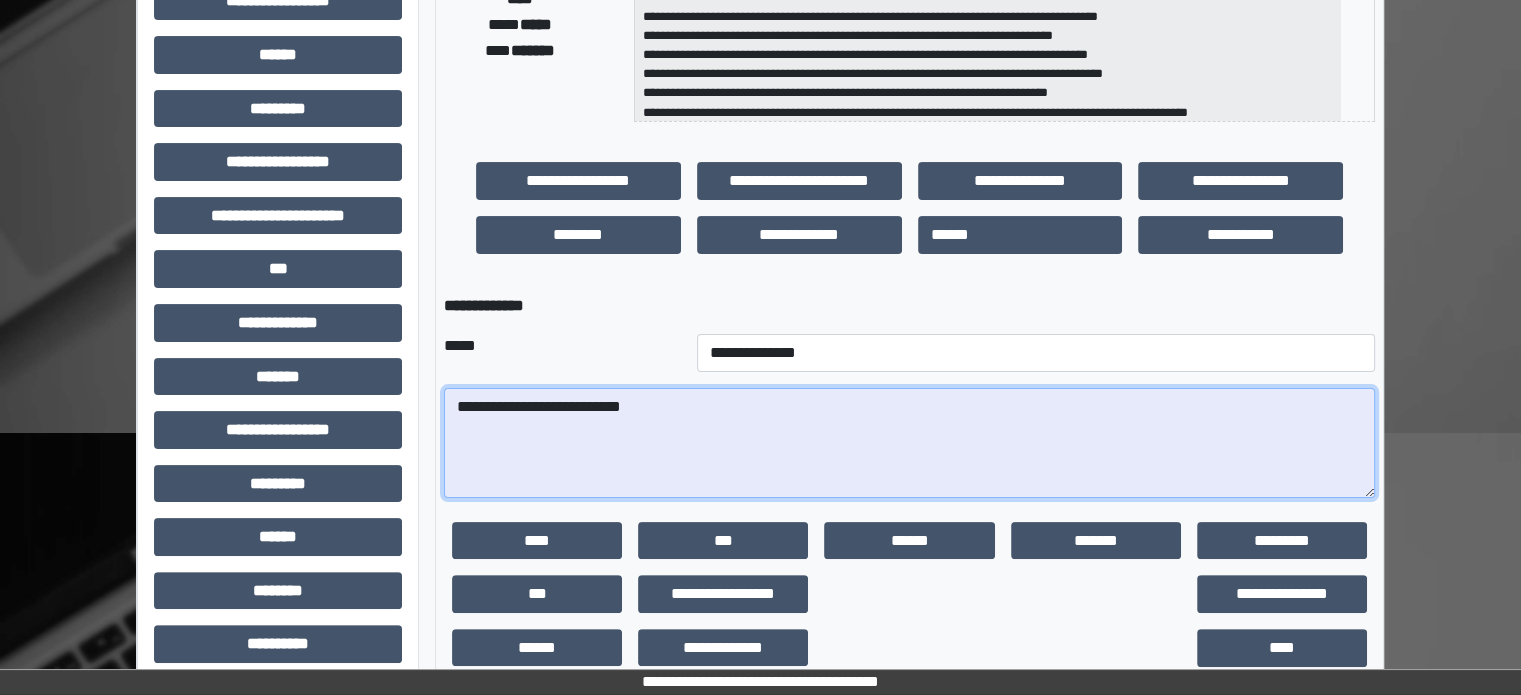 click on "**********" at bounding box center (909, 443) 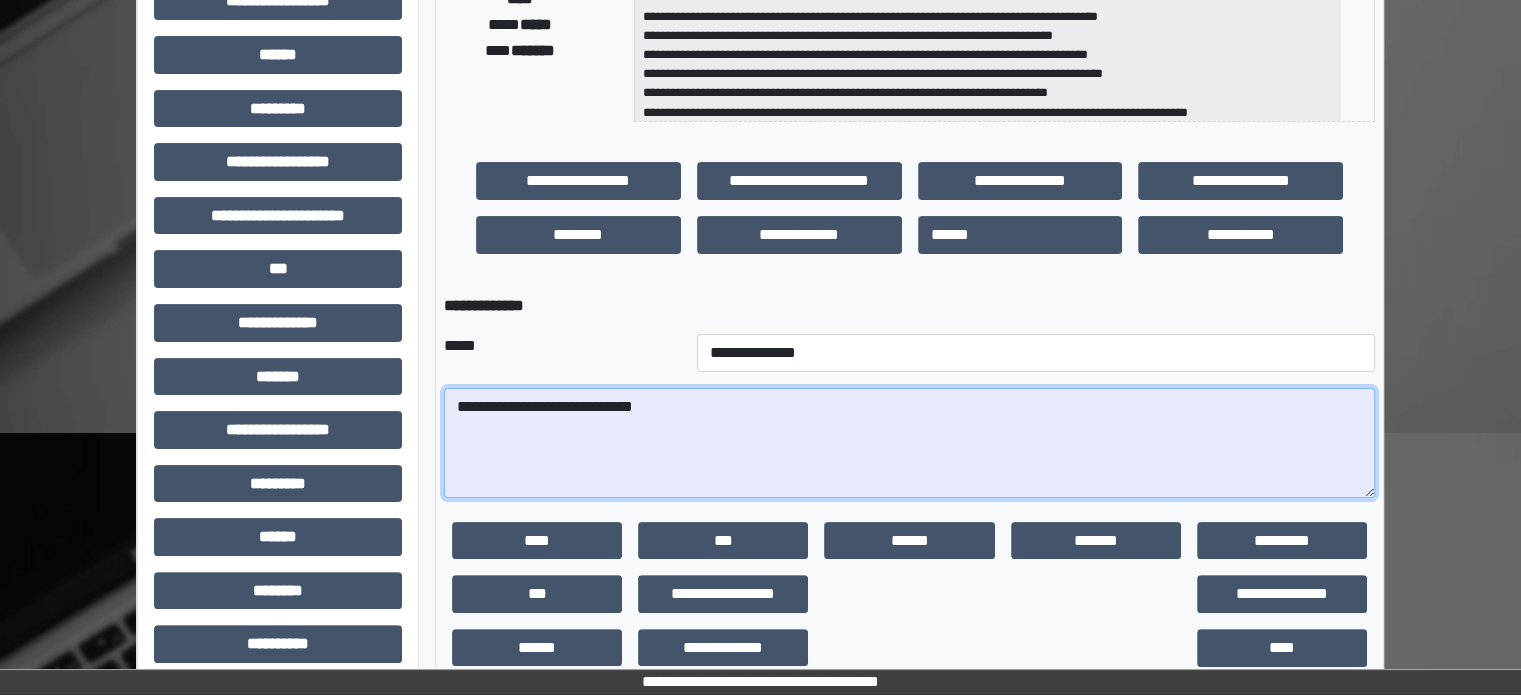click on "**********" at bounding box center [909, 443] 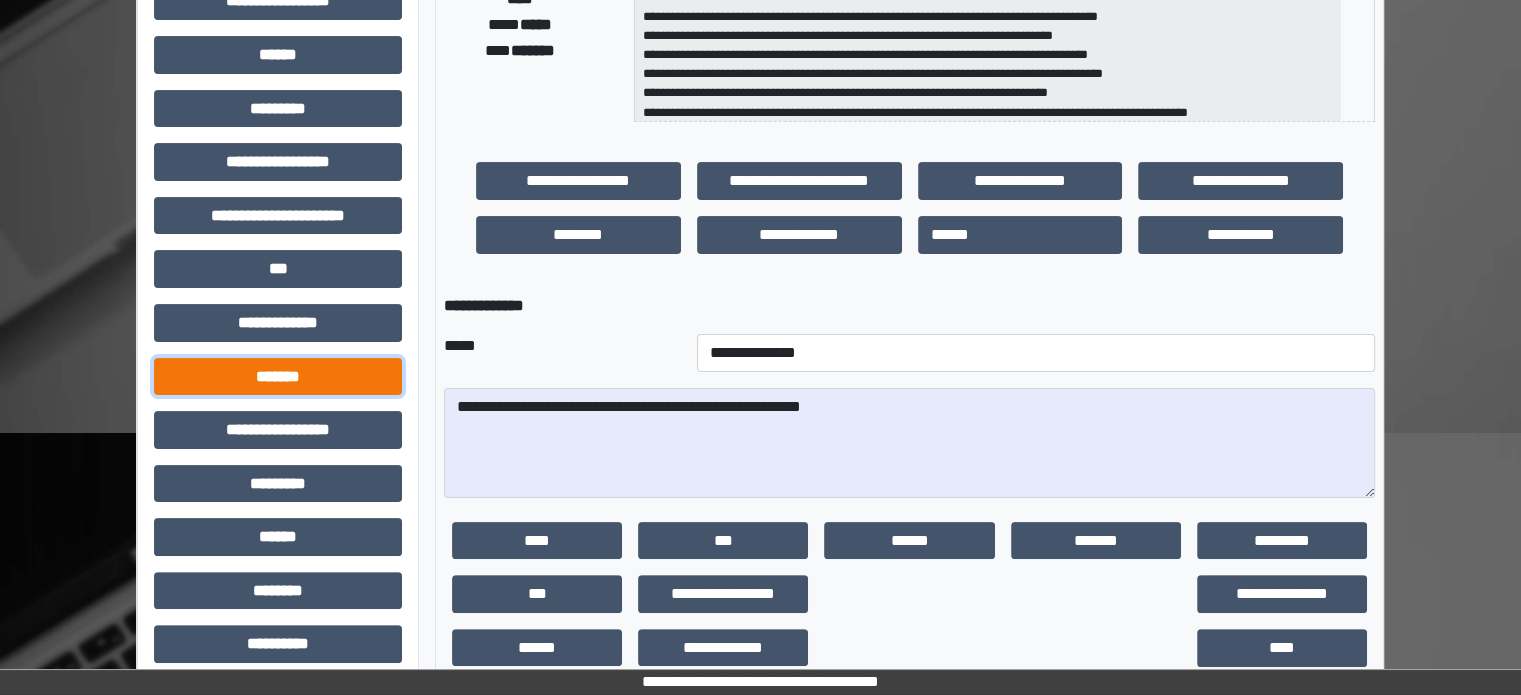 click on "*******" at bounding box center [278, 377] 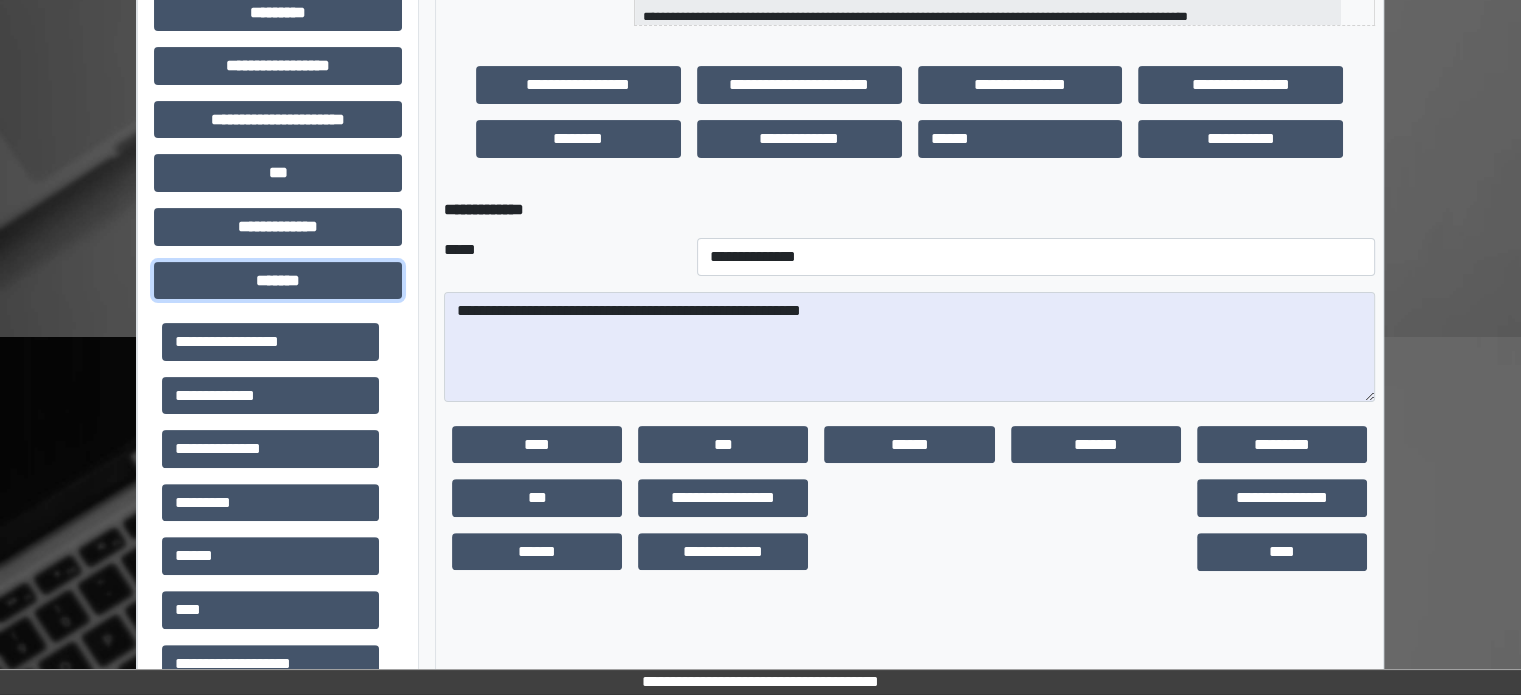 scroll, scrollTop: 600, scrollLeft: 0, axis: vertical 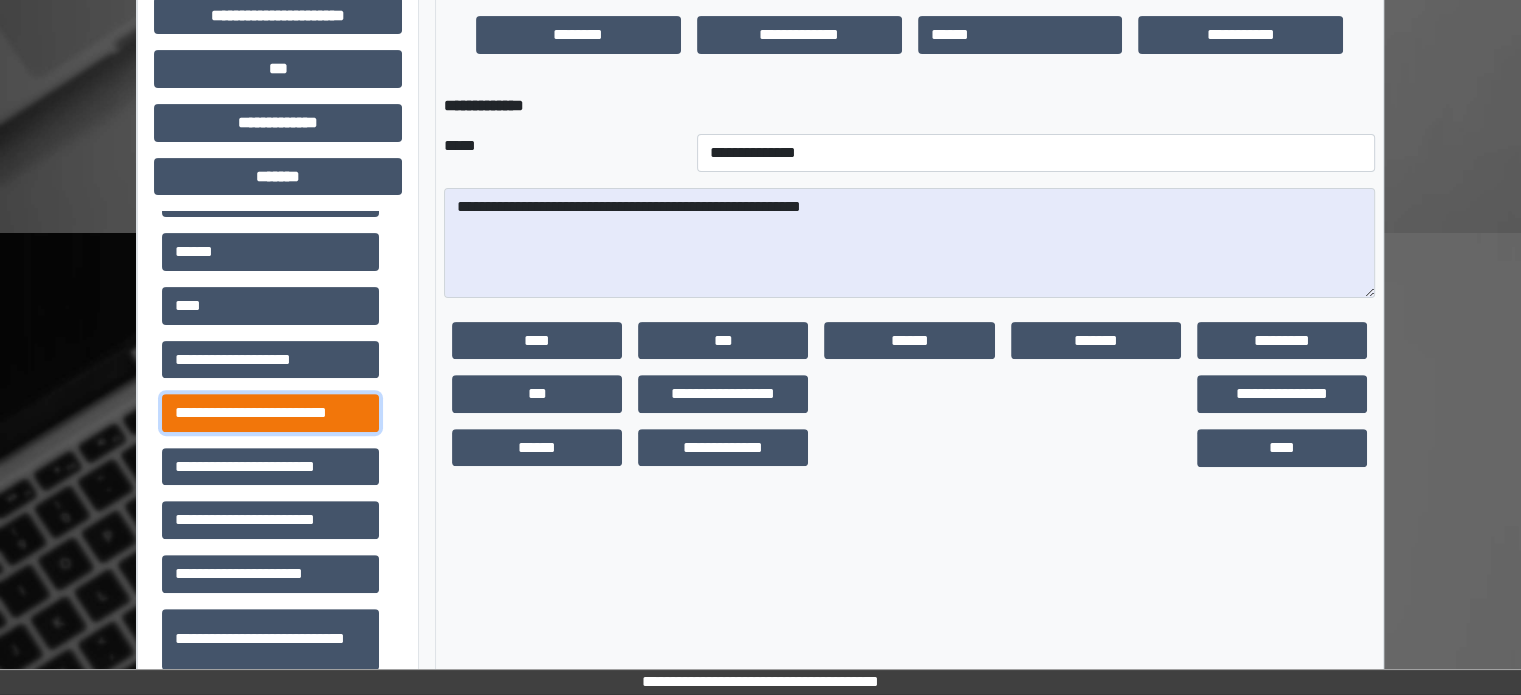 click on "**********" at bounding box center (270, 413) 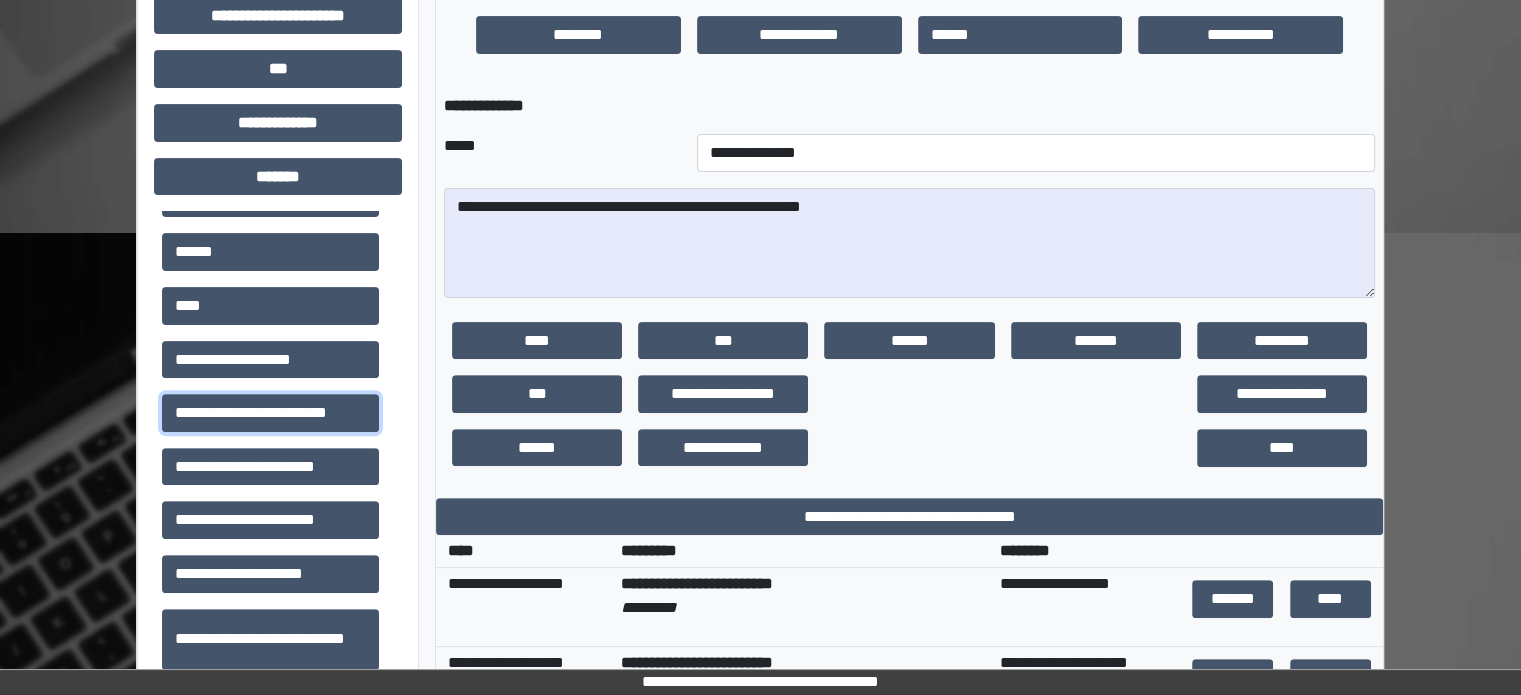 drag, startPoint x: 325, startPoint y: 422, endPoint x: 1082, endPoint y: 385, distance: 757.9037 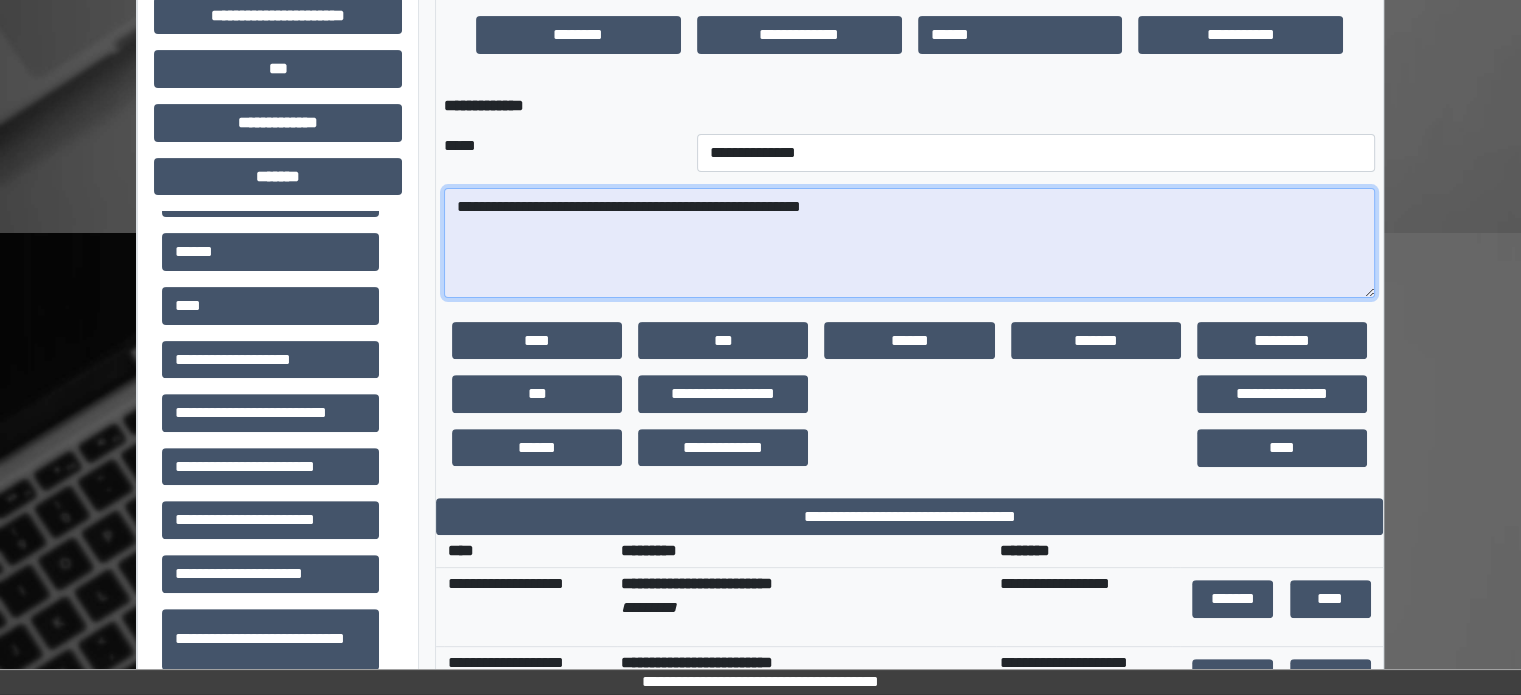 click on "**********" at bounding box center [909, 243] 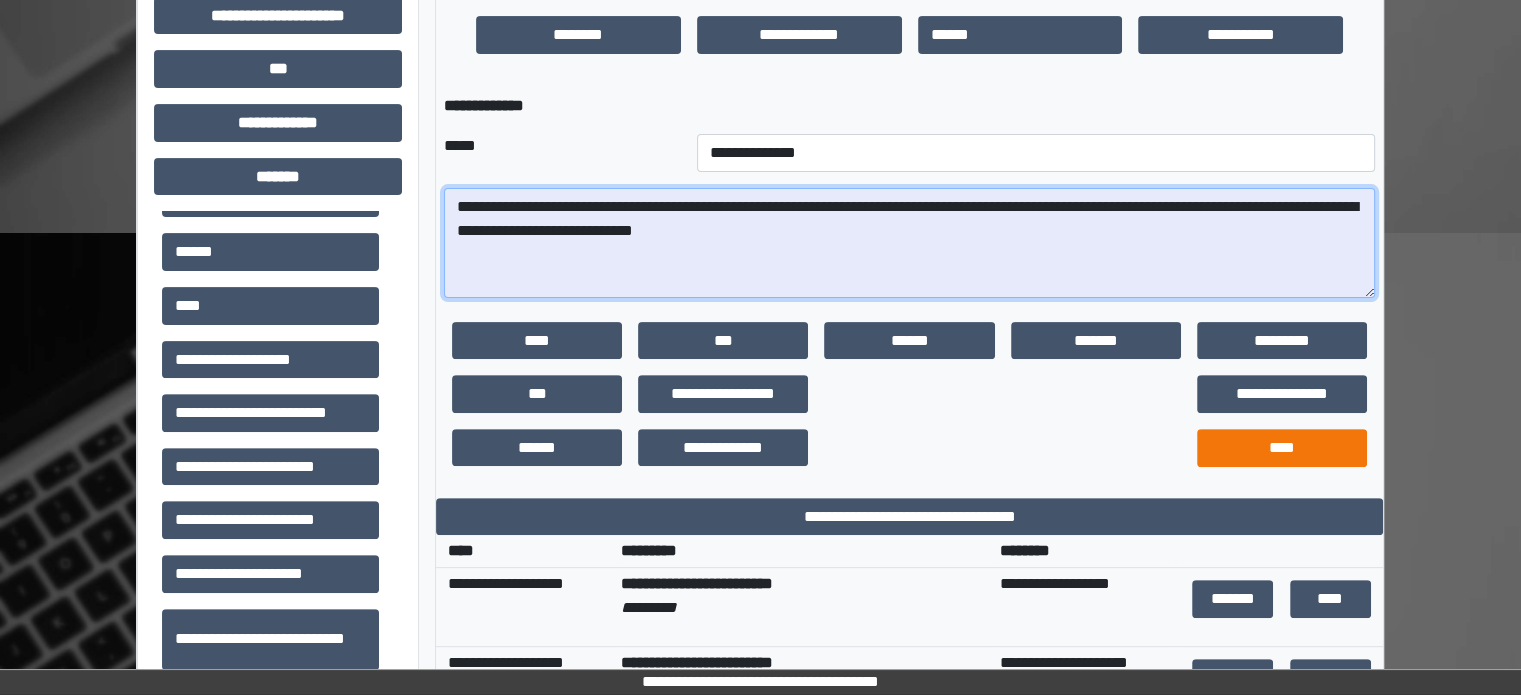 type on "**********" 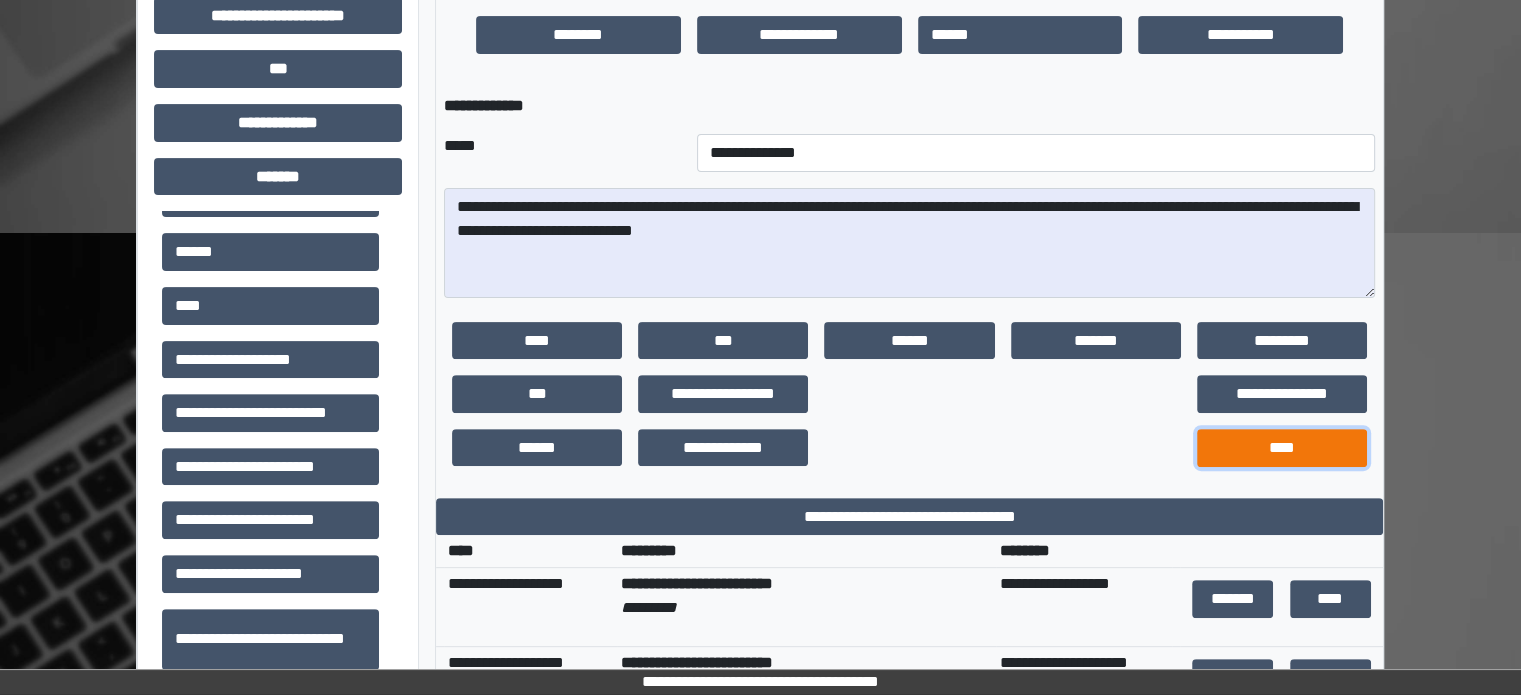 click on "****" at bounding box center (1282, 448) 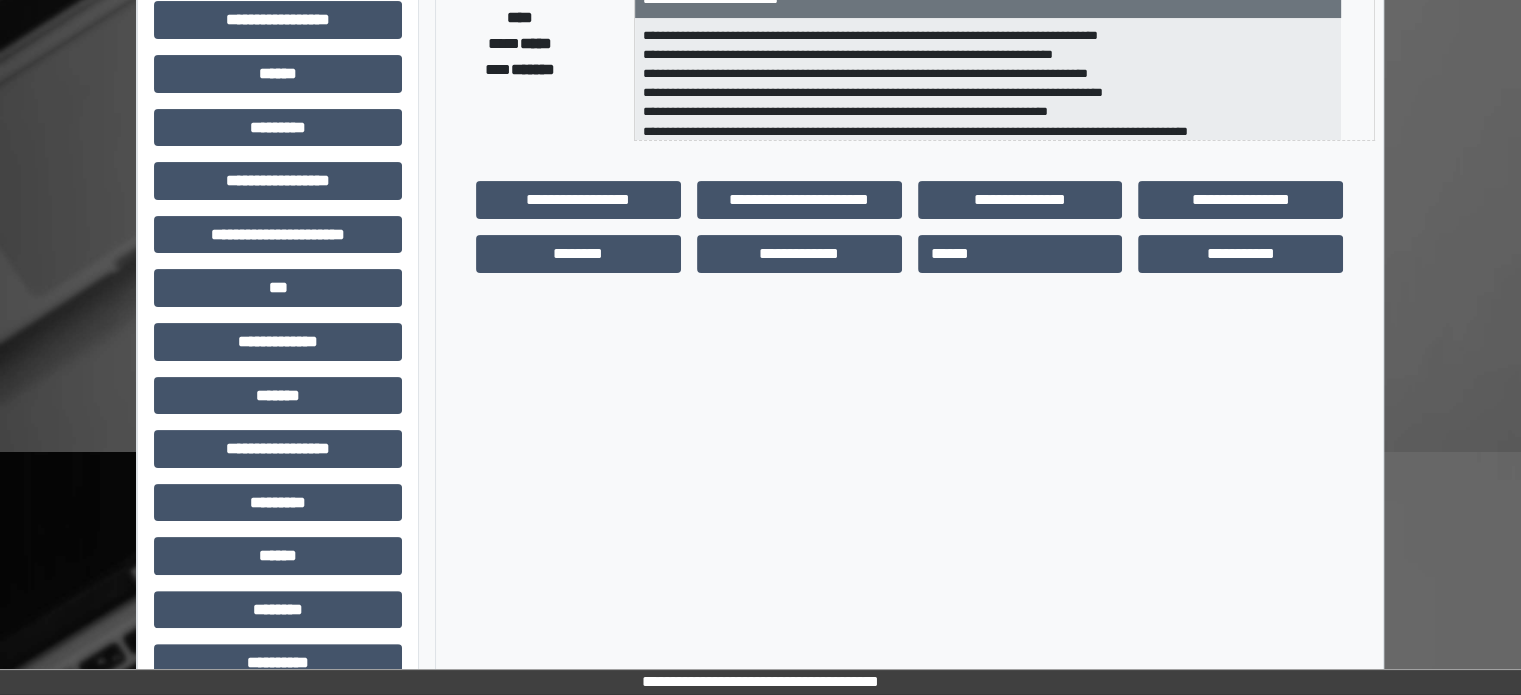 scroll, scrollTop: 471, scrollLeft: 0, axis: vertical 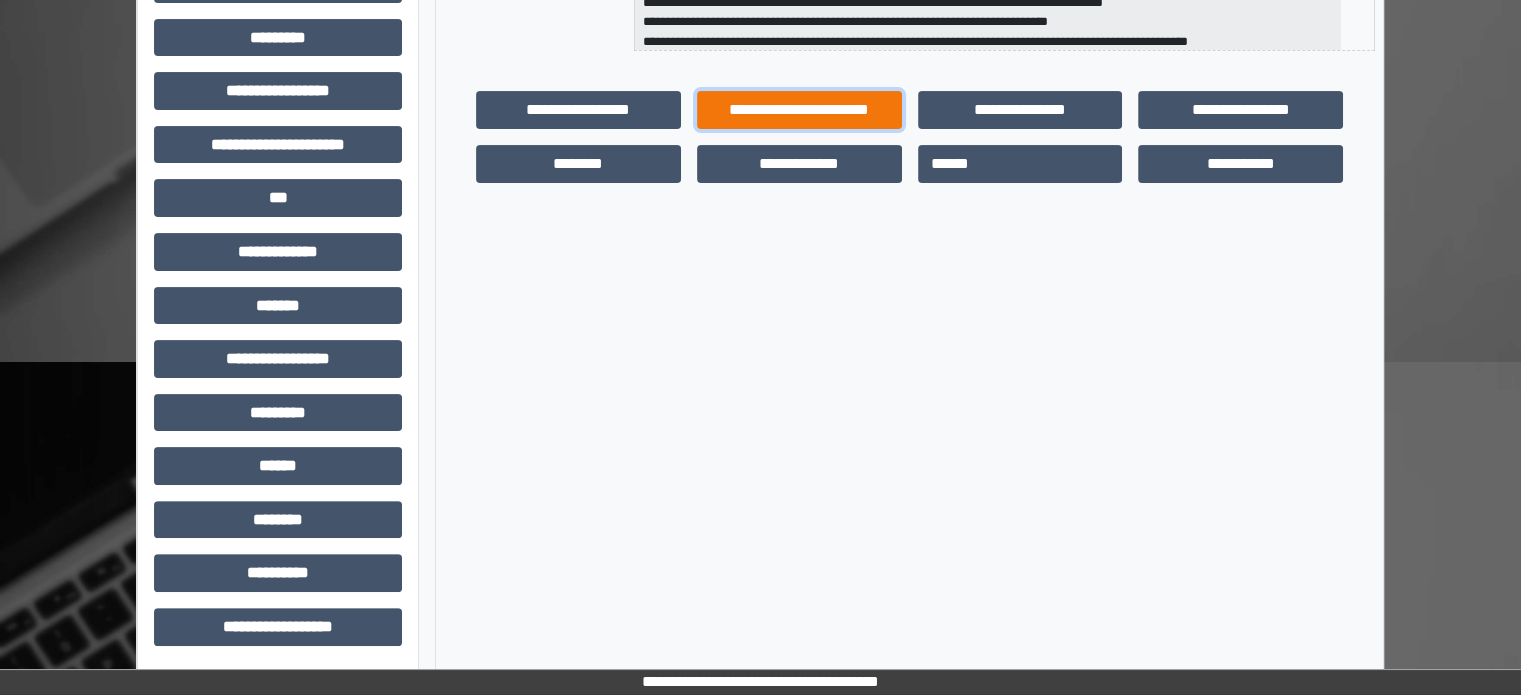 click on "**********" at bounding box center [799, 110] 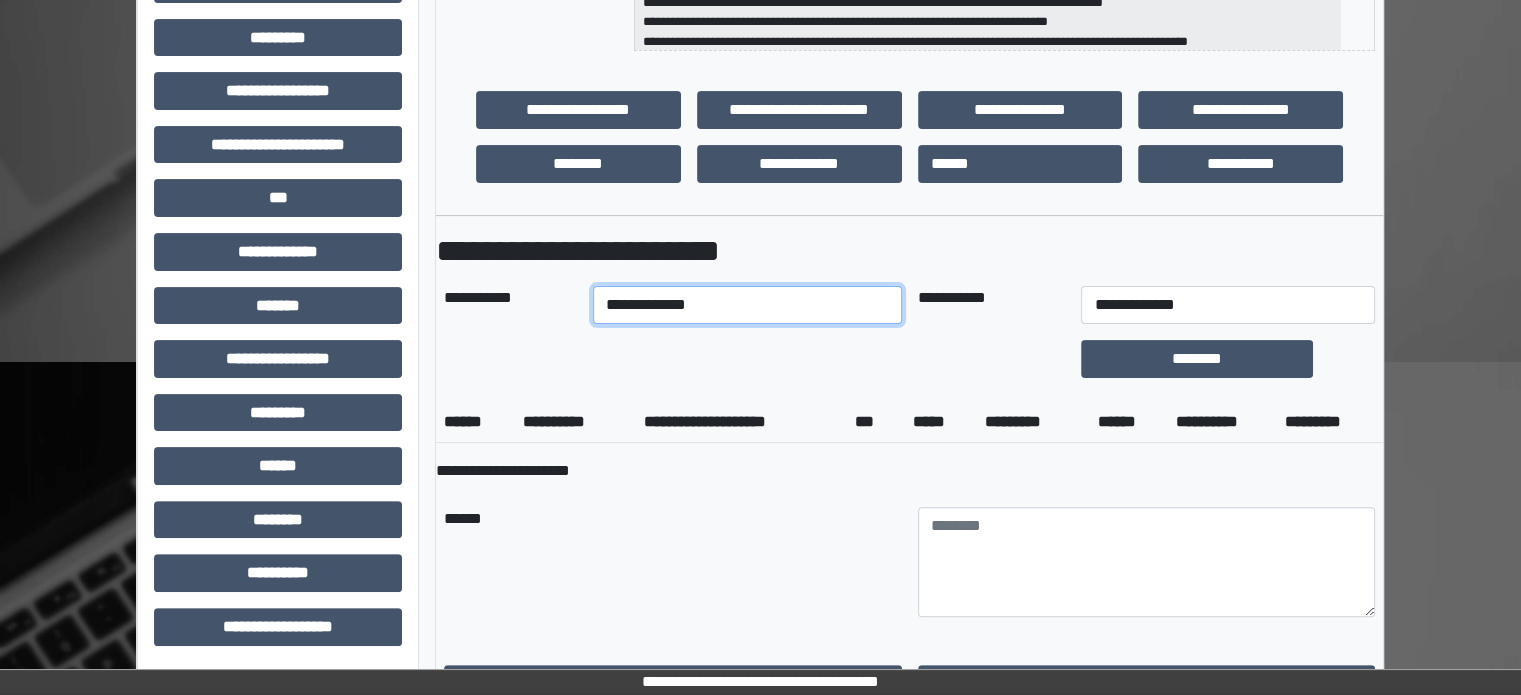 click on "**********" at bounding box center [747, 305] 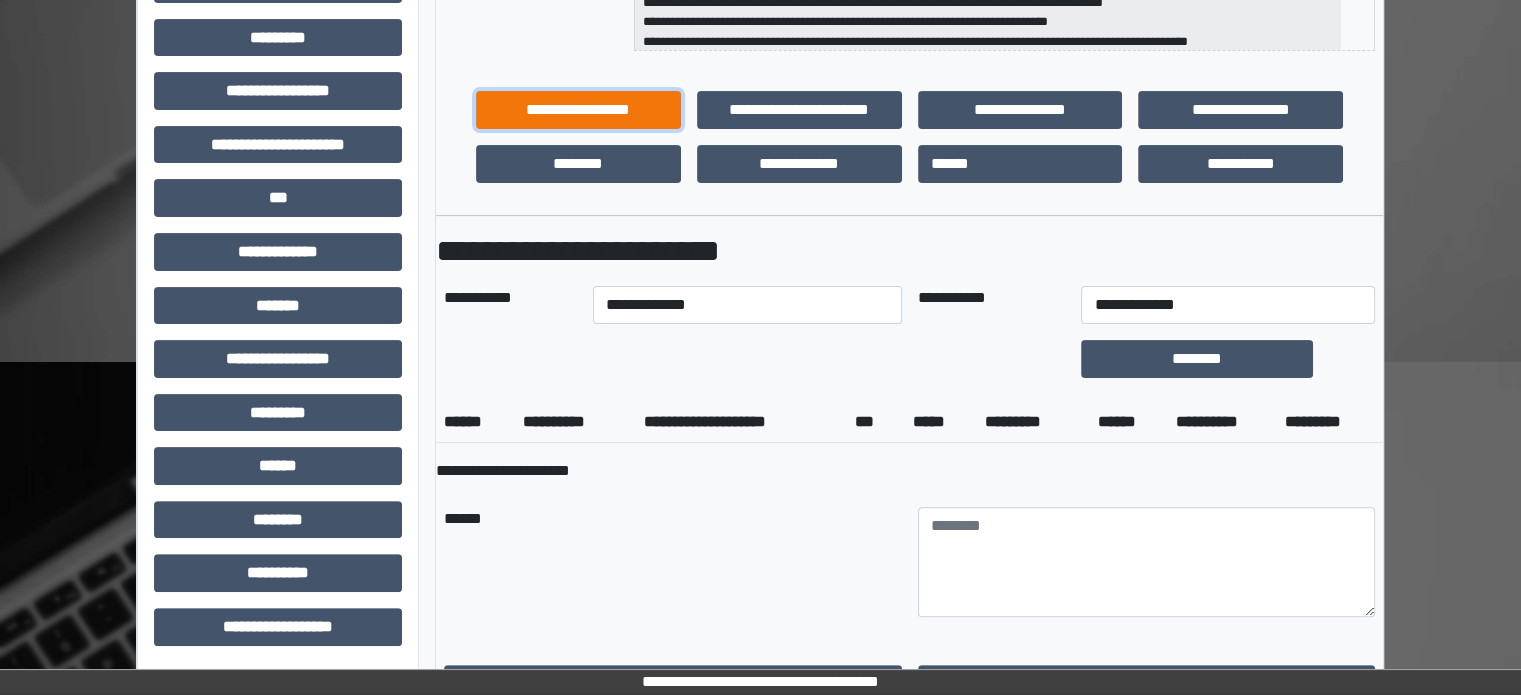 click on "**********" at bounding box center (578, 110) 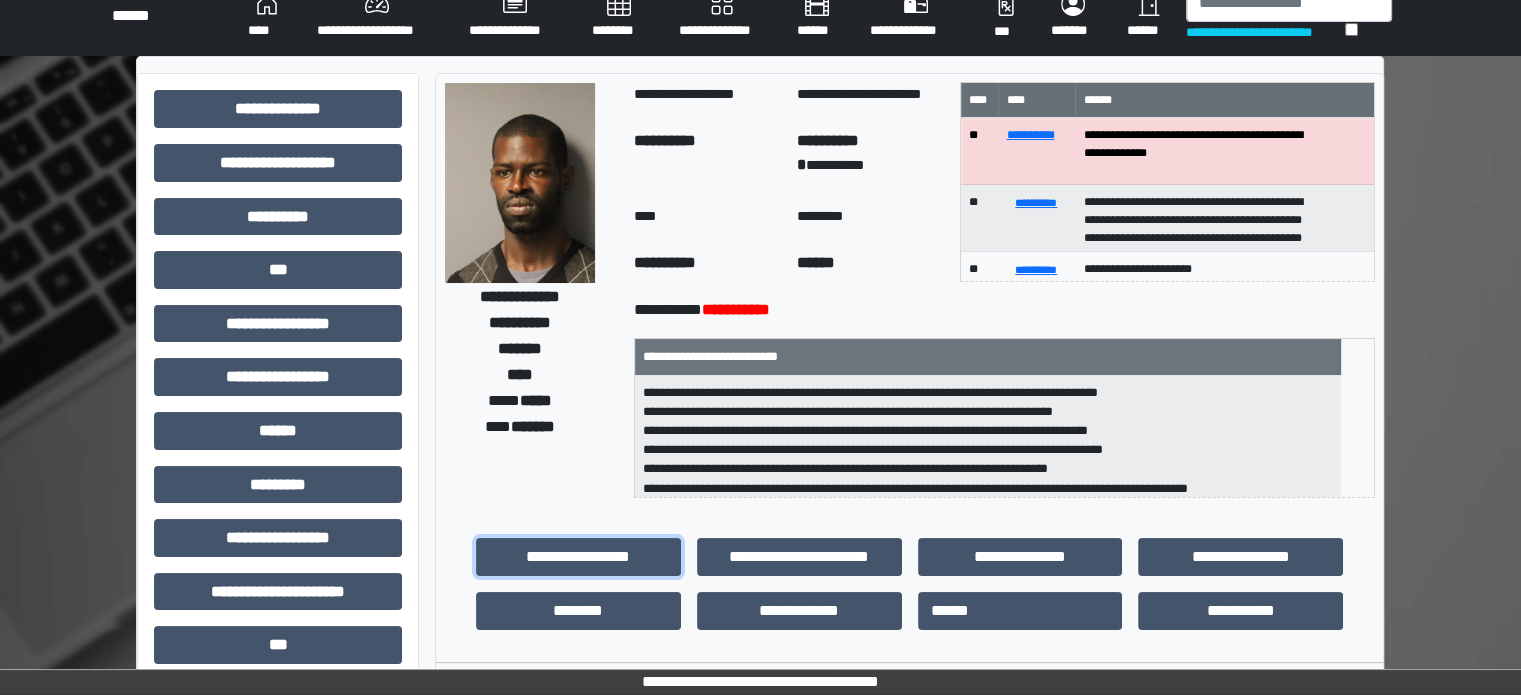 scroll, scrollTop: 0, scrollLeft: 0, axis: both 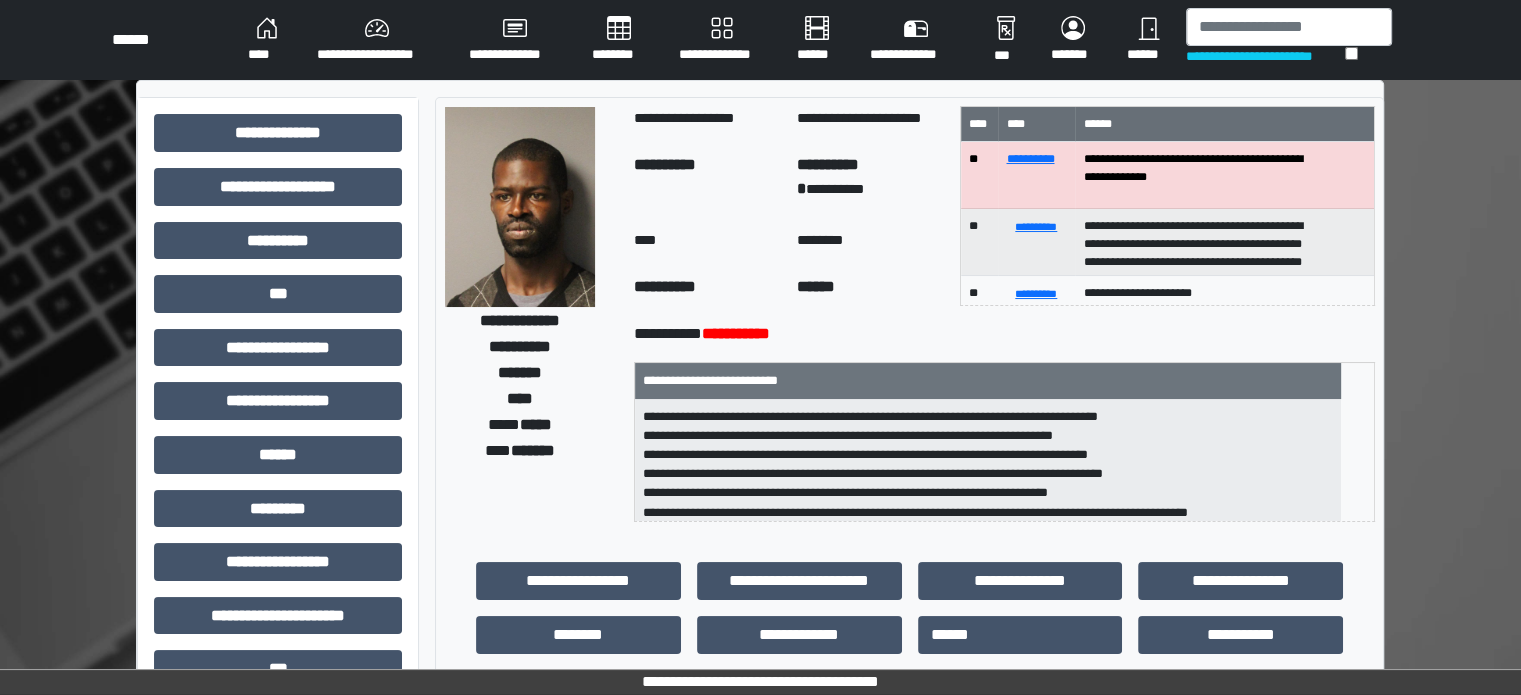 click on "****" at bounding box center (266, 40) 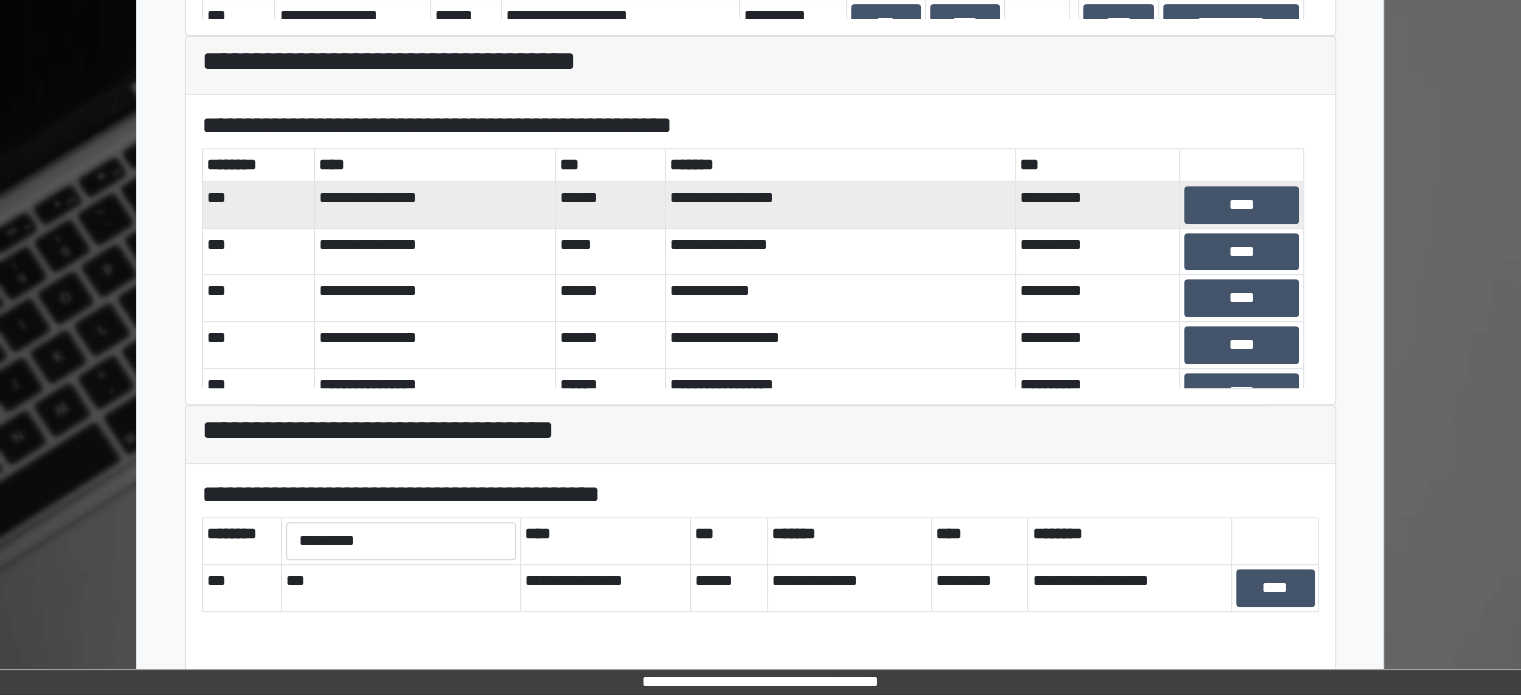 scroll, scrollTop: 900, scrollLeft: 0, axis: vertical 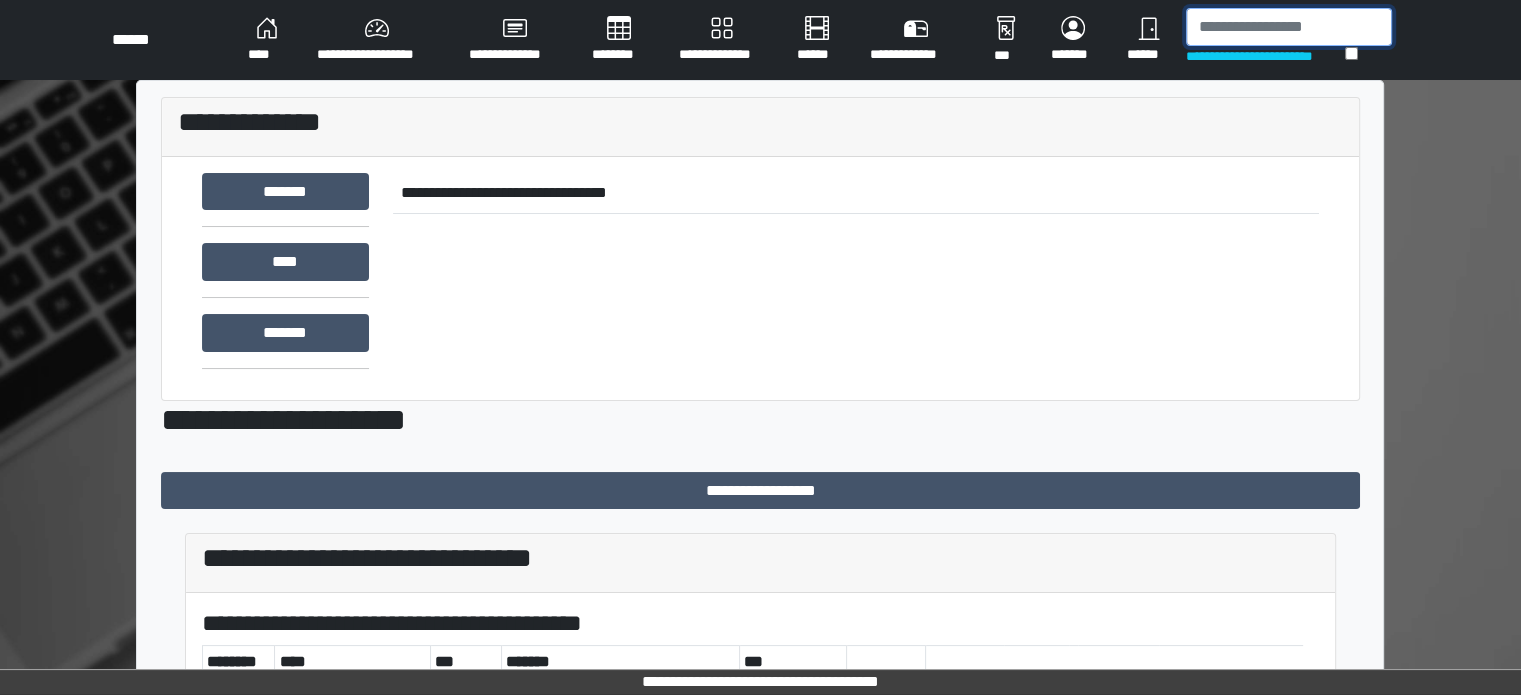 click at bounding box center [1289, 27] 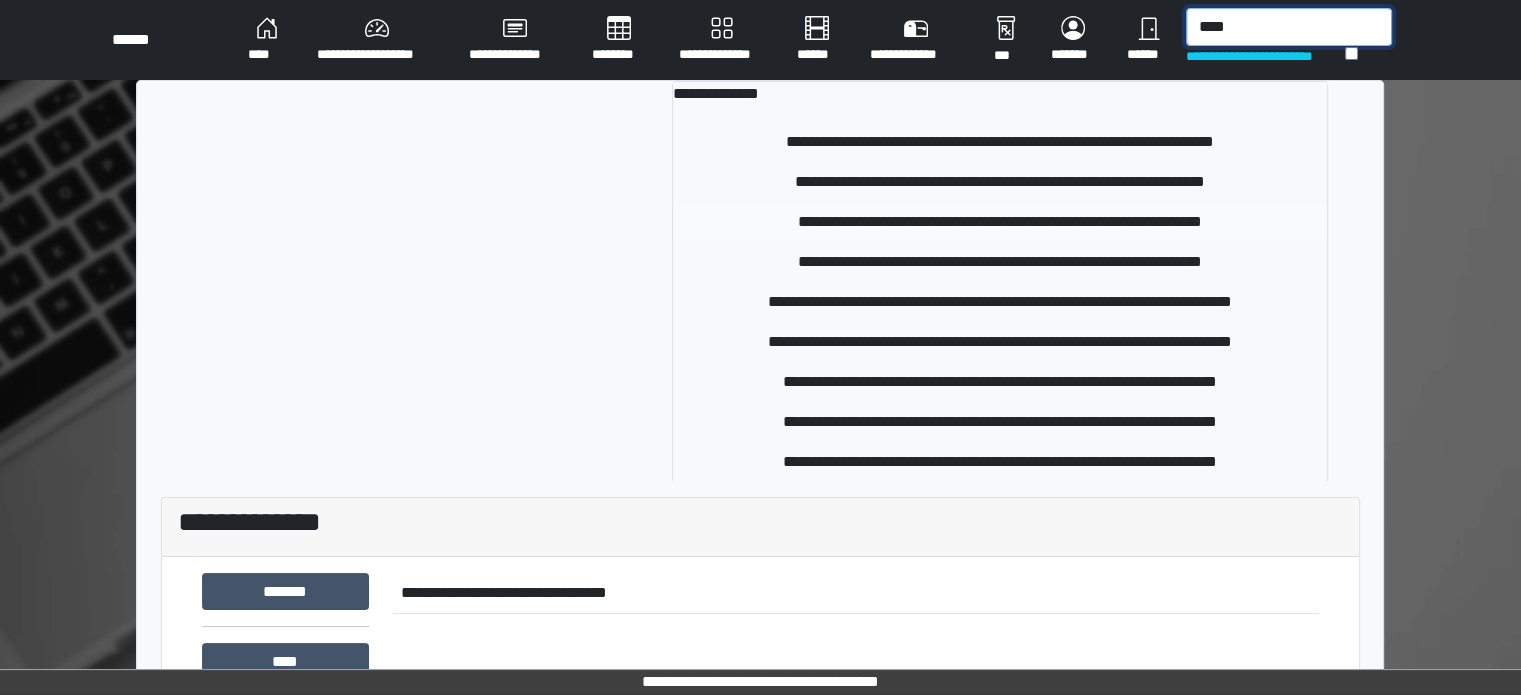 type on "****" 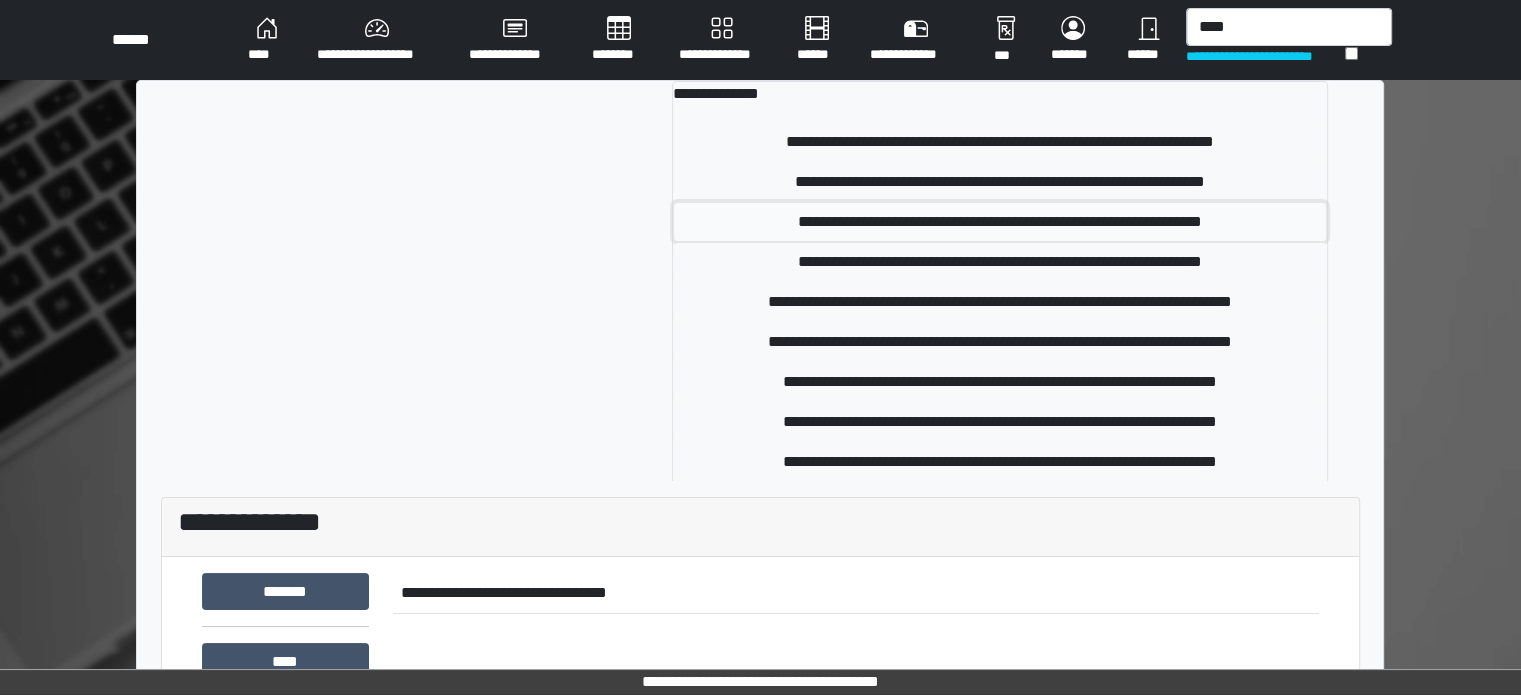 click on "**********" at bounding box center (1000, 222) 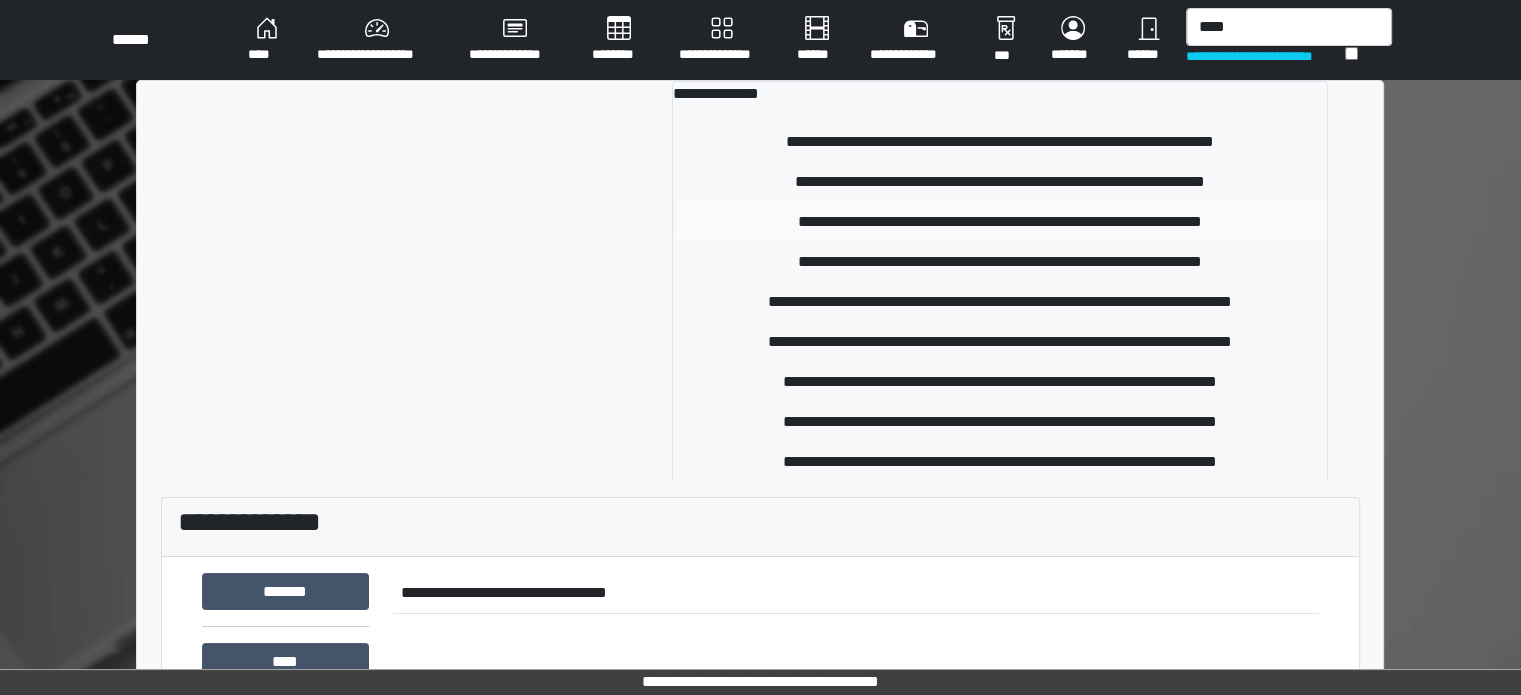 type 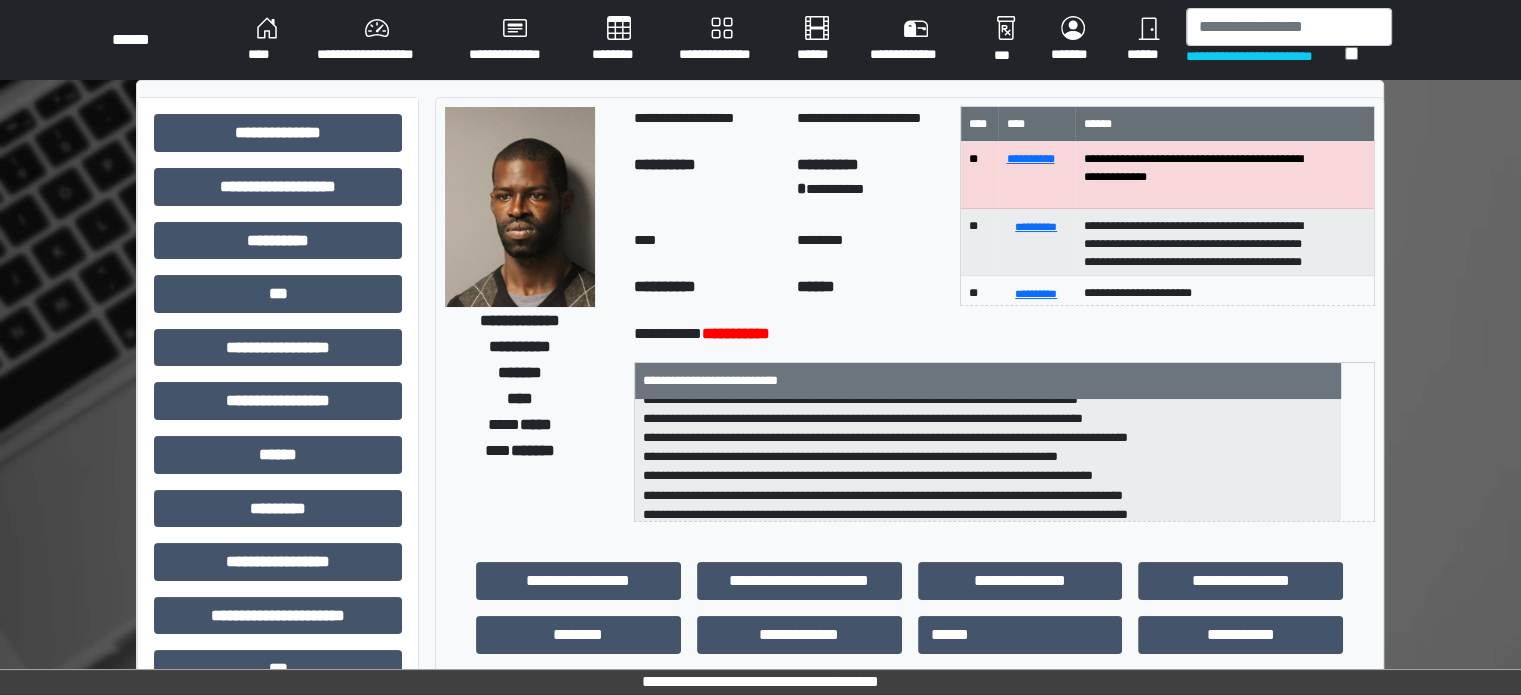 scroll, scrollTop: 160, scrollLeft: 0, axis: vertical 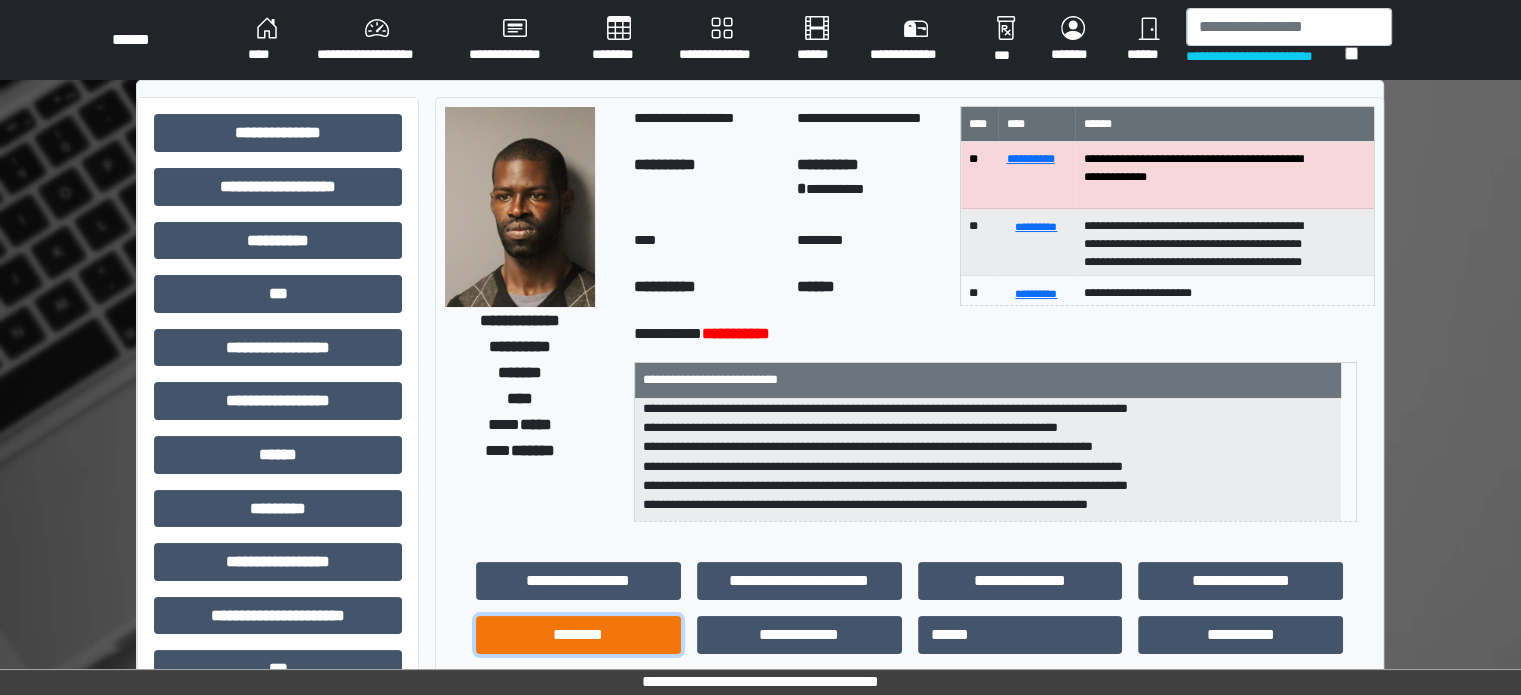 click on "********" at bounding box center [578, 635] 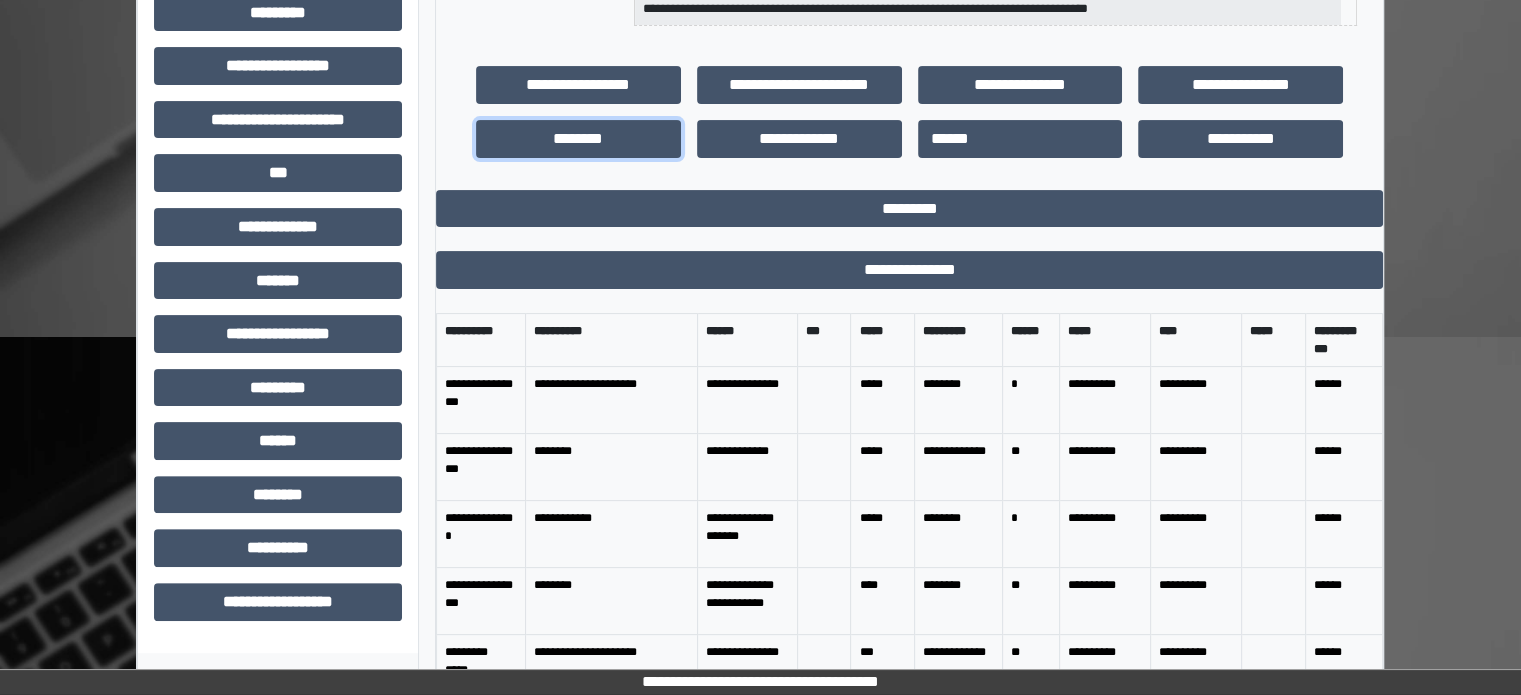 scroll, scrollTop: 500, scrollLeft: 0, axis: vertical 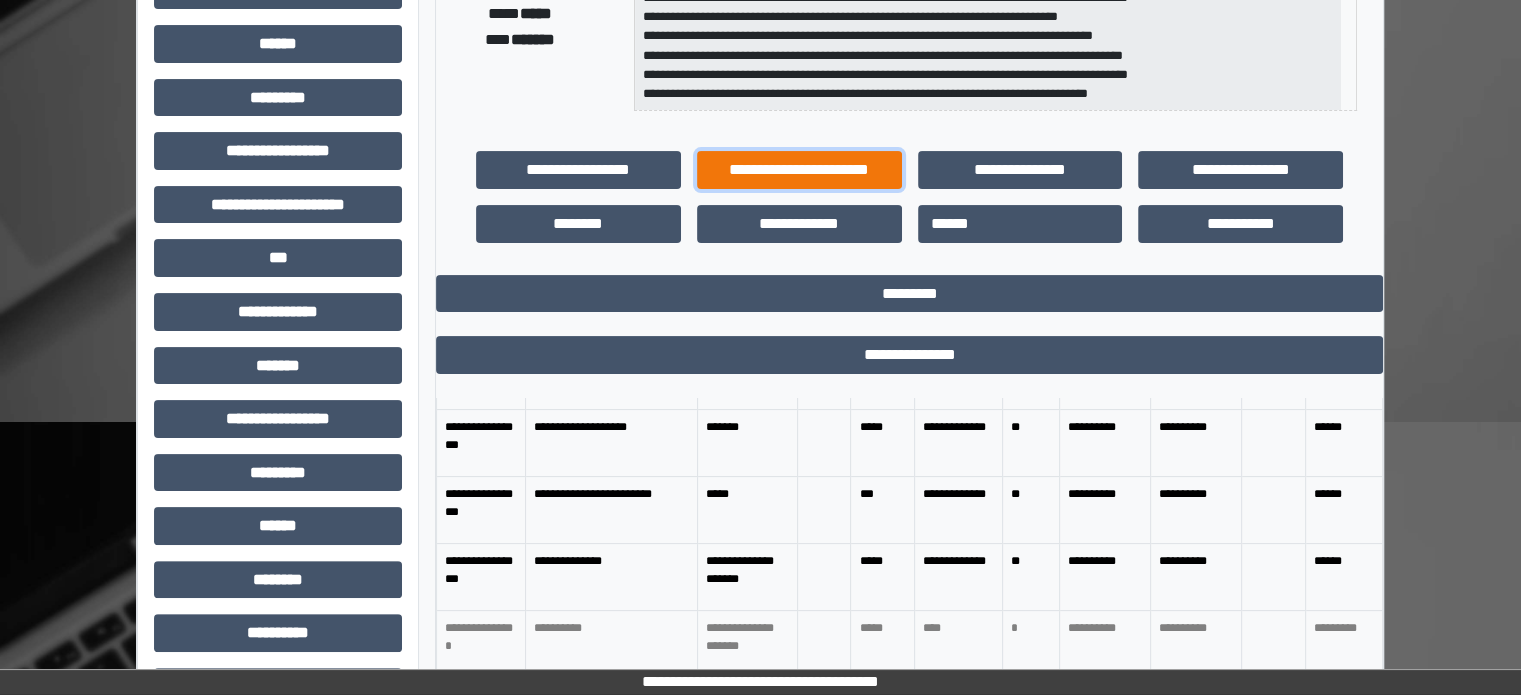 click on "**********" at bounding box center [799, 170] 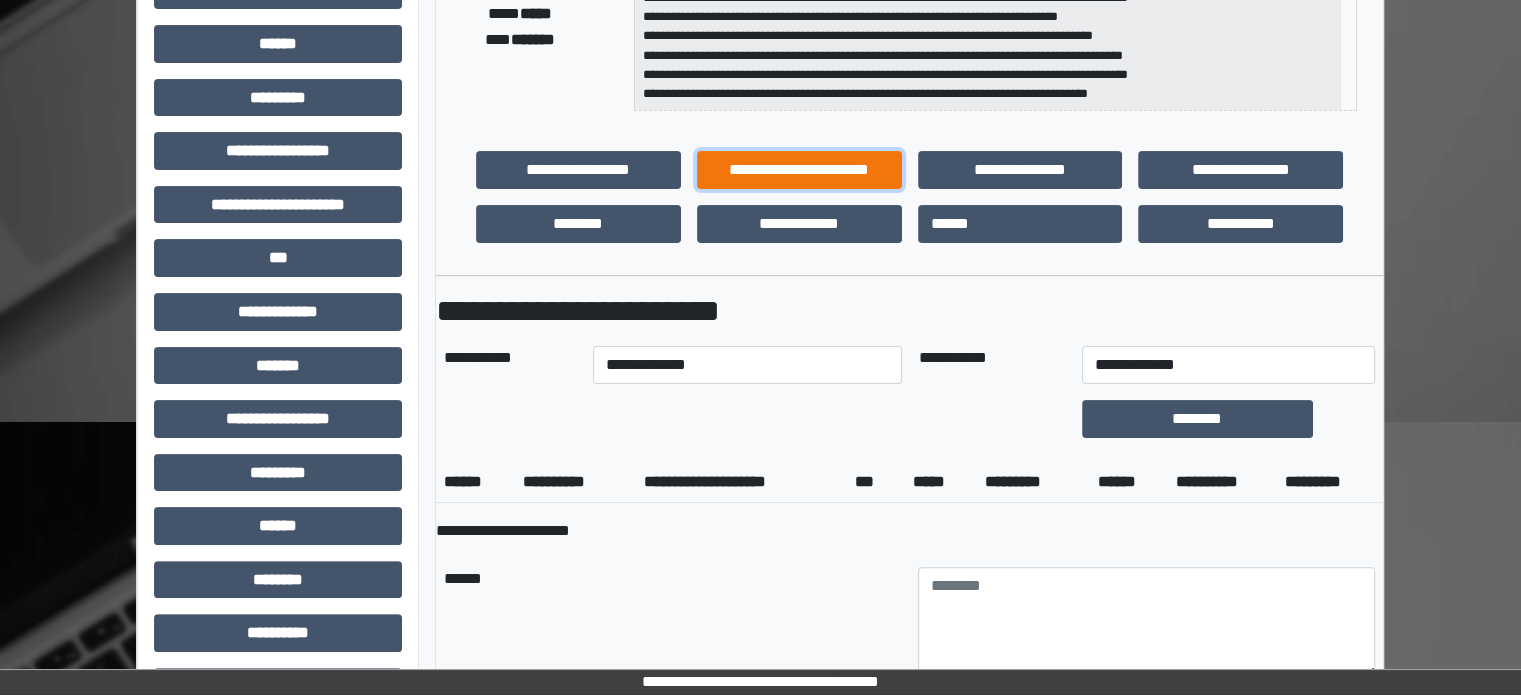 click on "**********" at bounding box center [799, 170] 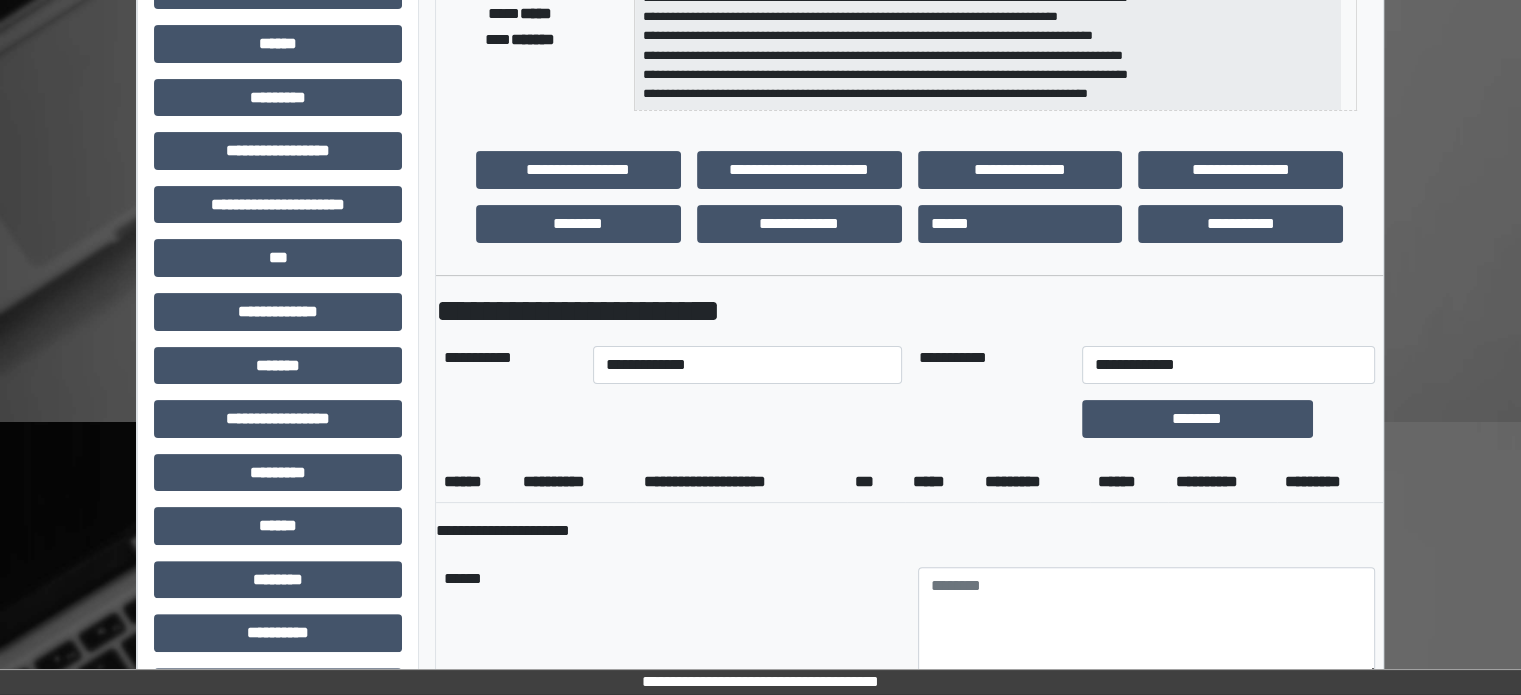 drag, startPoint x: 692, startPoint y: 387, endPoint x: 687, endPoint y: 369, distance: 18.681541 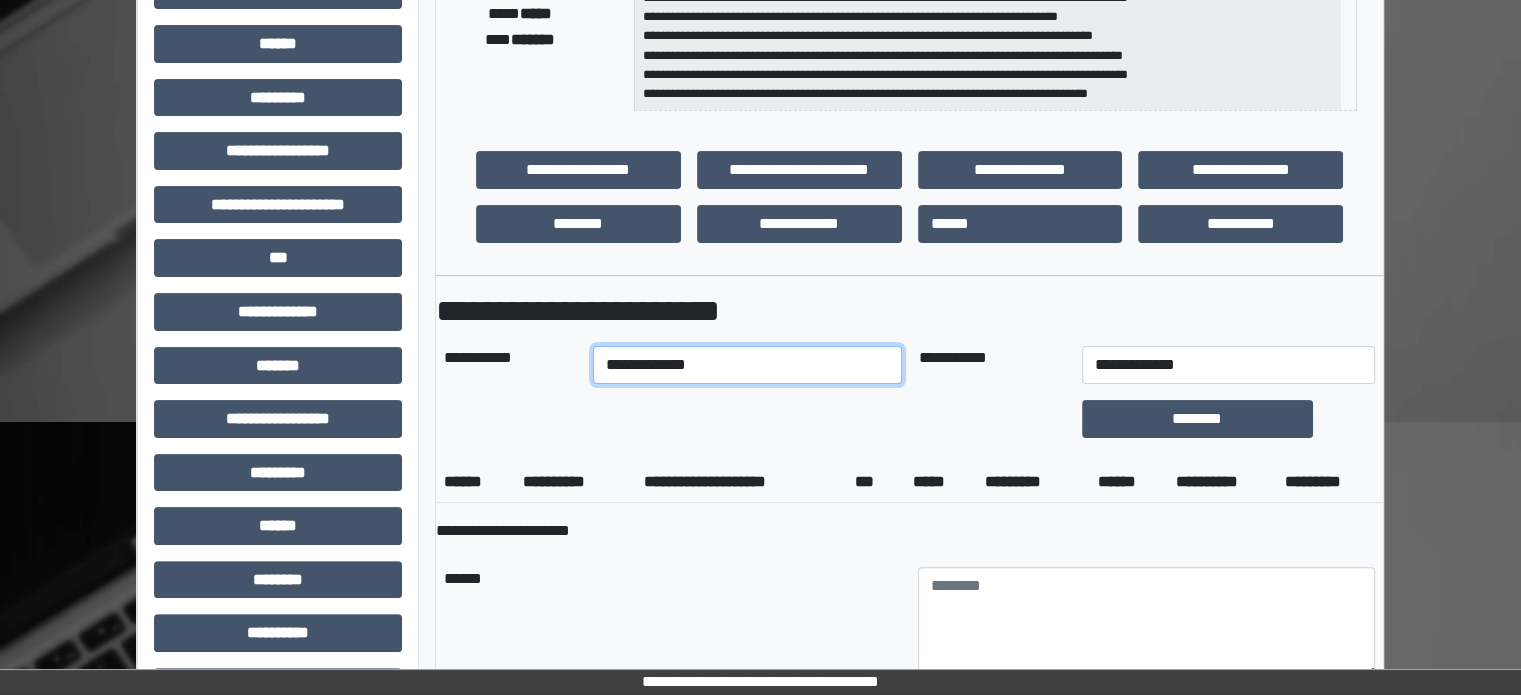 click on "**********" at bounding box center (748, 365) 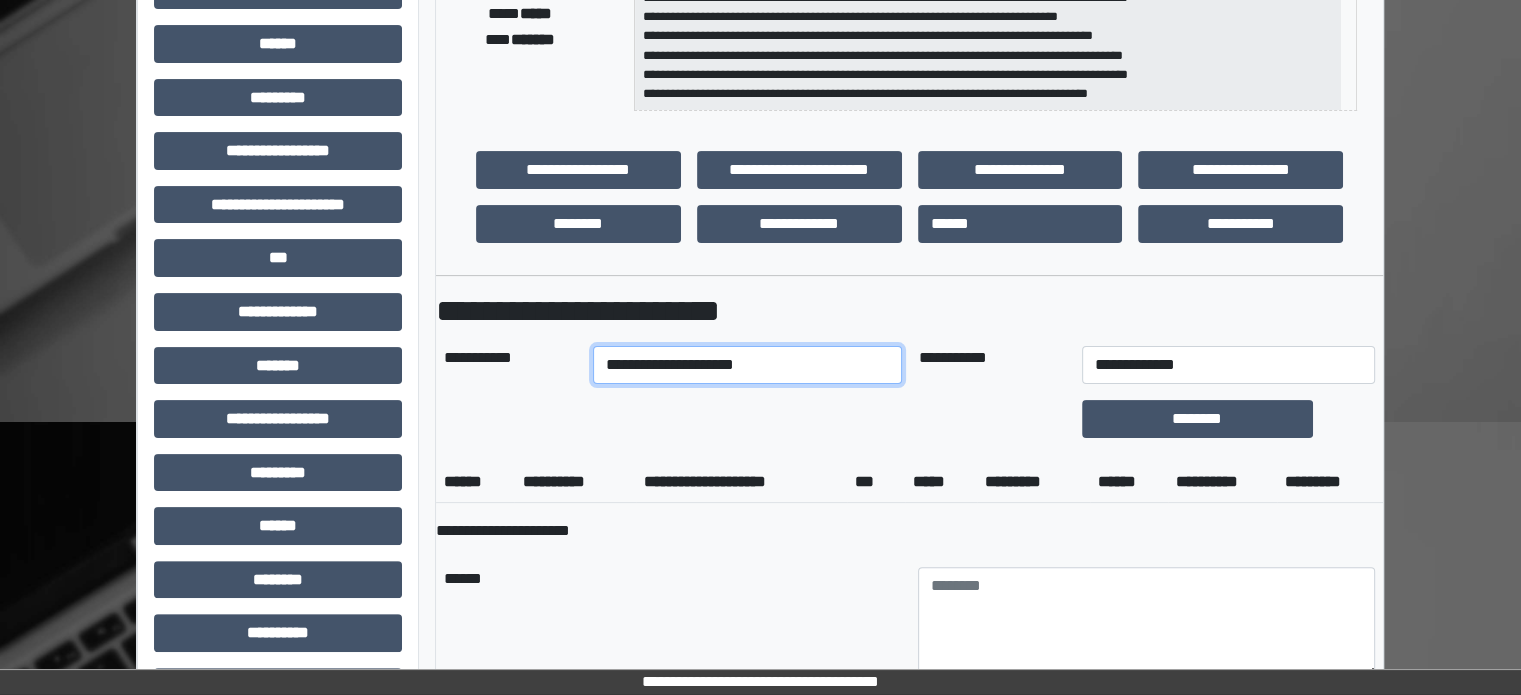 click on "**********" at bounding box center [748, 365] 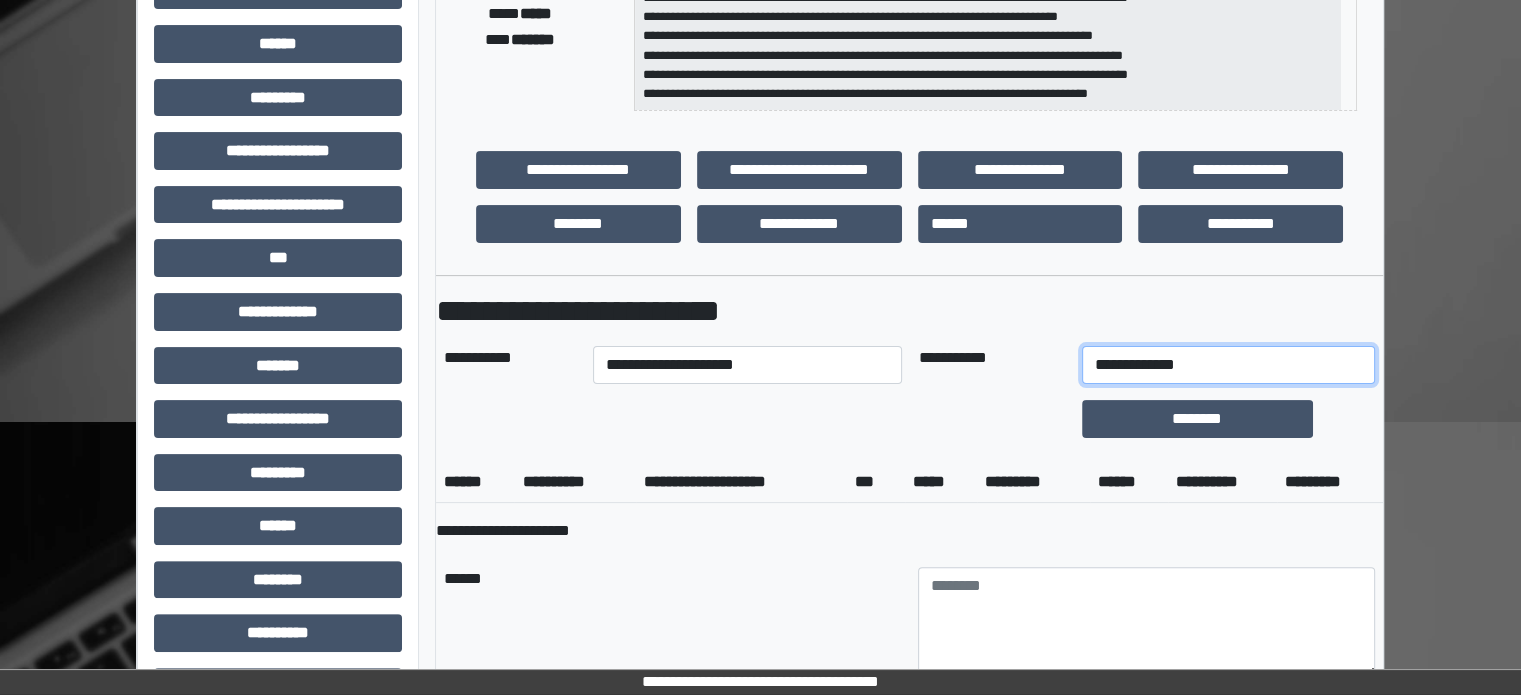 click on "**********" at bounding box center [1229, 365] 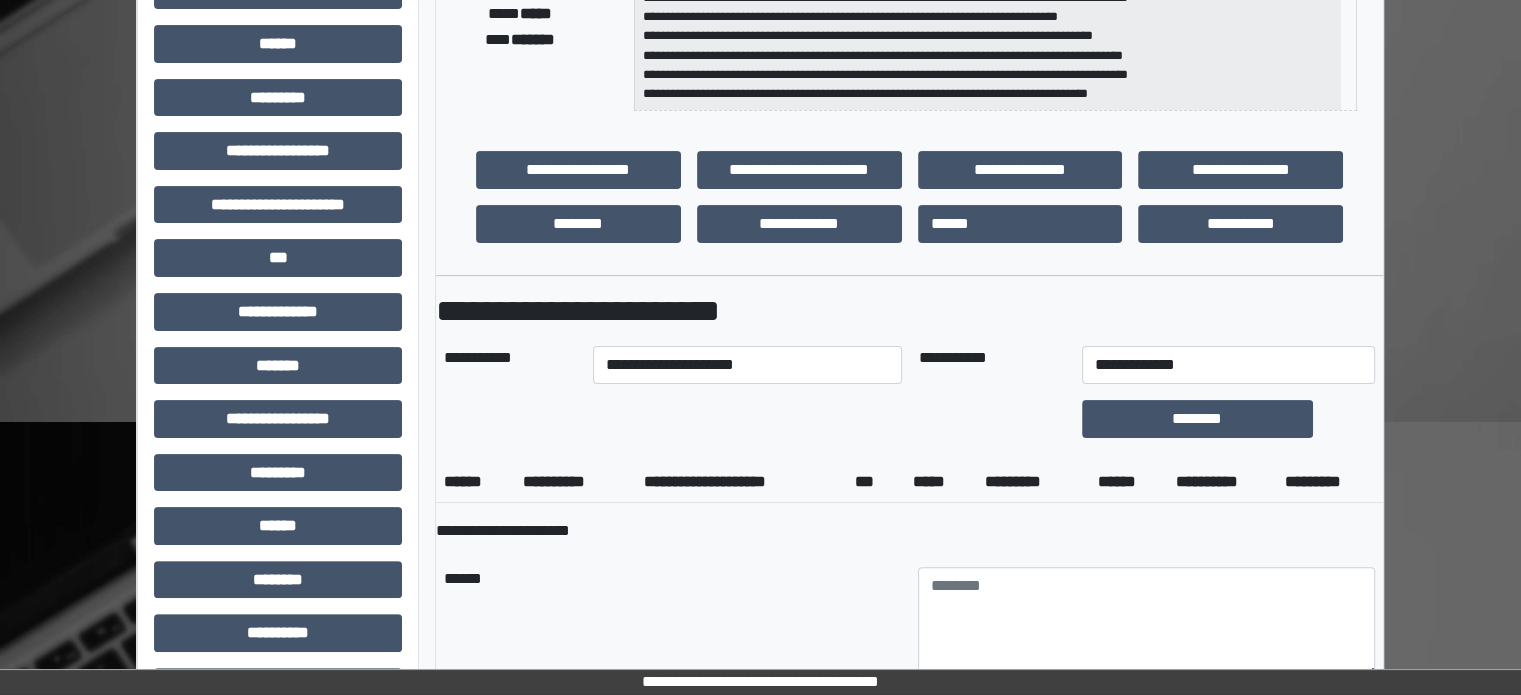 click on "**********" at bounding box center (909, 1569) 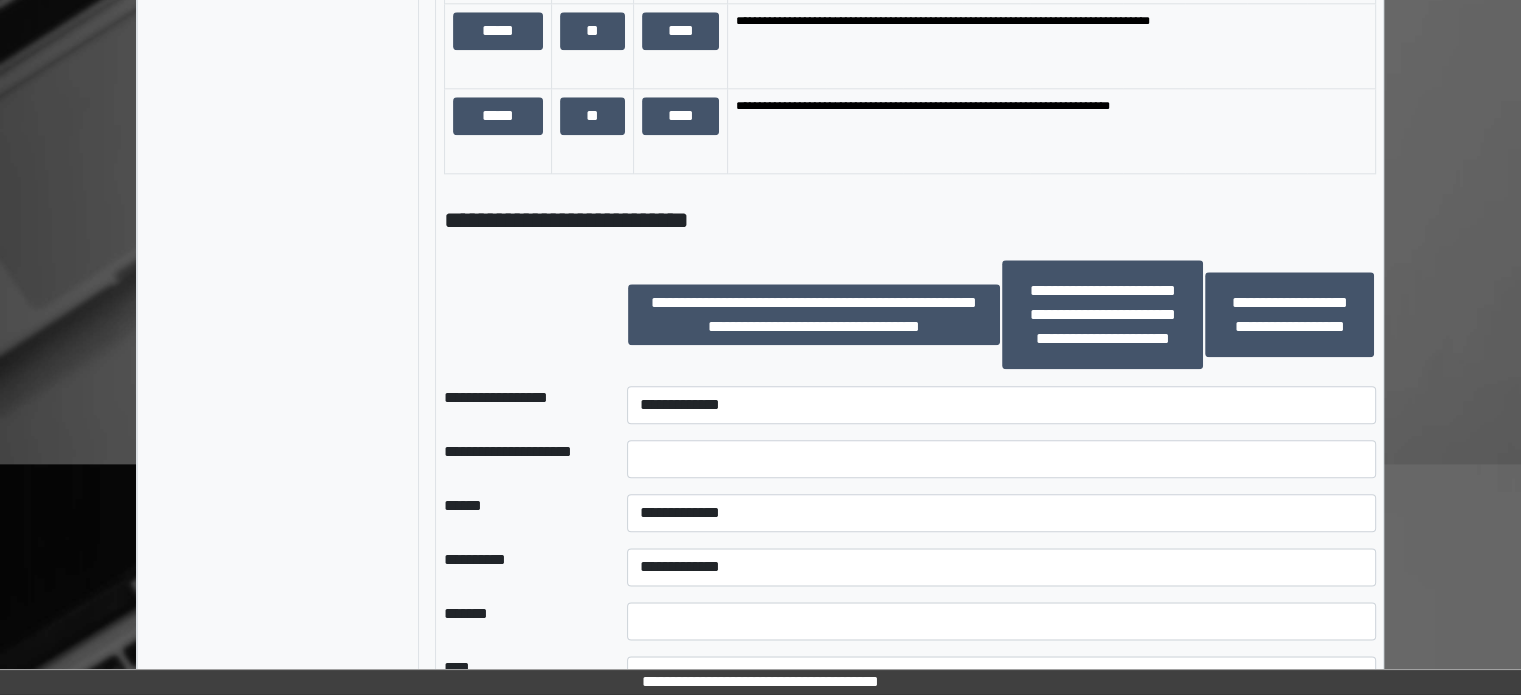 scroll, scrollTop: 2311, scrollLeft: 0, axis: vertical 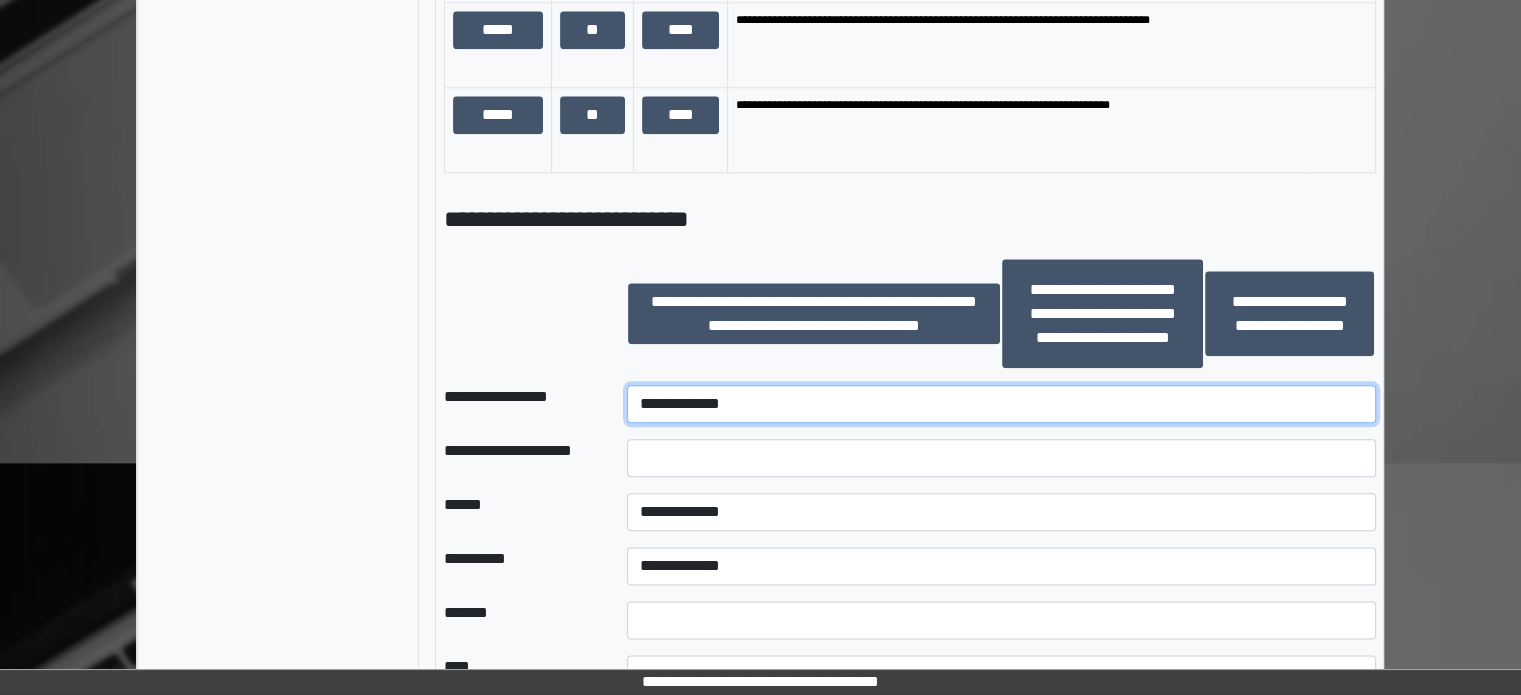 click on "**********" at bounding box center [1001, 404] 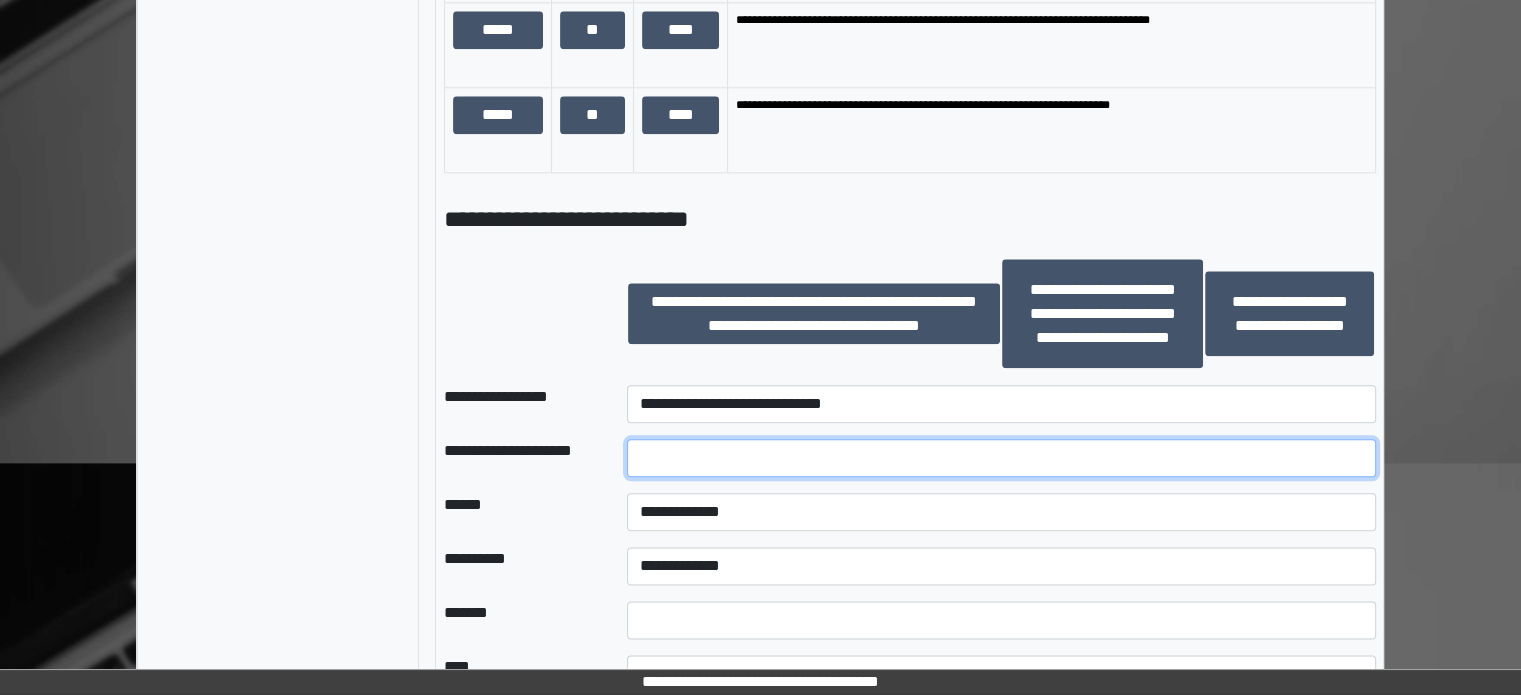 click at bounding box center (1001, 458) 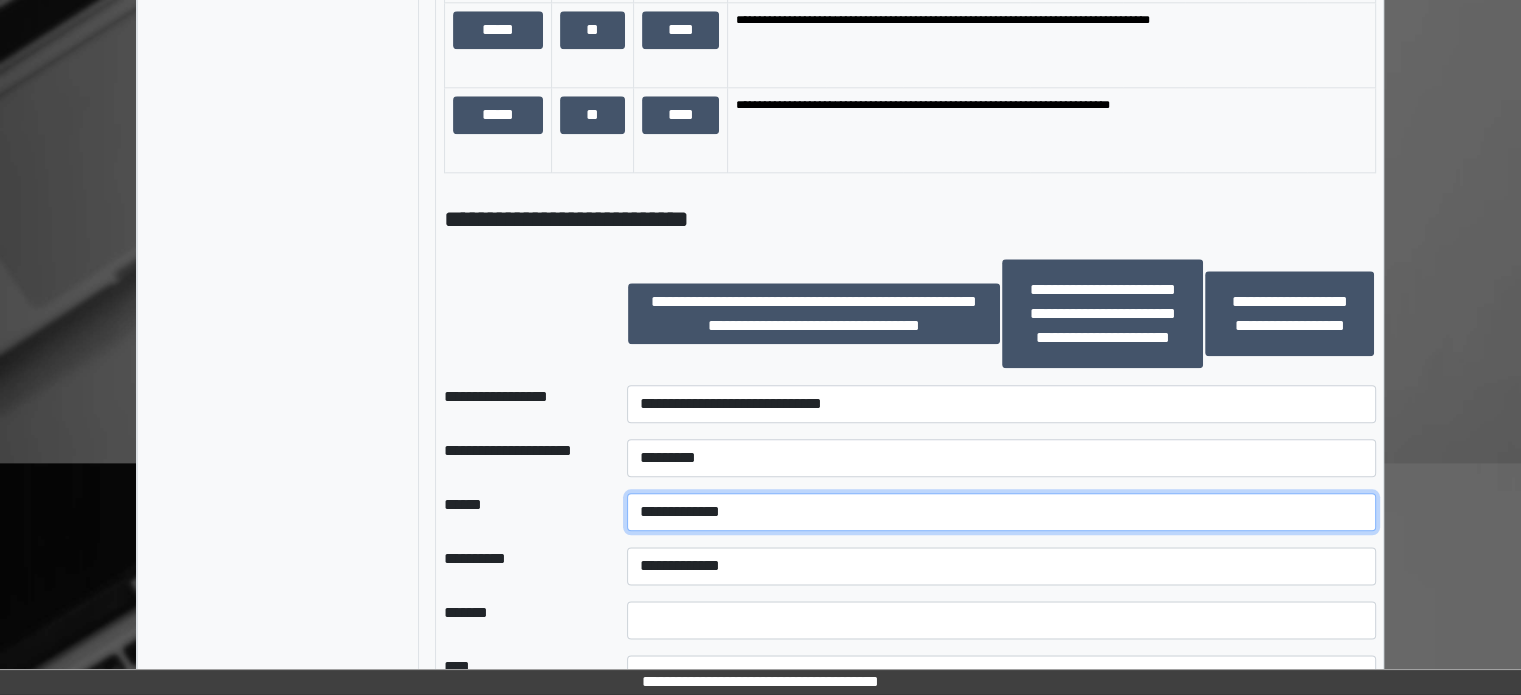 click on "**********" at bounding box center (1001, 512) 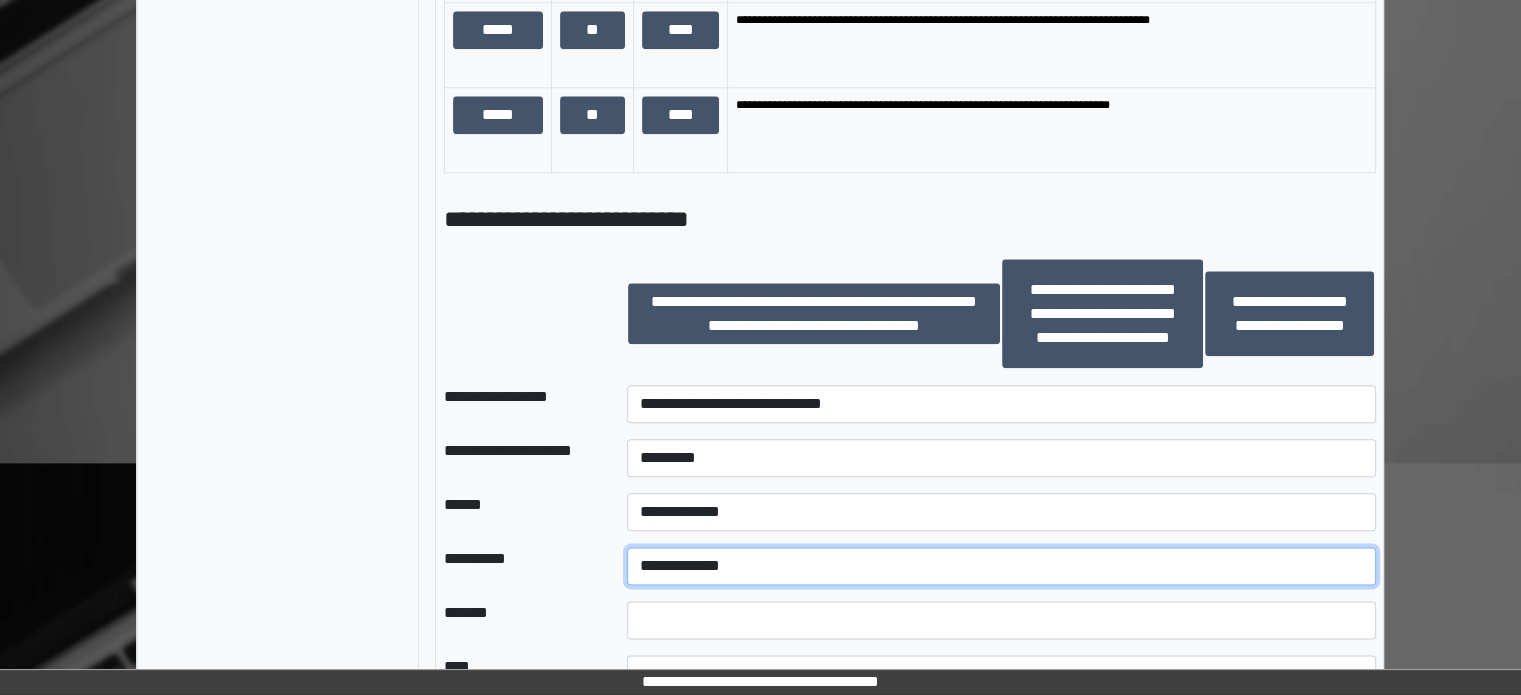 click on "**********" at bounding box center (1001, 566) 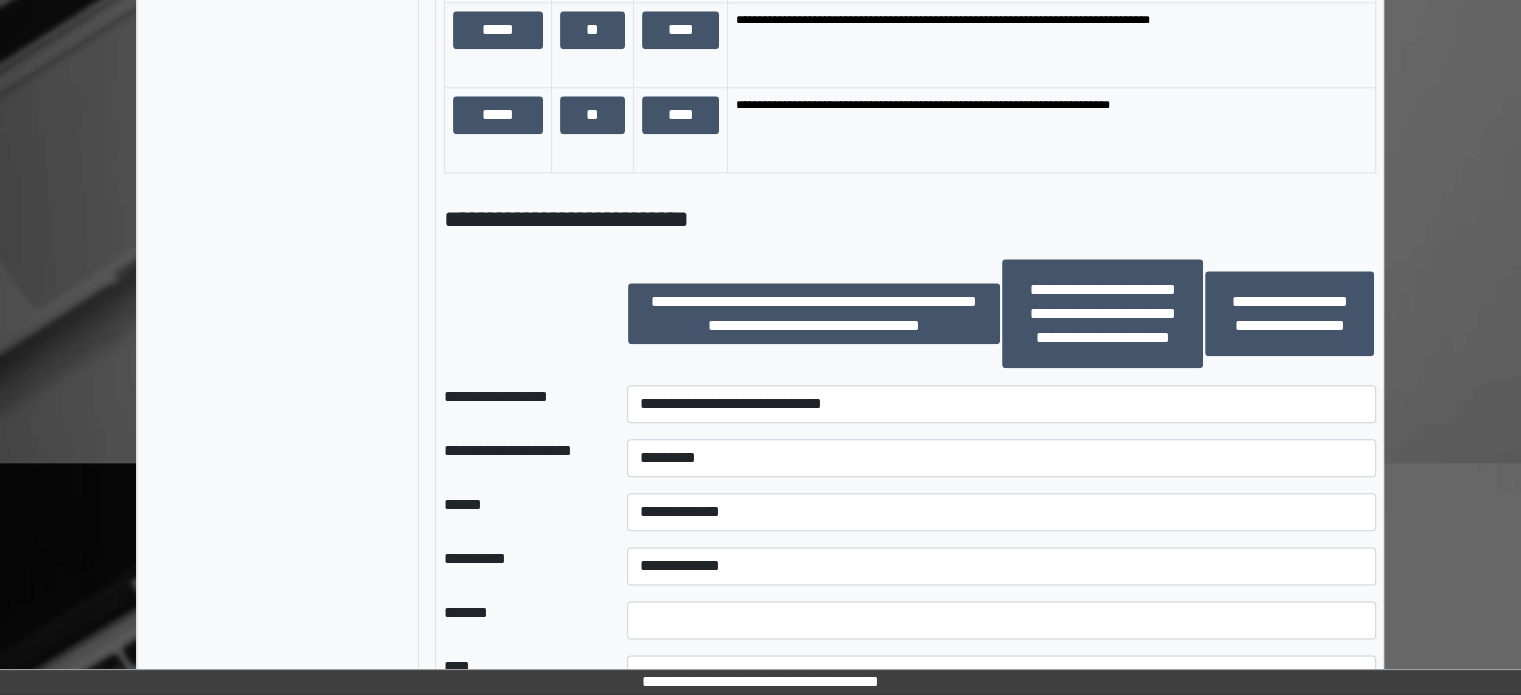 click on "**********" at bounding box center (519, 566) 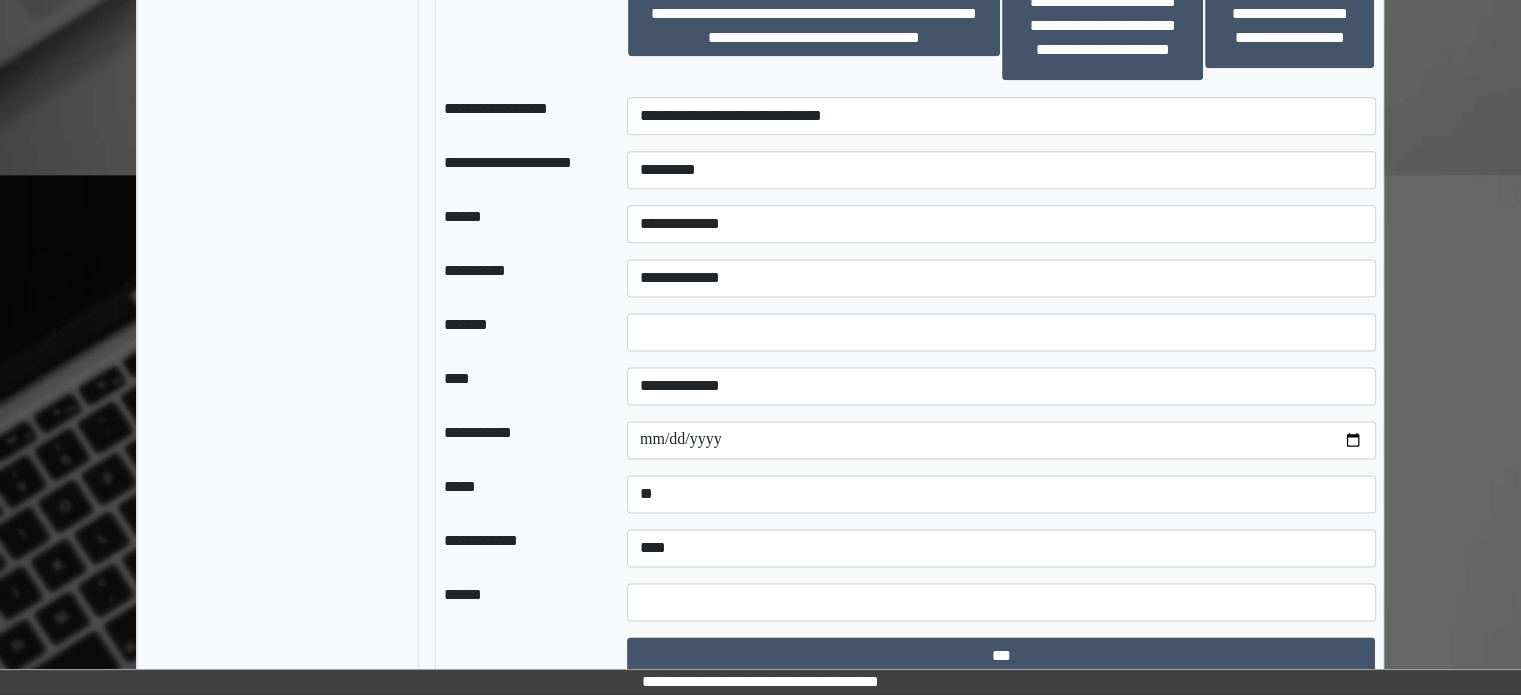 scroll, scrollTop: 2611, scrollLeft: 0, axis: vertical 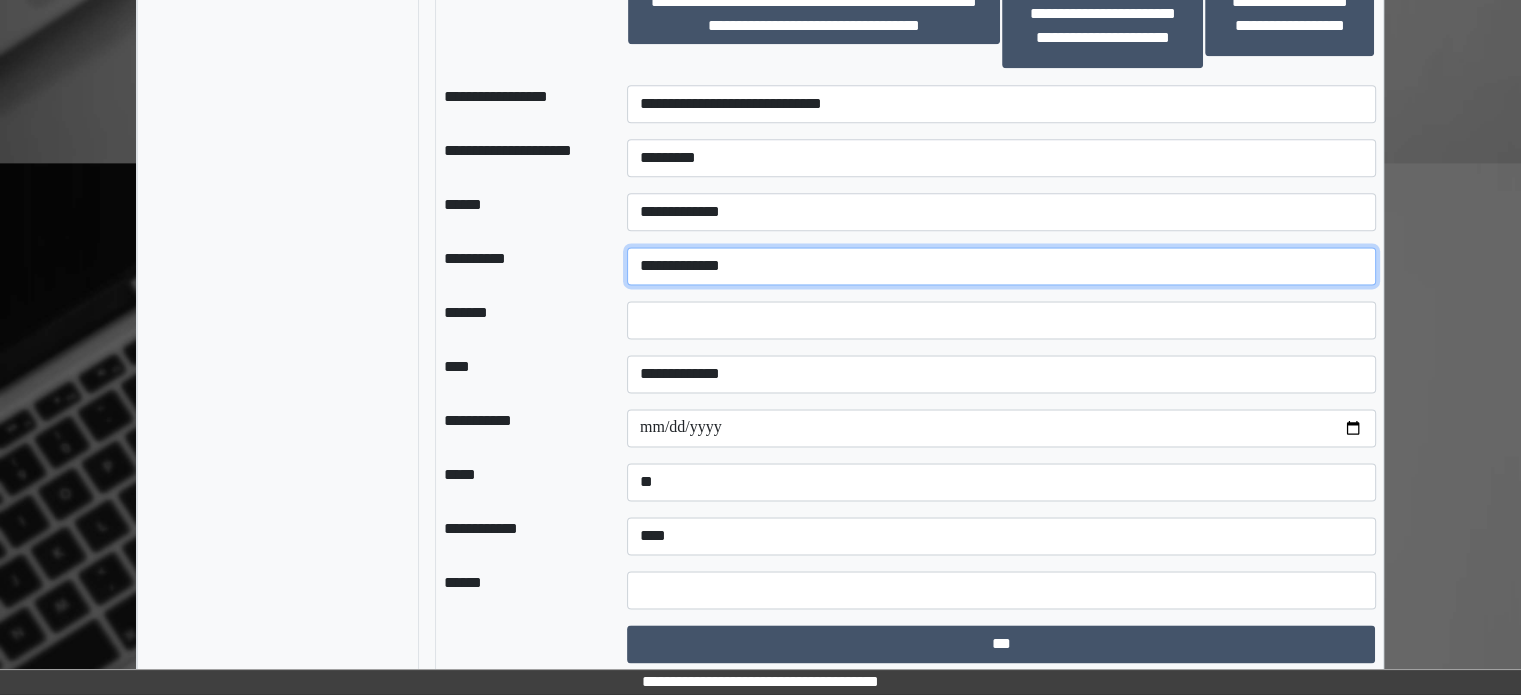 click on "**********" at bounding box center [1001, 266] 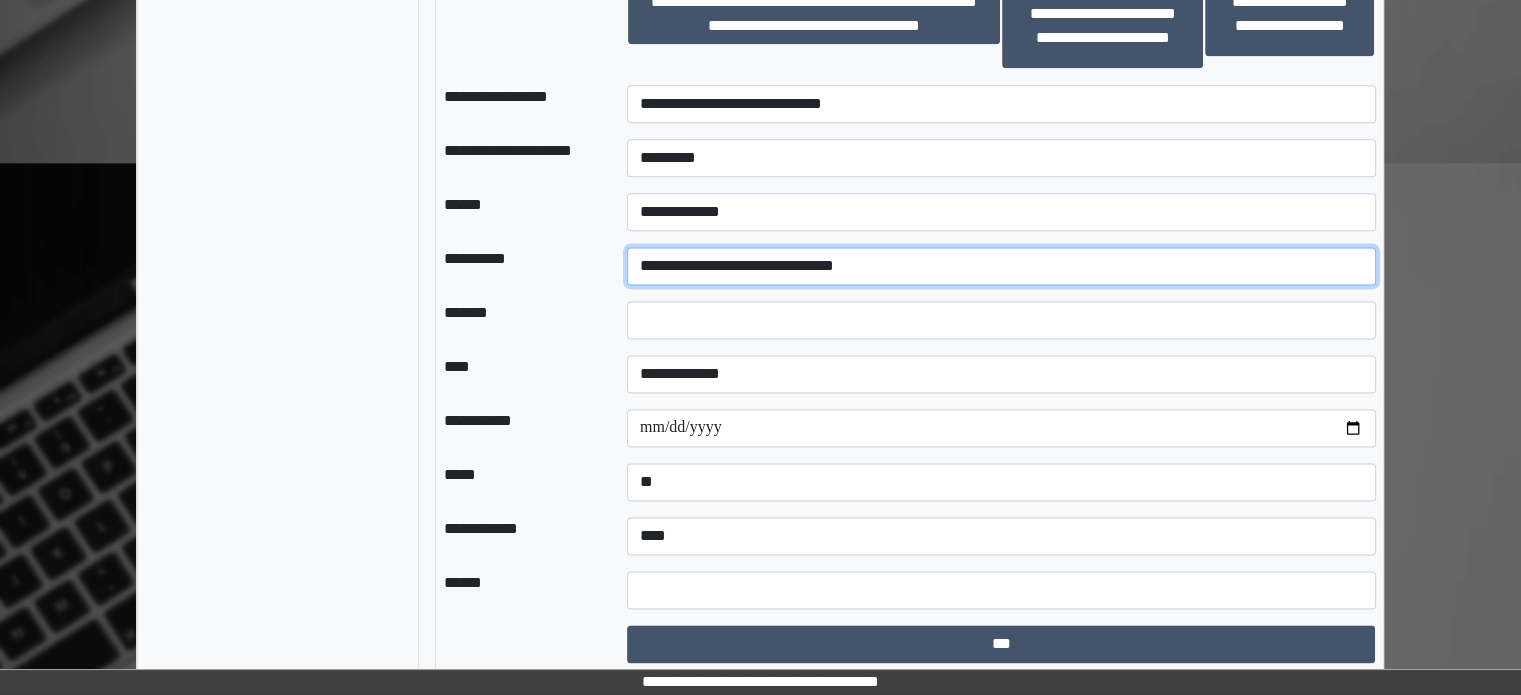 click on "**********" at bounding box center [1001, 266] 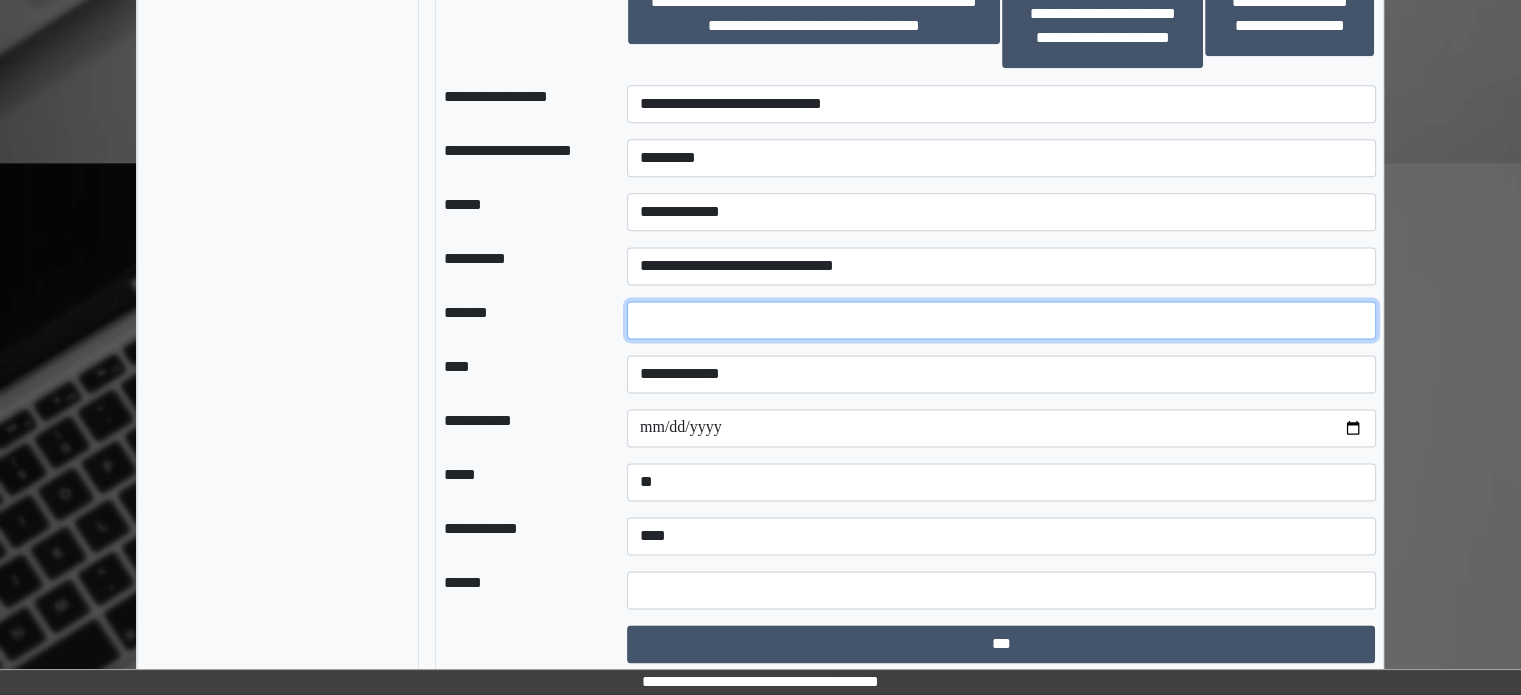 click at bounding box center (1001, 320) 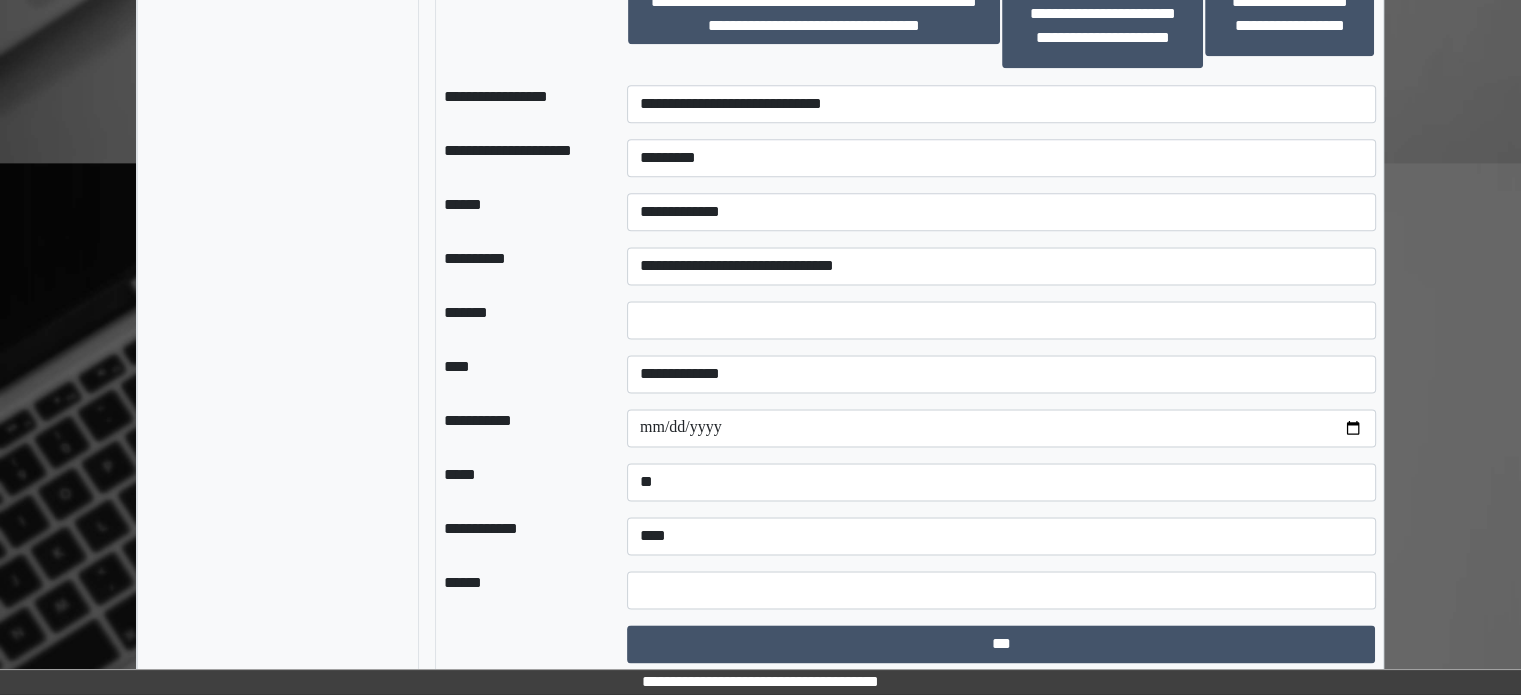 click on "****" at bounding box center (519, 374) 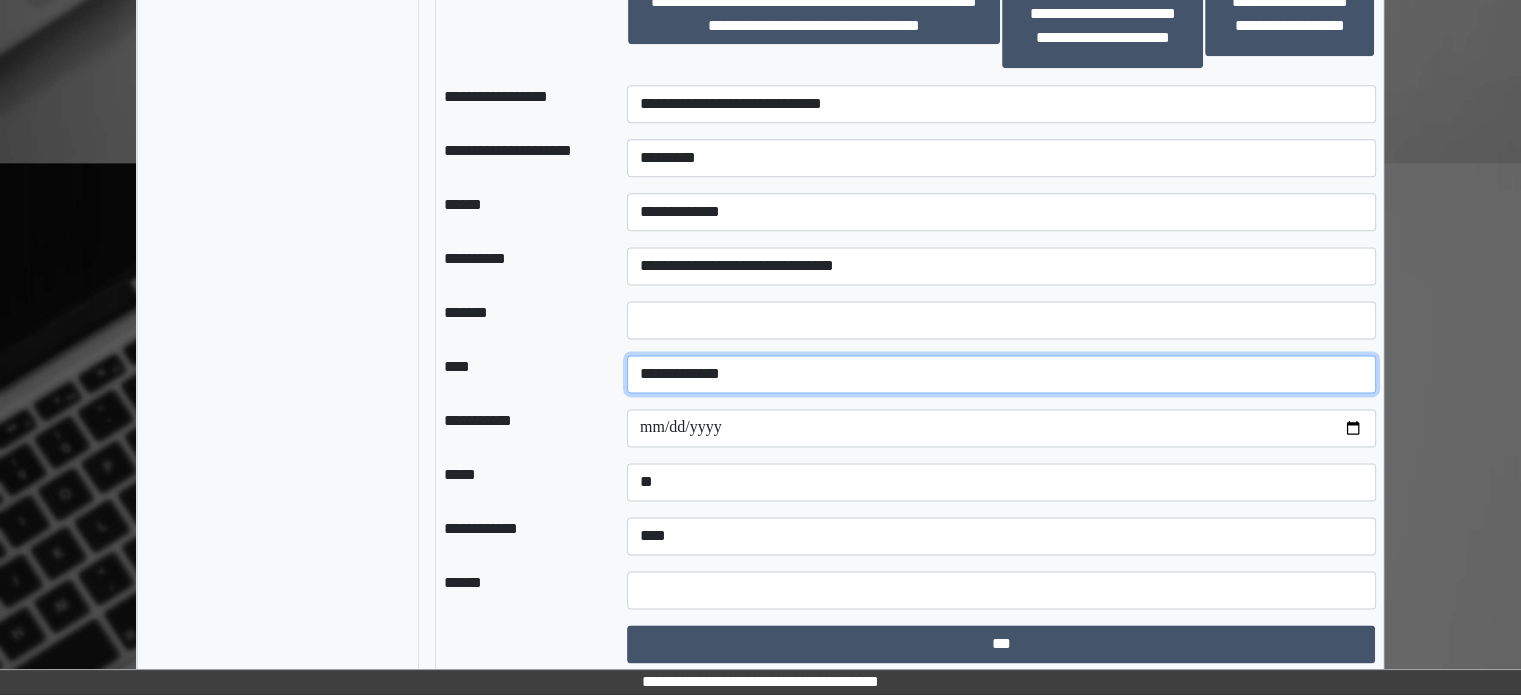 click on "**********" at bounding box center [1001, 374] 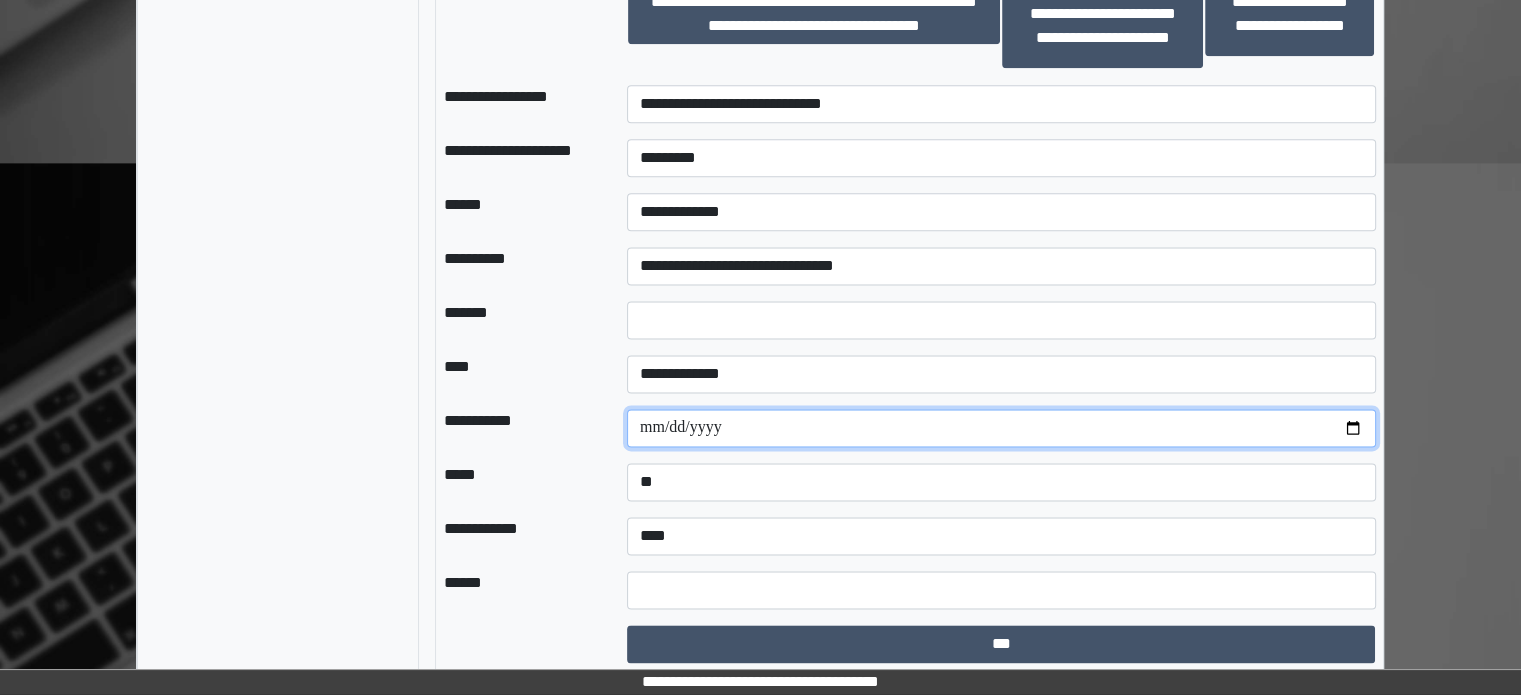 click at bounding box center [1001, 428] 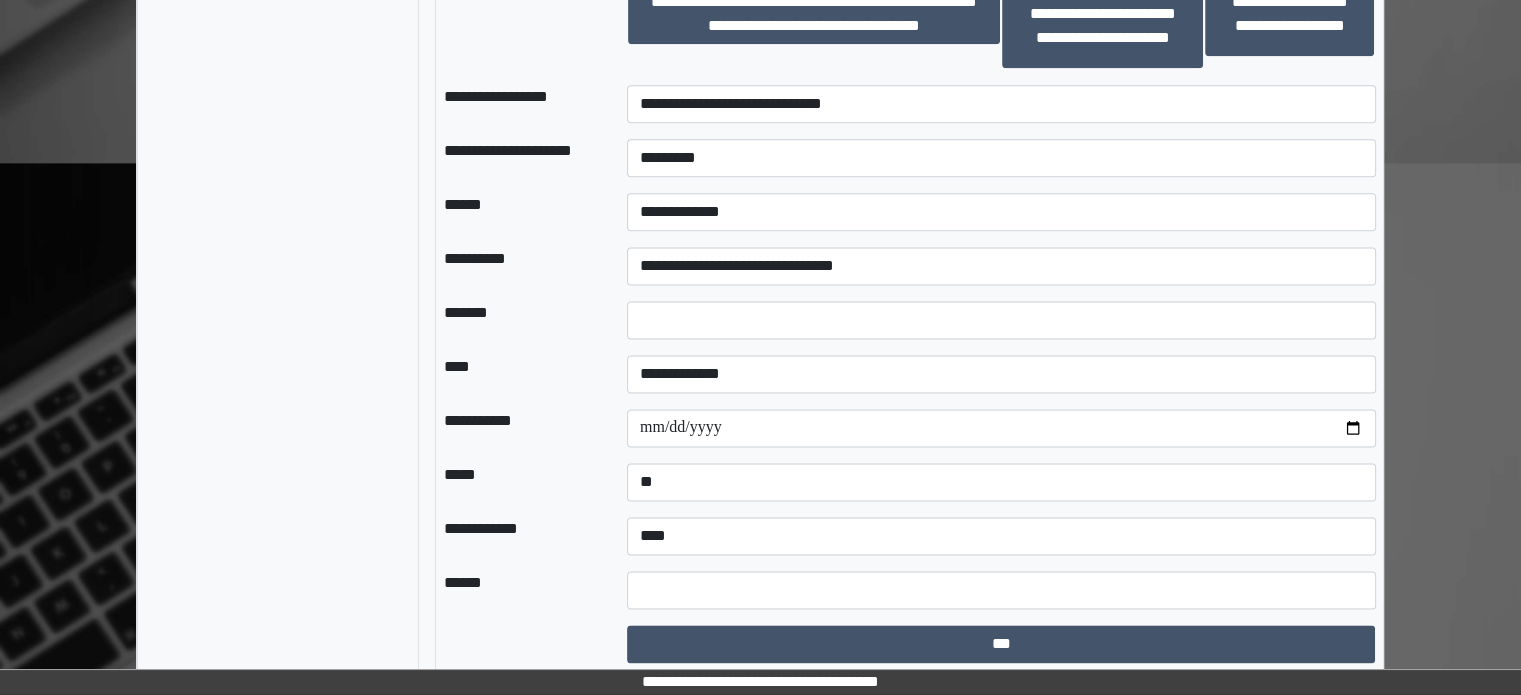 click on "*****" at bounding box center [519, 482] 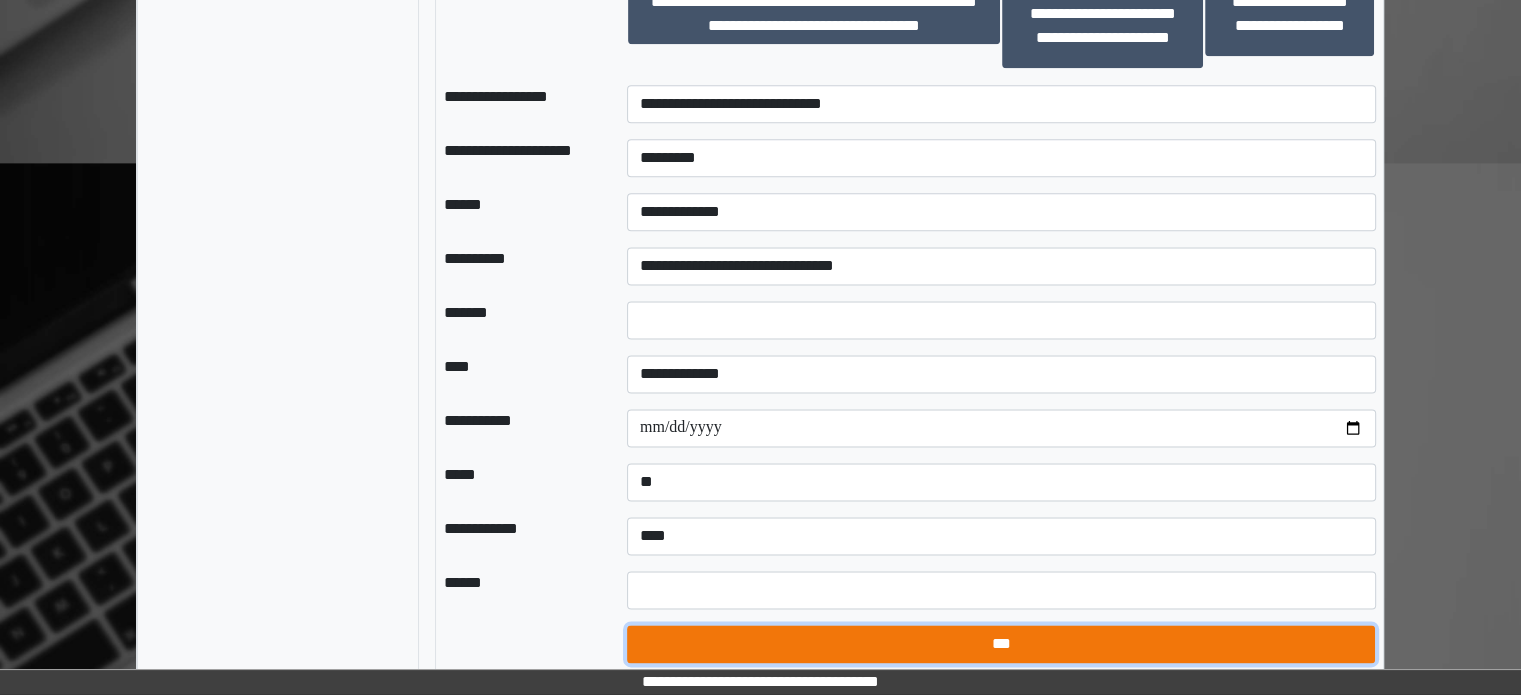click on "***" at bounding box center [1001, 644] 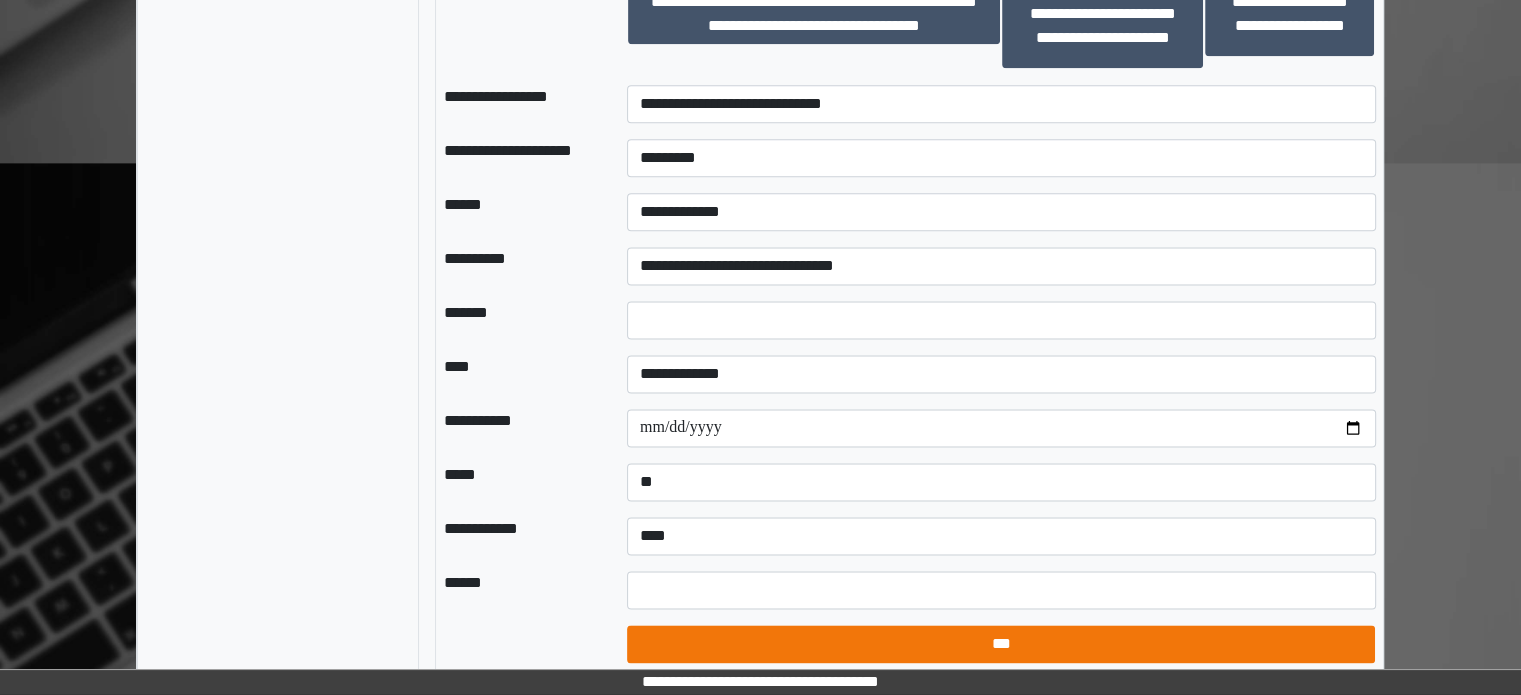 select on "*" 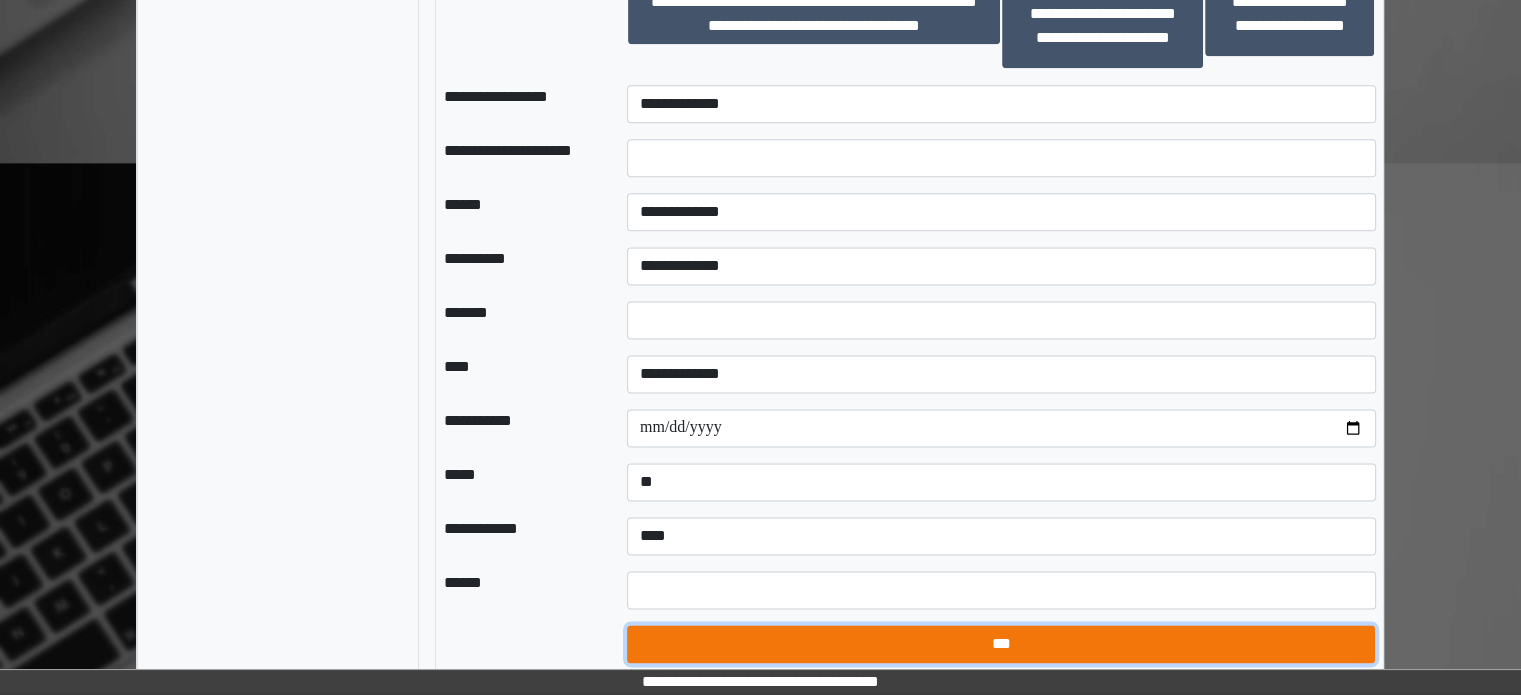 click on "***" at bounding box center [1001, 644] 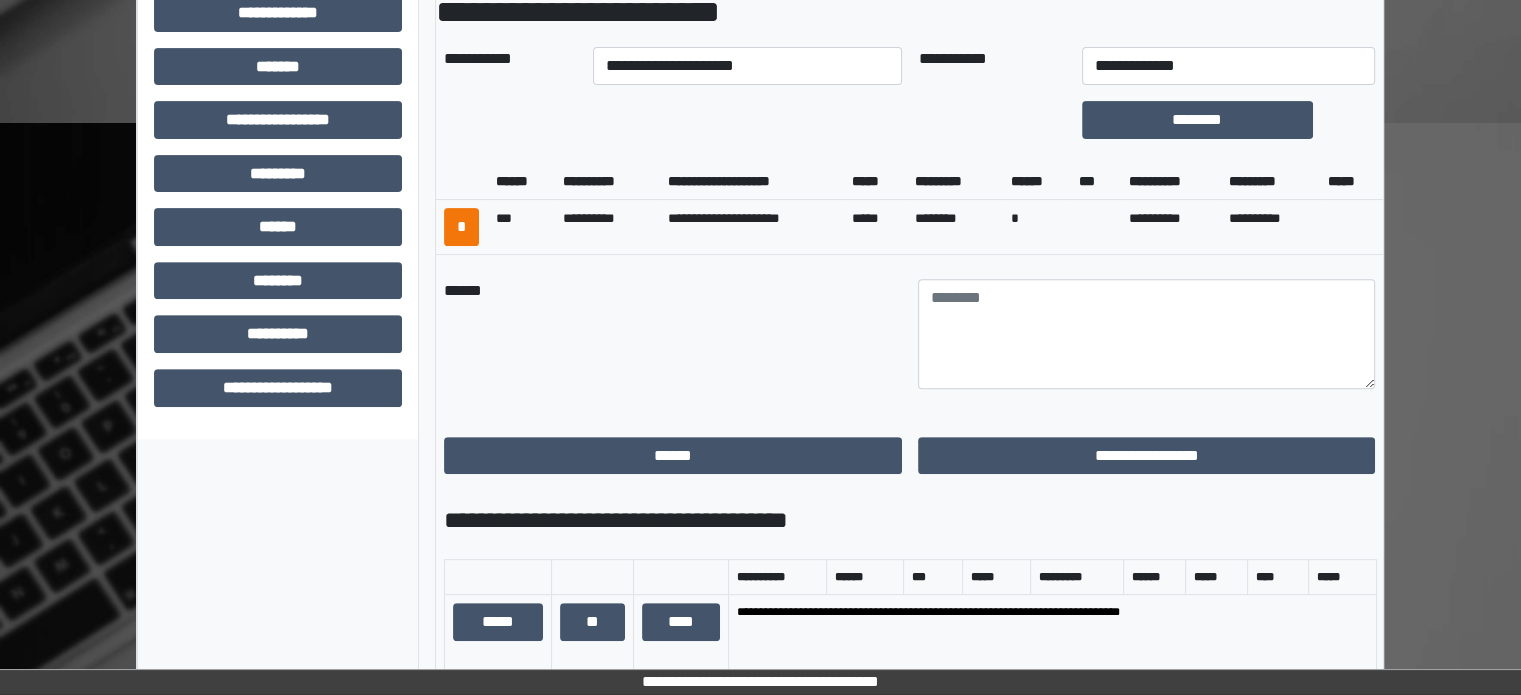 scroll, scrollTop: 711, scrollLeft: 0, axis: vertical 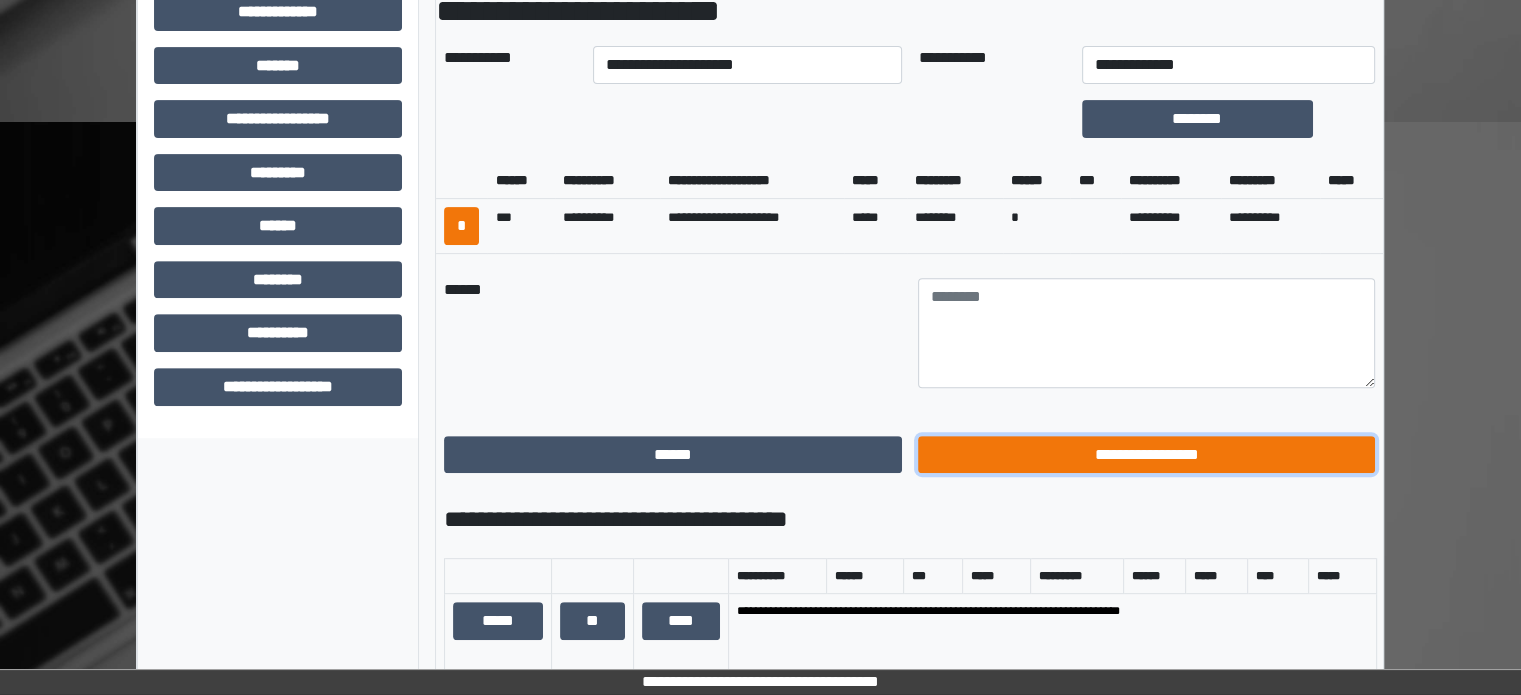 click on "**********" at bounding box center [1147, 455] 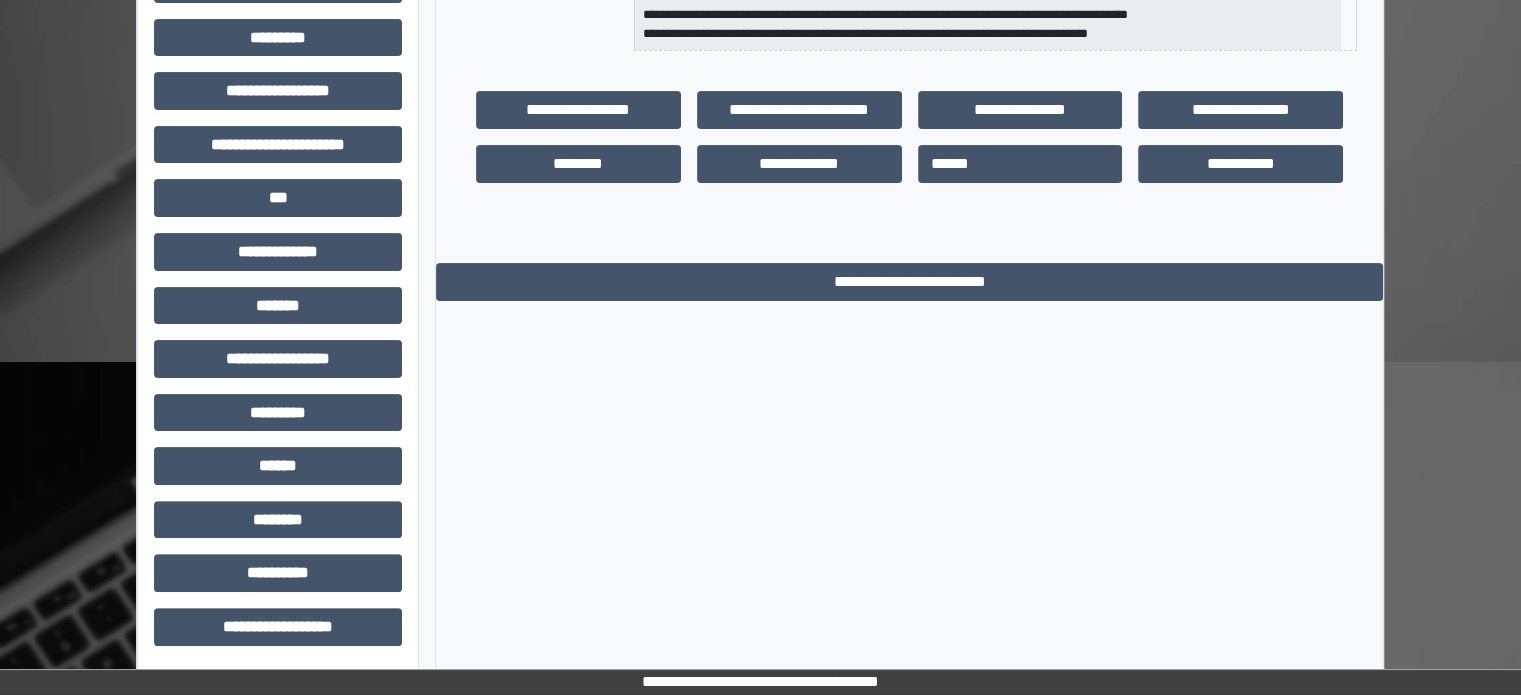 scroll, scrollTop: 471, scrollLeft: 0, axis: vertical 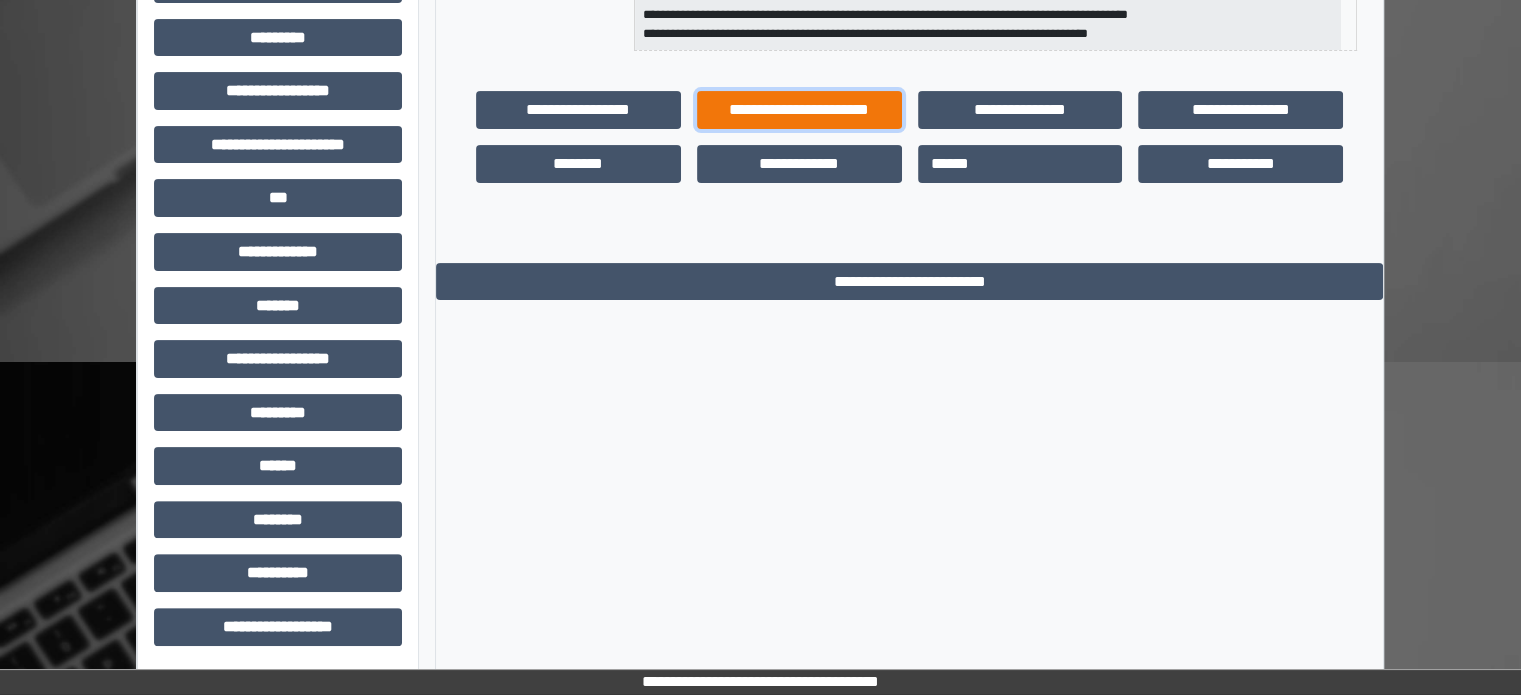 click on "**********" at bounding box center (799, 110) 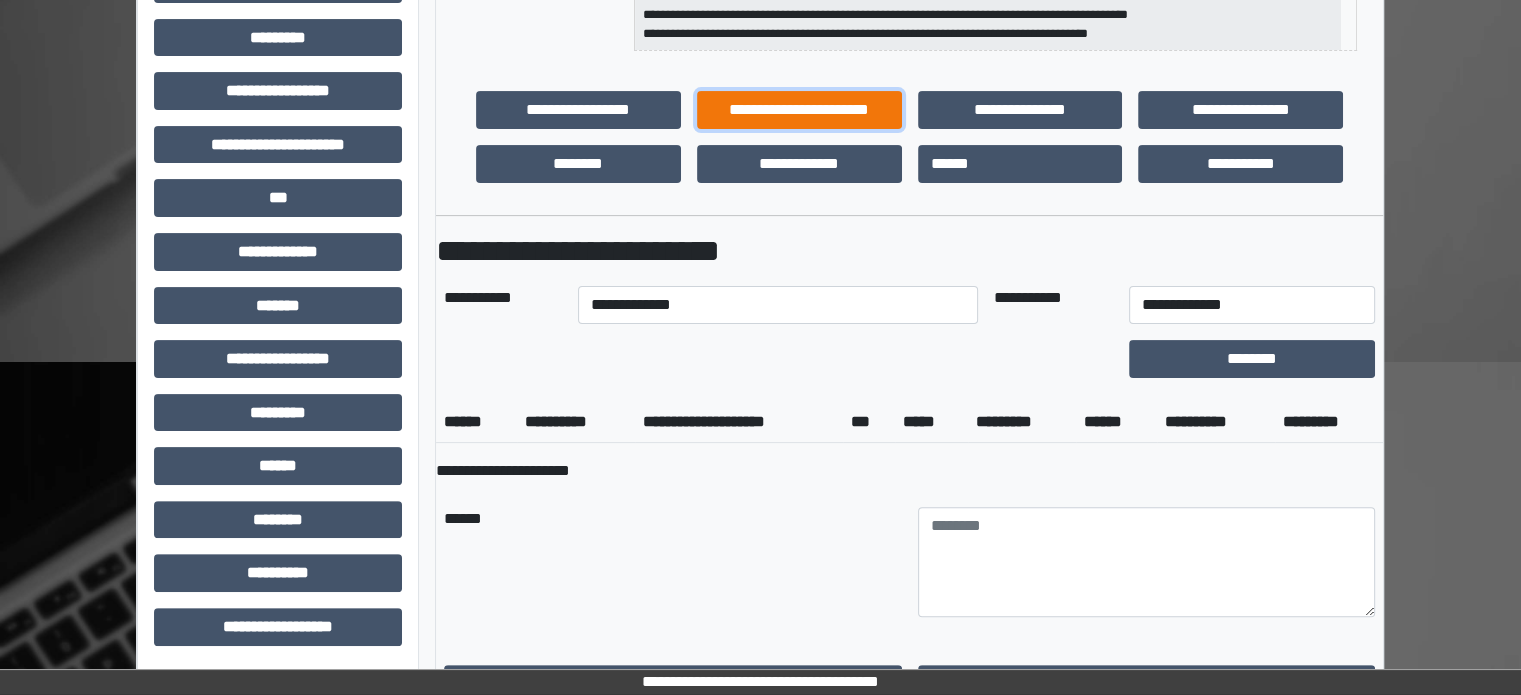 click on "**********" at bounding box center [799, 110] 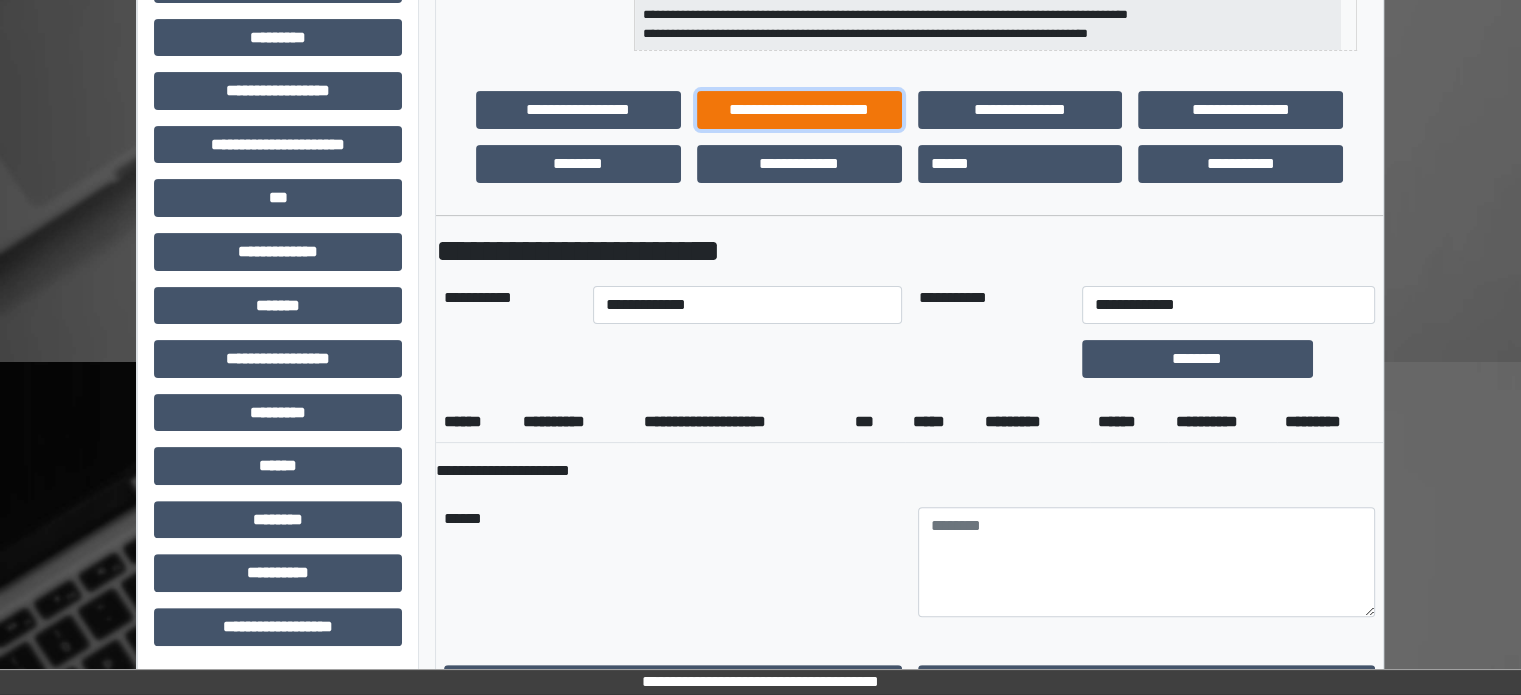 click on "**********" at bounding box center [799, 110] 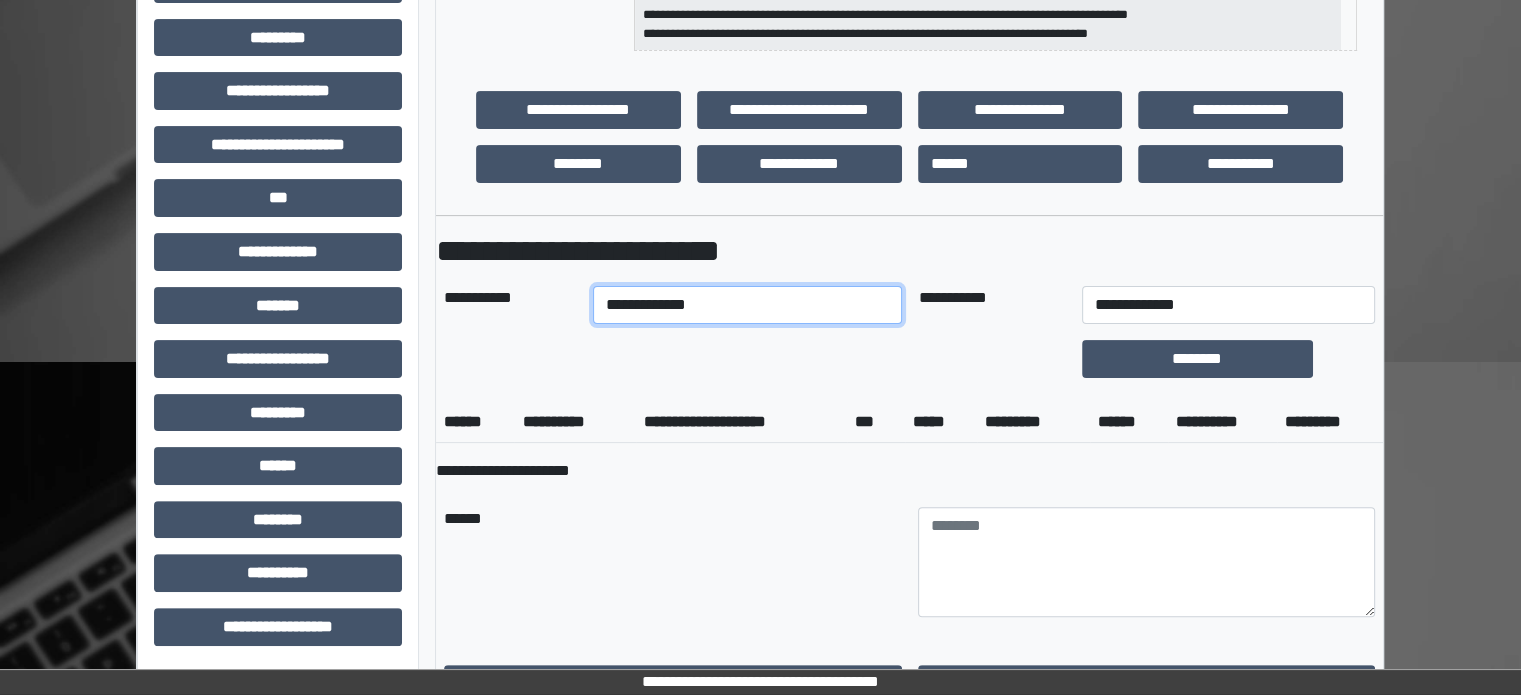 click on "**********" at bounding box center (748, 305) 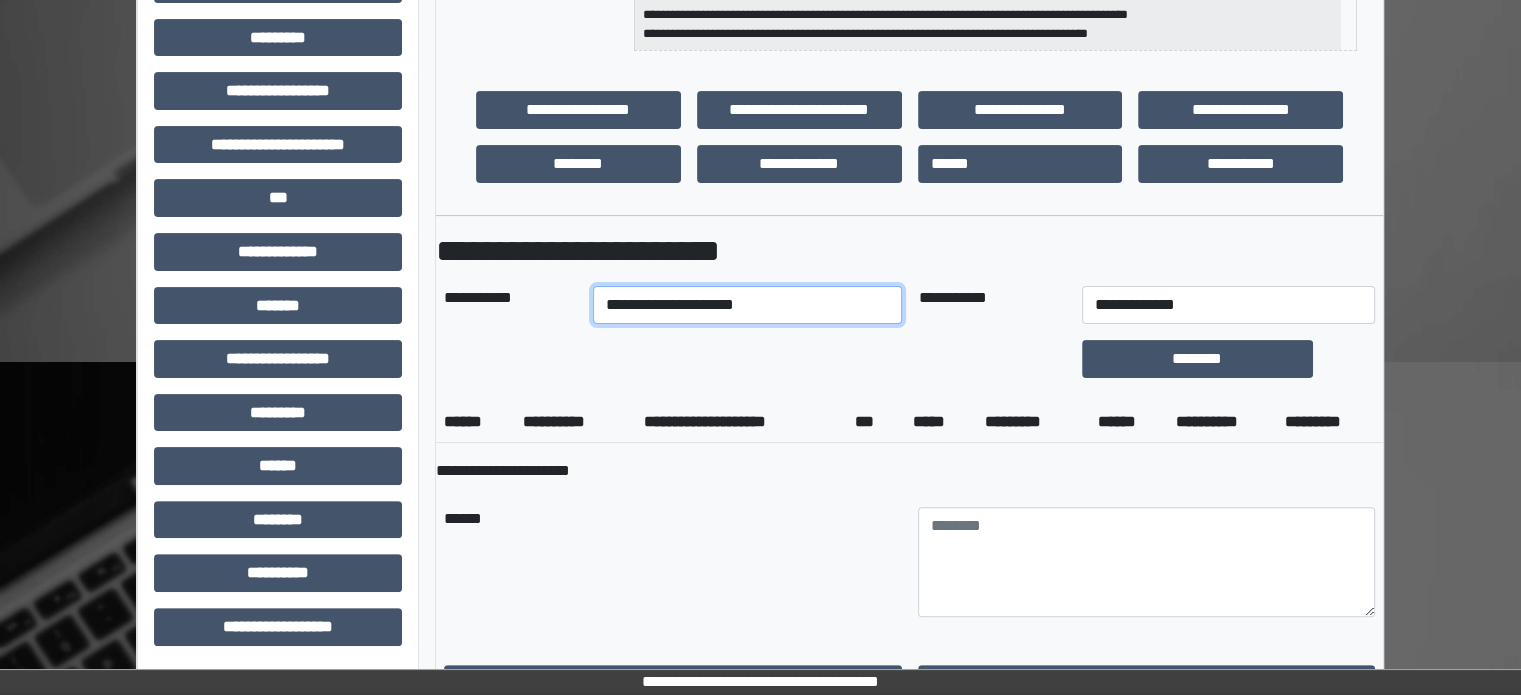 click on "**********" at bounding box center [748, 305] 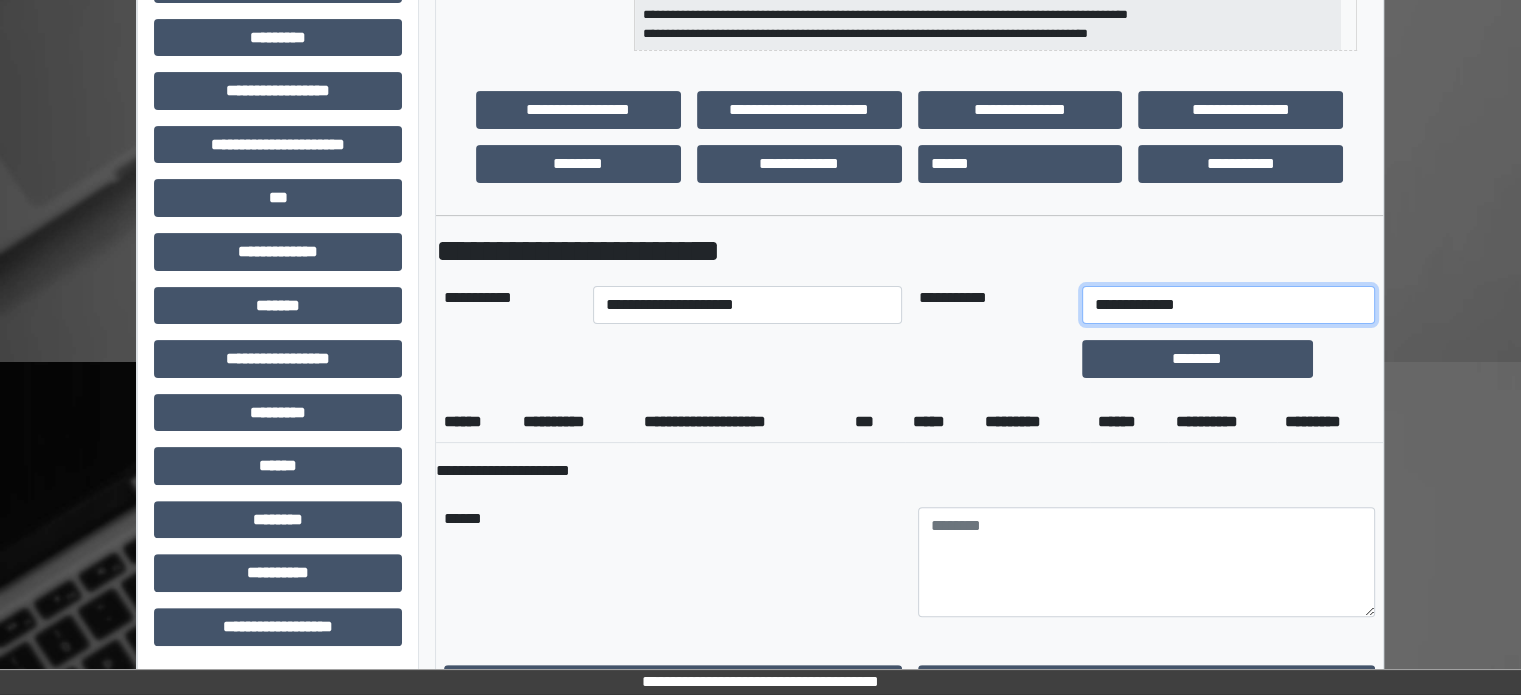 click on "**********" at bounding box center [1229, 305] 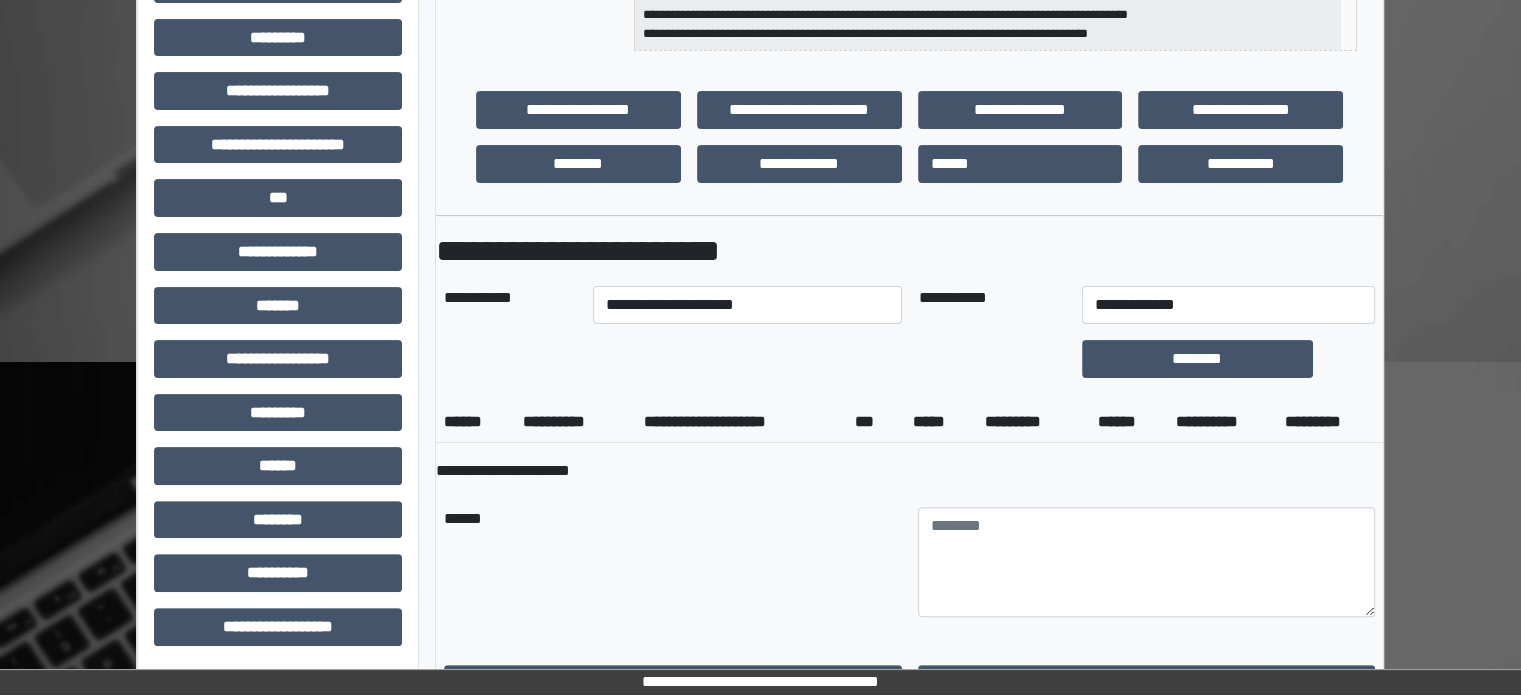 click on "******" at bounding box center [673, 562] 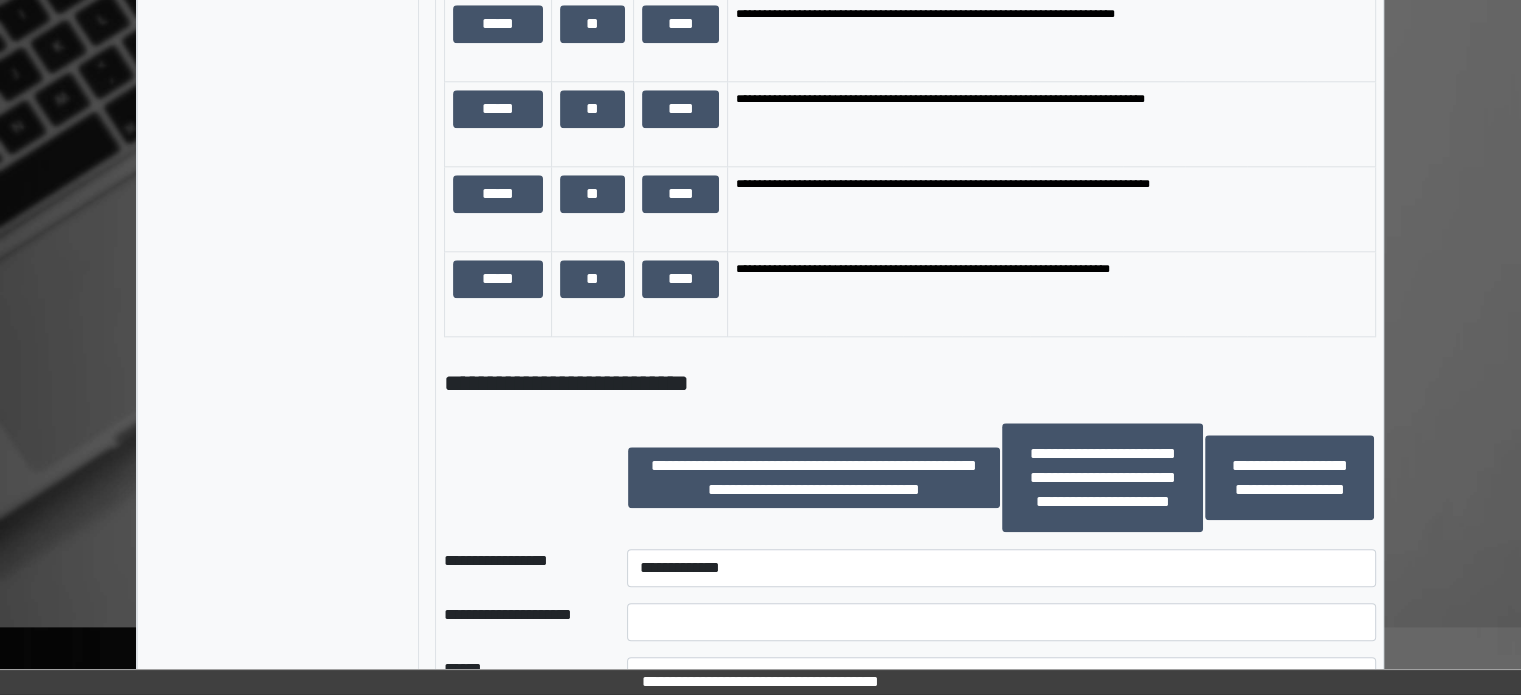 scroll, scrollTop: 2271, scrollLeft: 0, axis: vertical 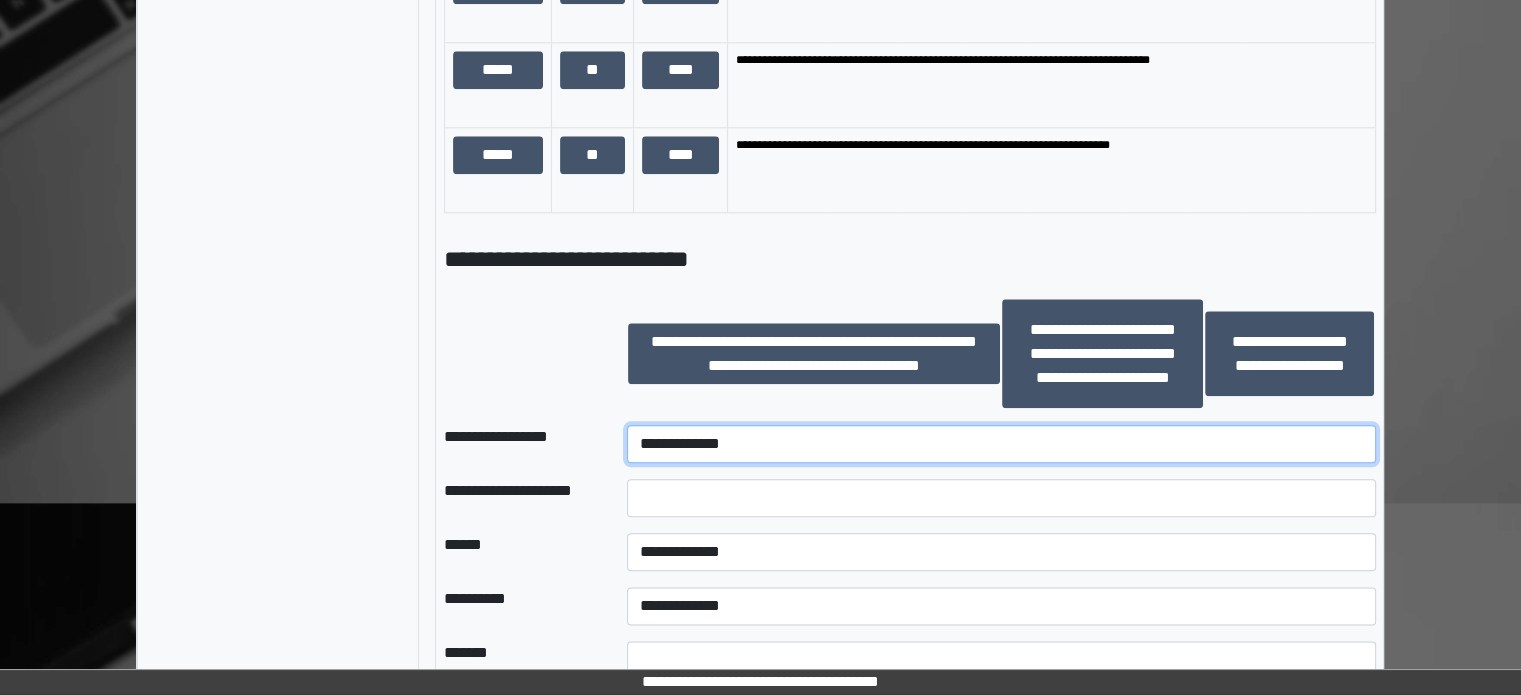 click on "**********" at bounding box center (1001, 444) 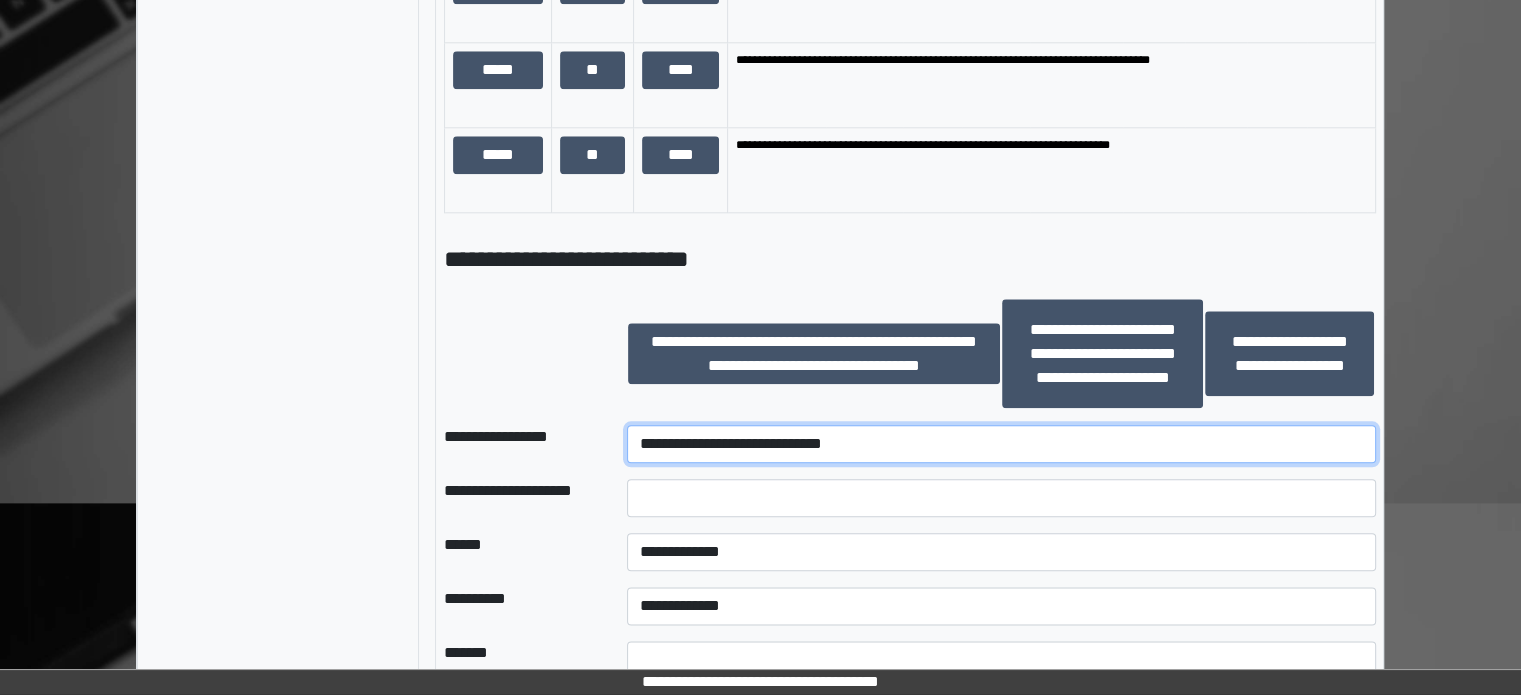 click on "**********" at bounding box center (1001, 444) 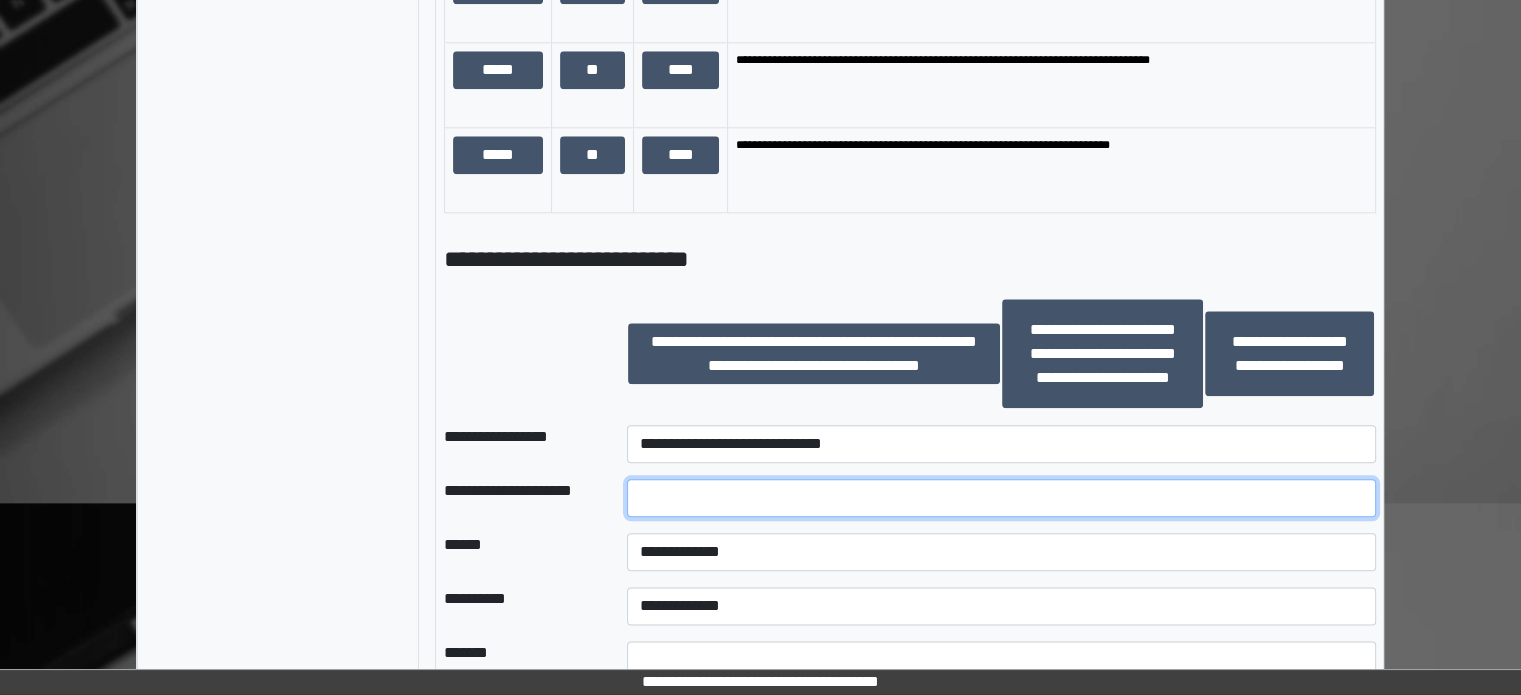 click at bounding box center (1001, 498) 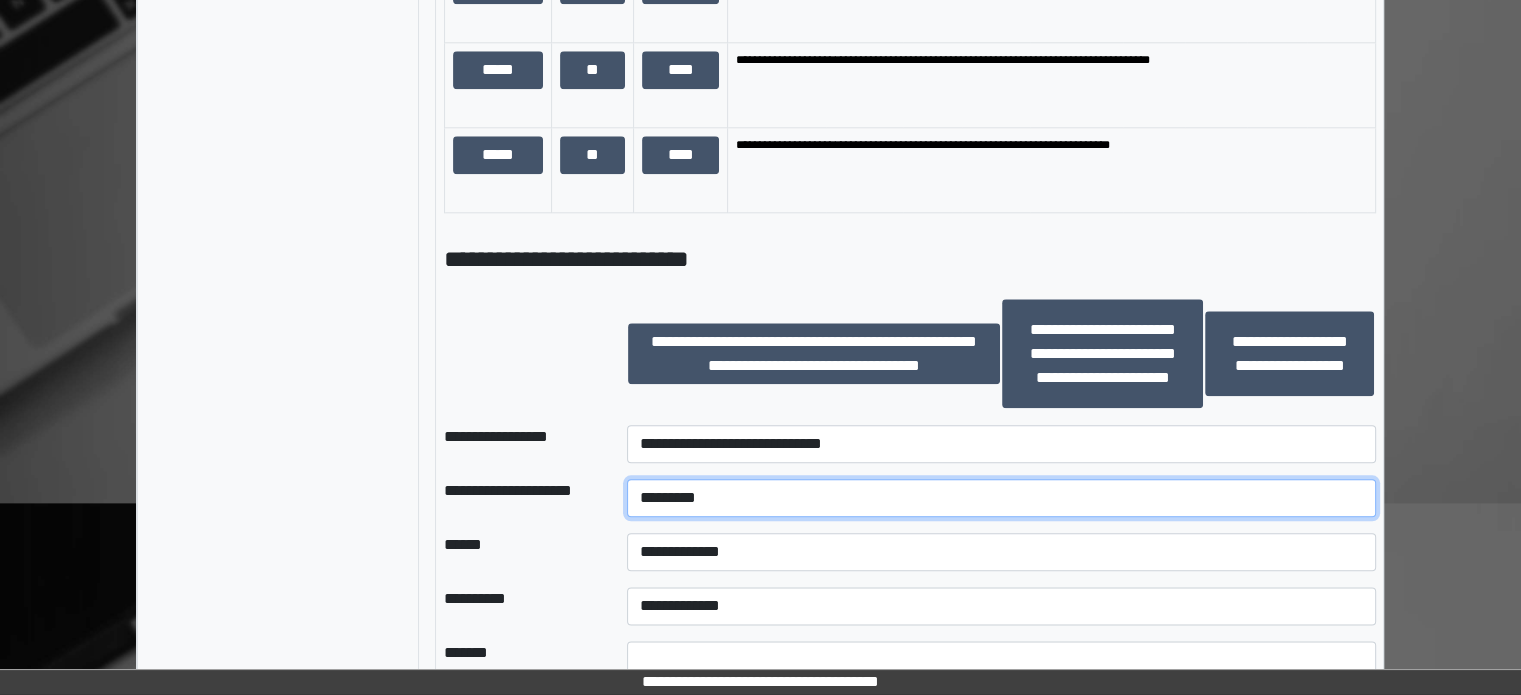 type on "*********" 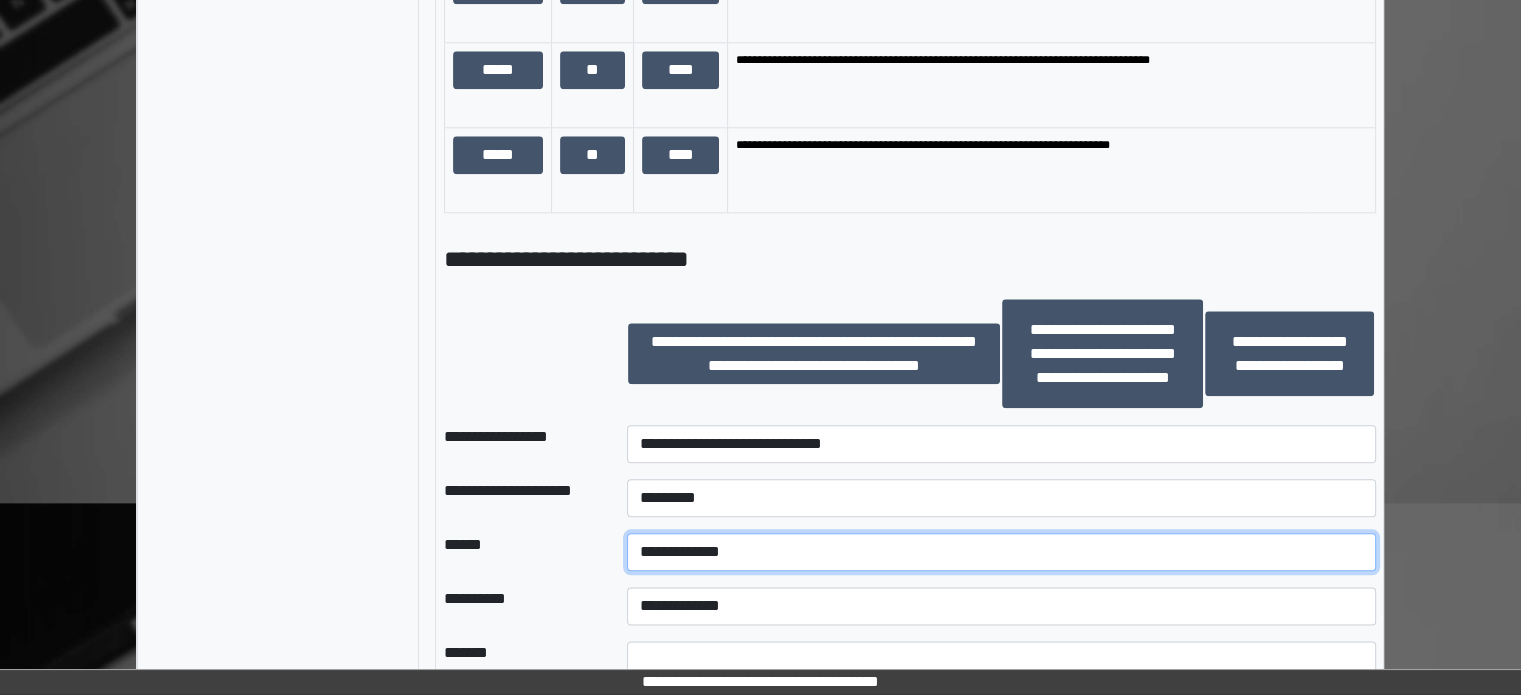 click on "**********" at bounding box center (1001, 552) 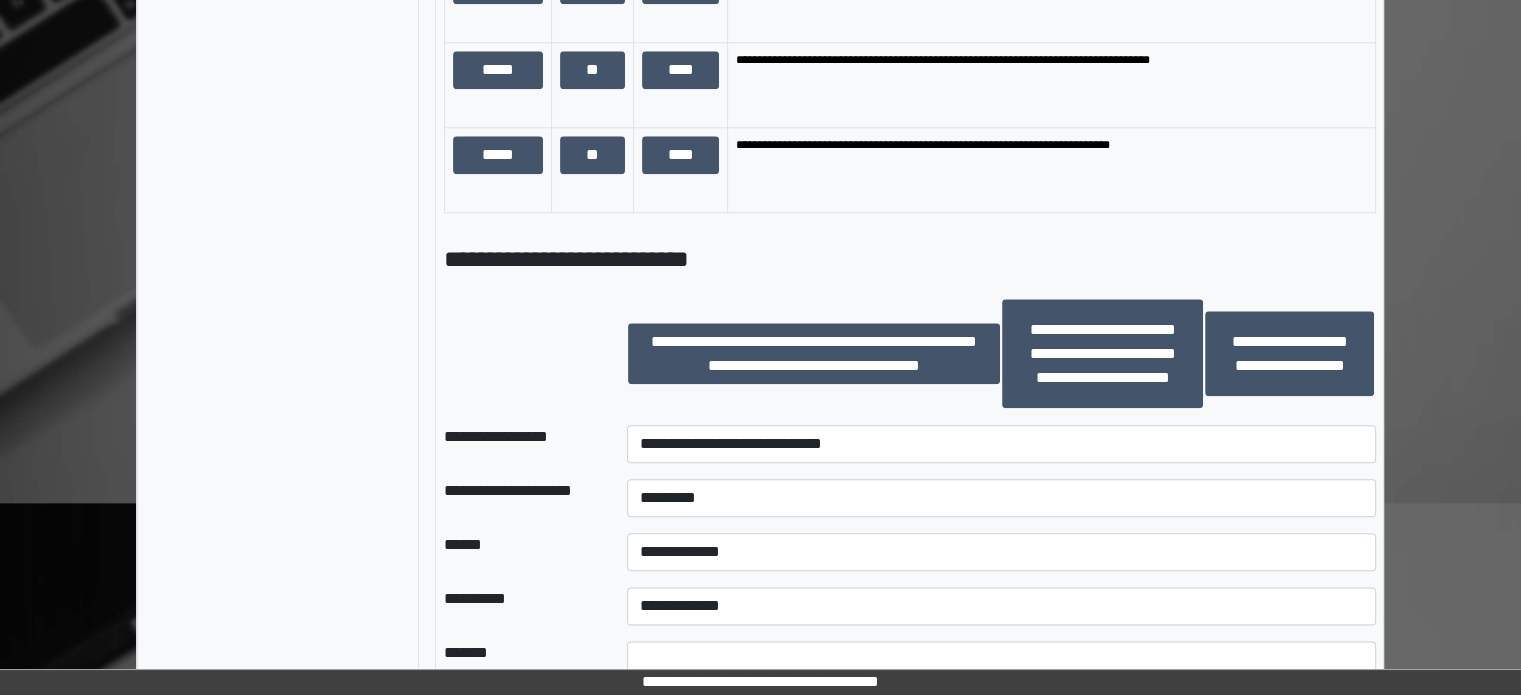 click on "**********" at bounding box center (519, 498) 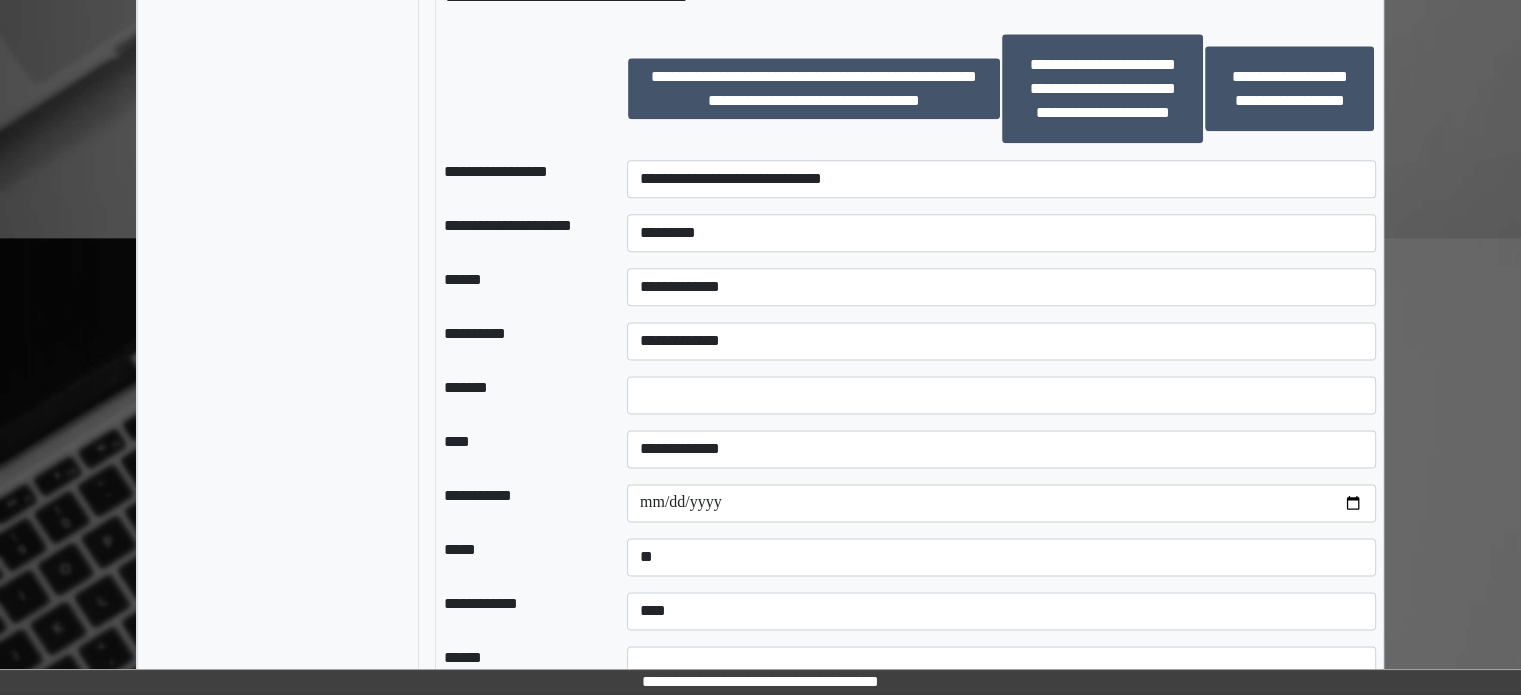 scroll, scrollTop: 2571, scrollLeft: 0, axis: vertical 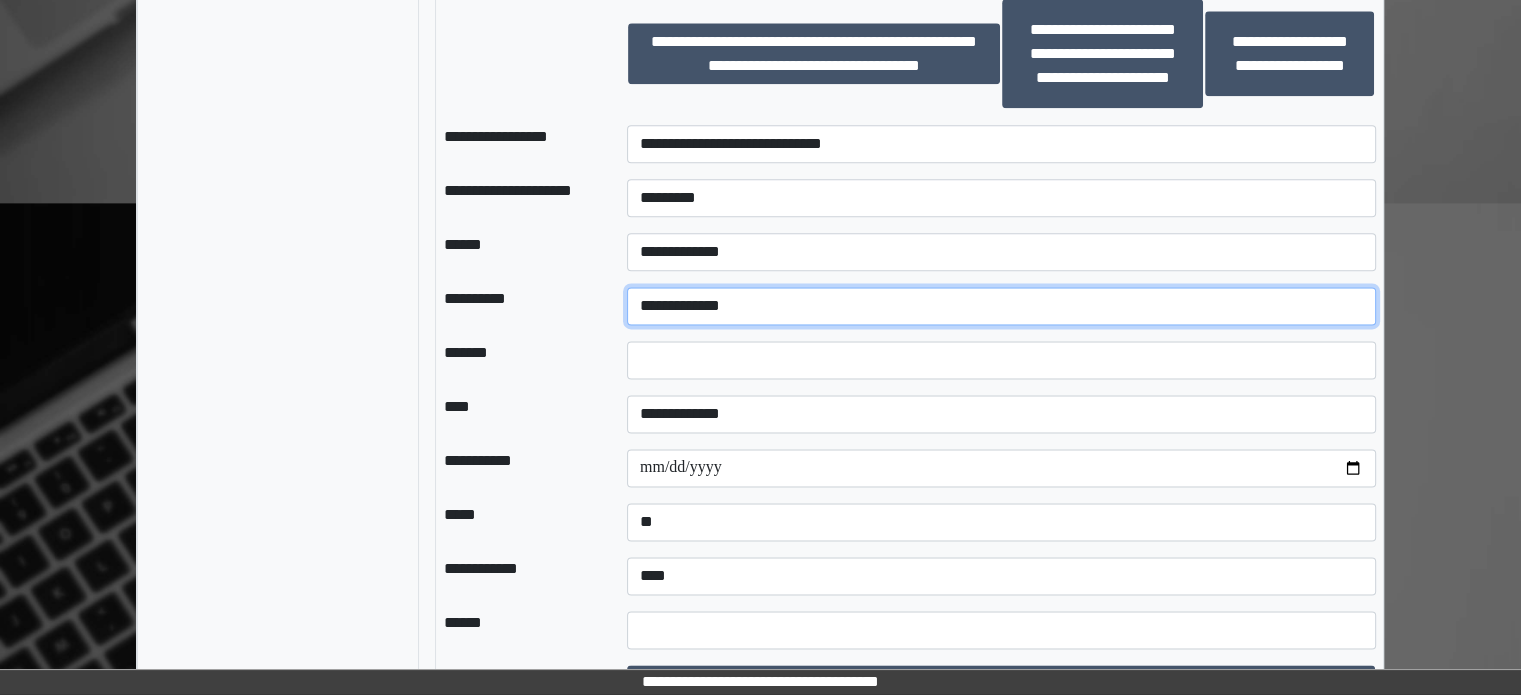 click on "**********" at bounding box center (1001, 306) 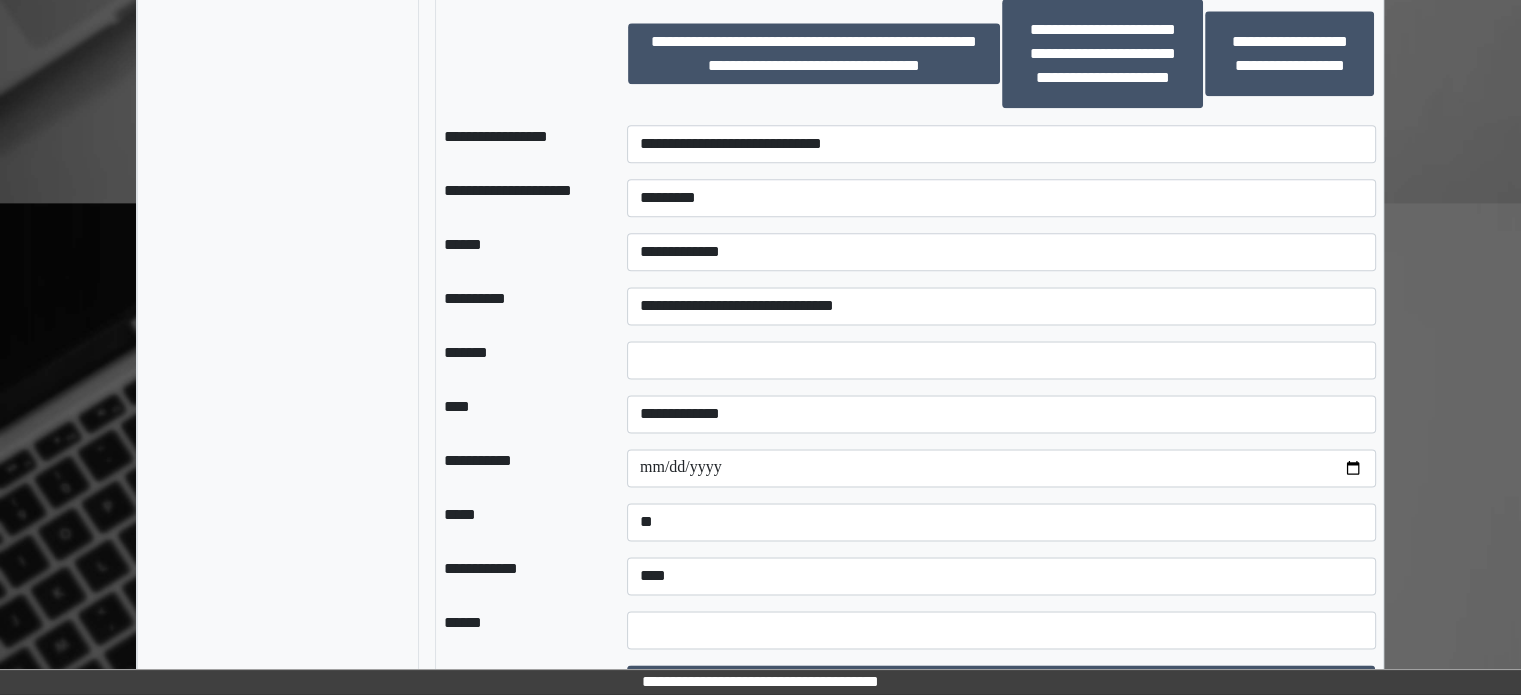click on "**********" at bounding box center (519, 306) 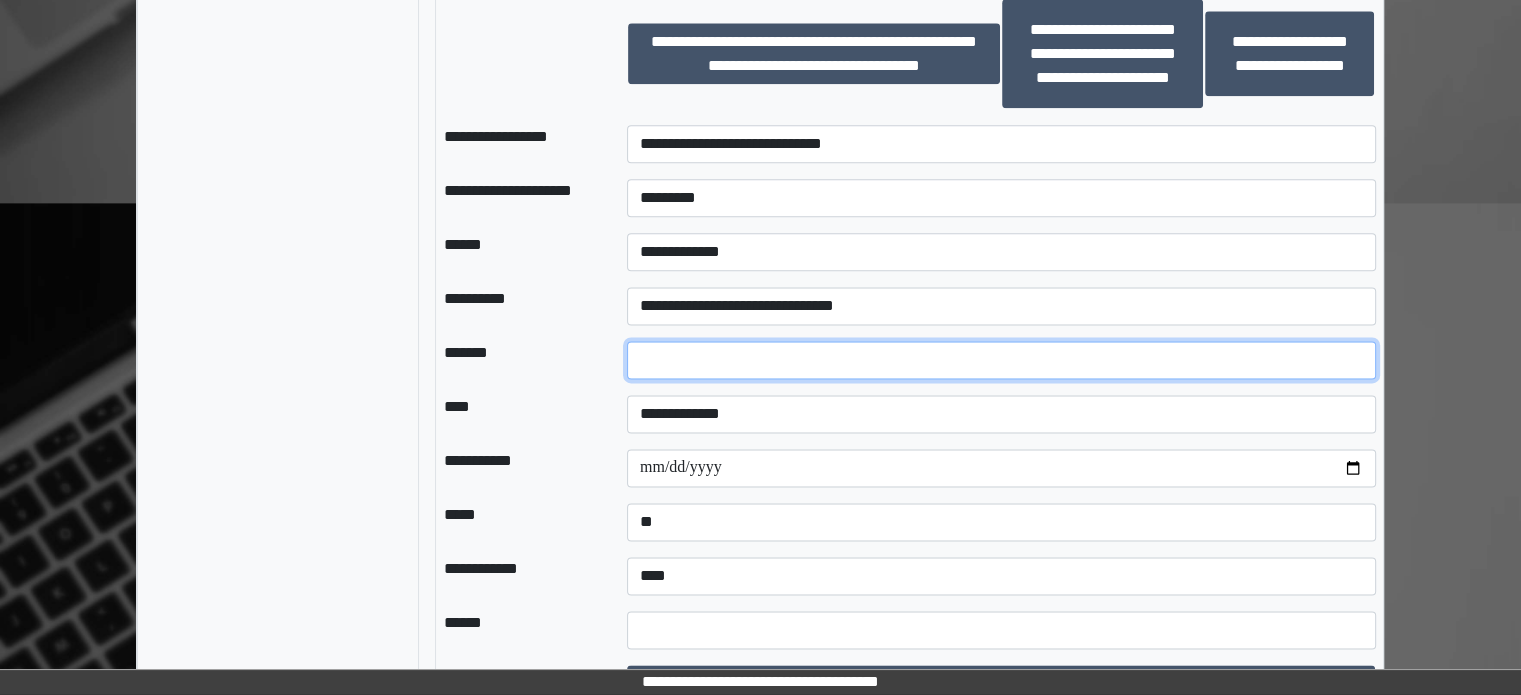 click at bounding box center [1001, 360] 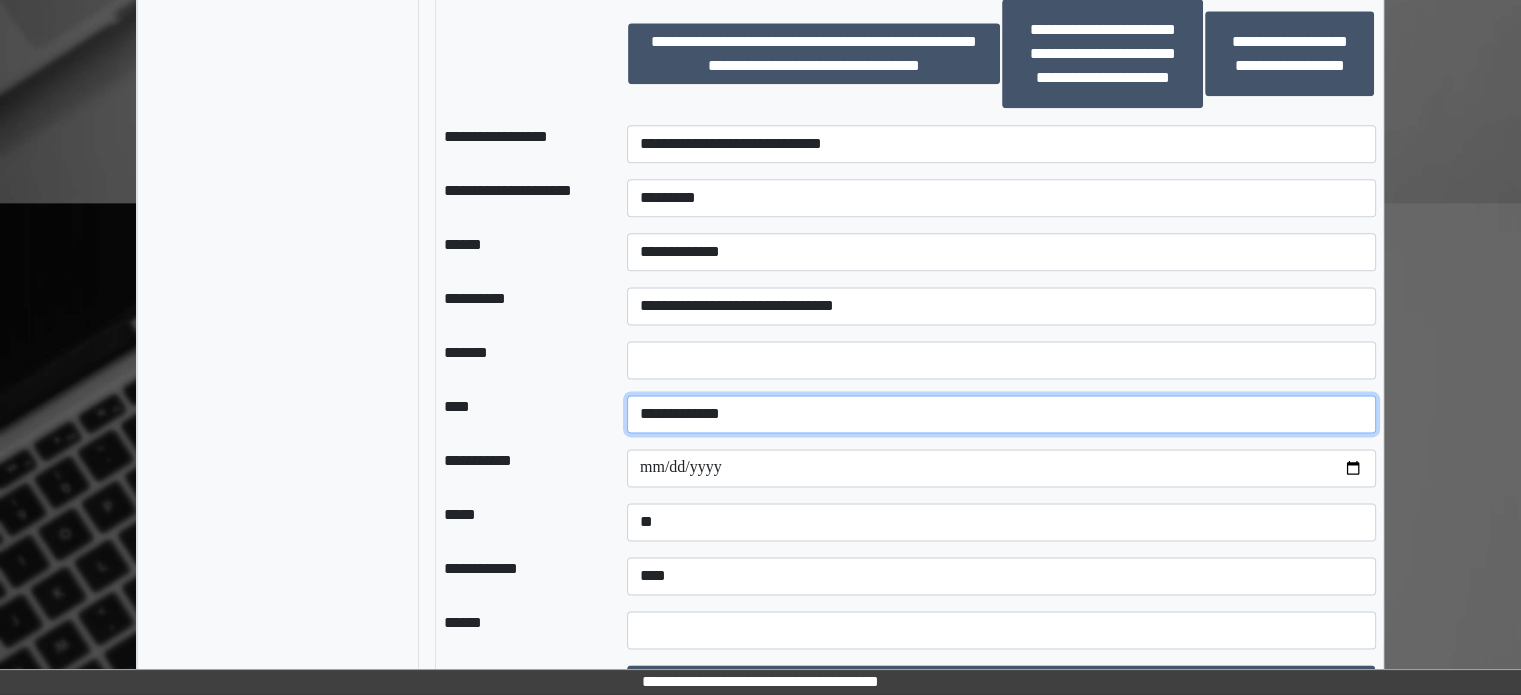 click on "**********" at bounding box center (1001, 414) 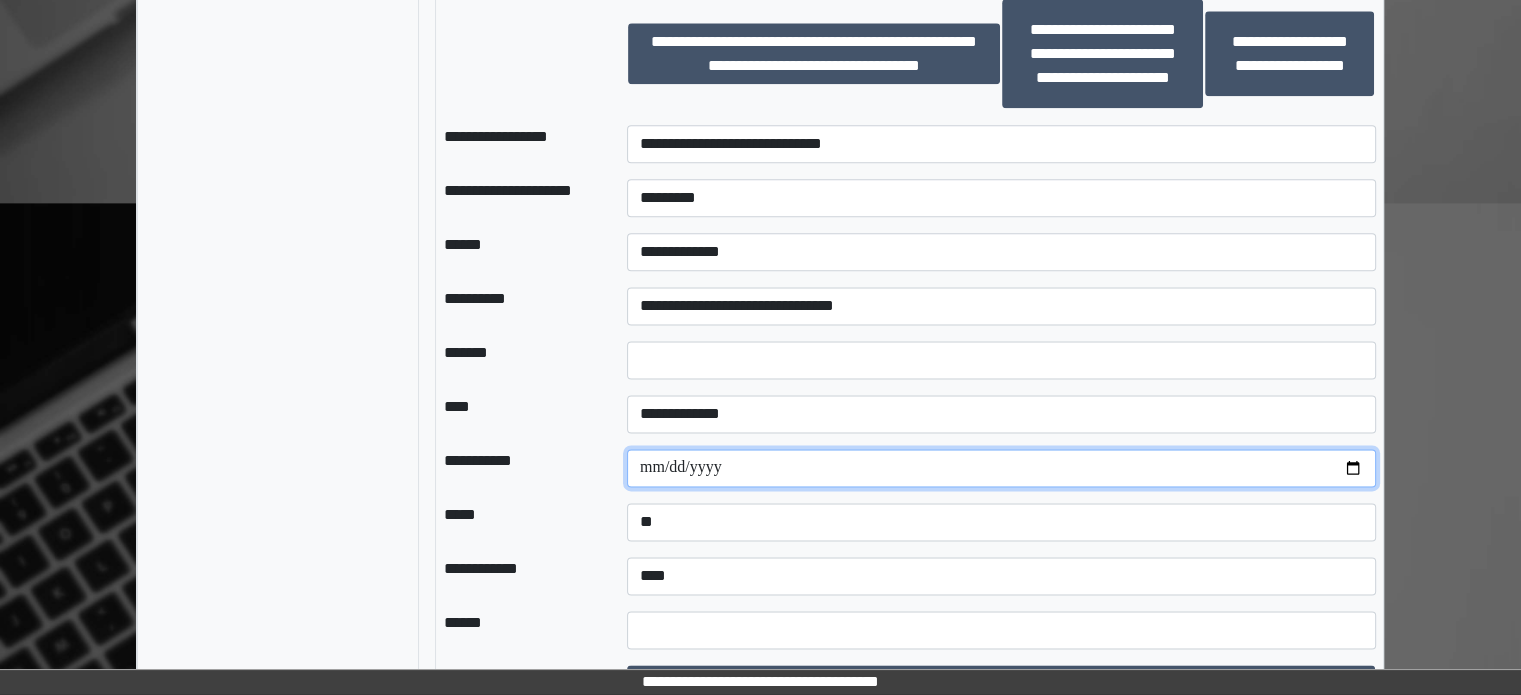 click at bounding box center [1001, 468] 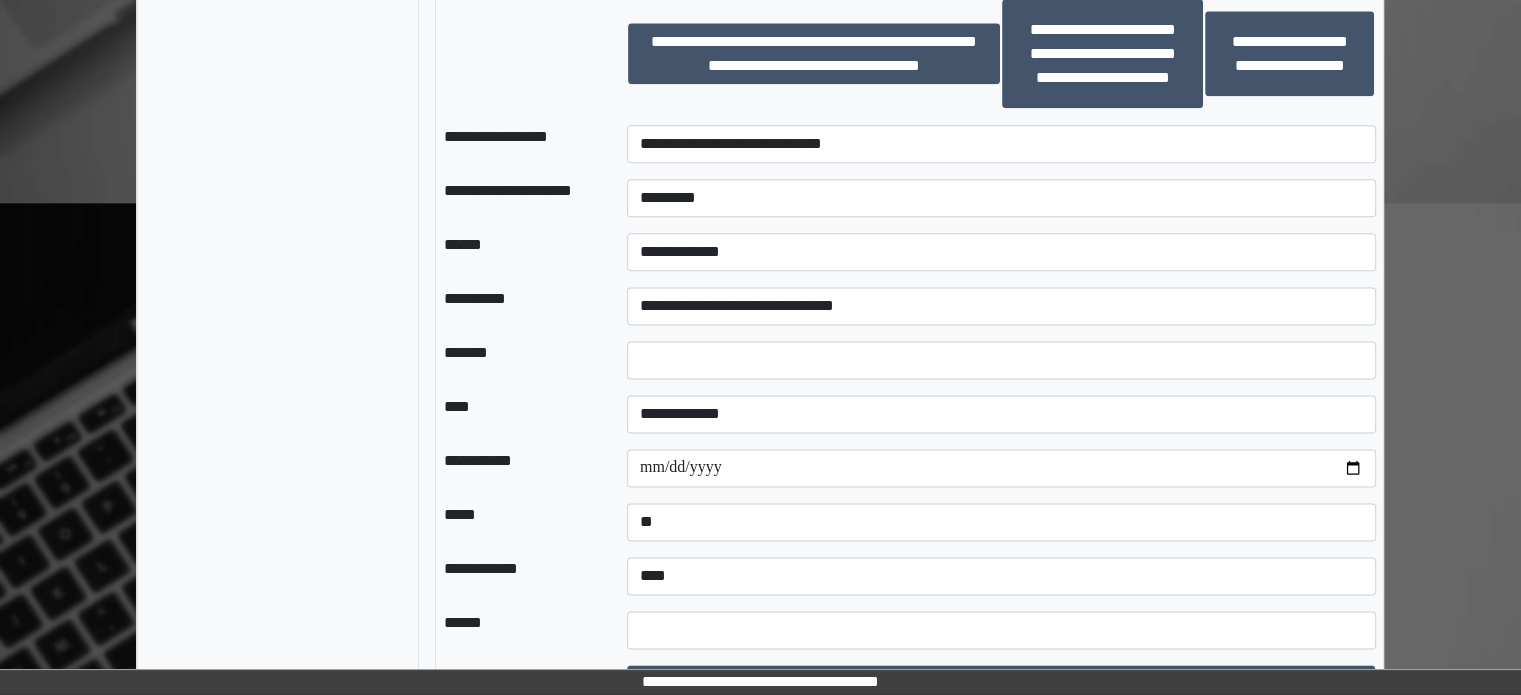 click on "**********" at bounding box center [519, 468] 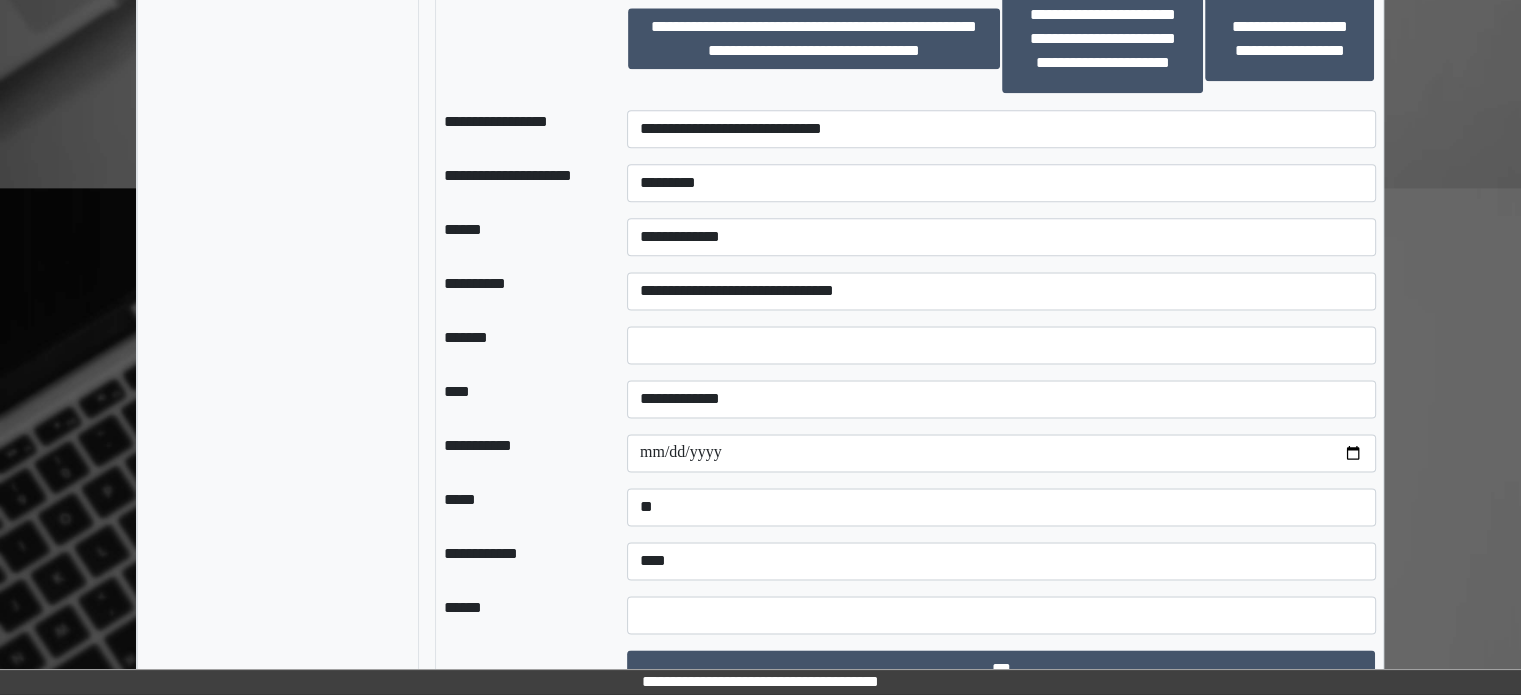 scroll, scrollTop: 2612, scrollLeft: 0, axis: vertical 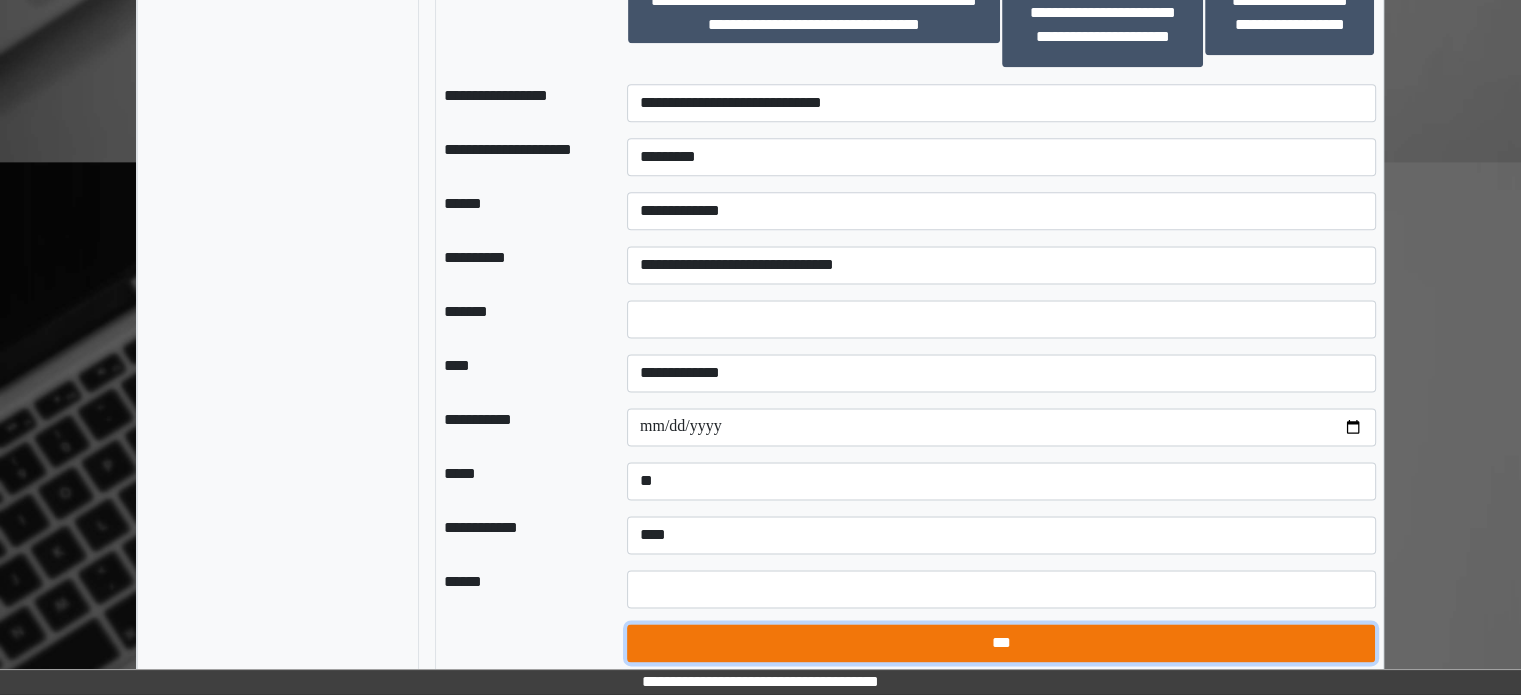 click on "***" at bounding box center (1001, 643) 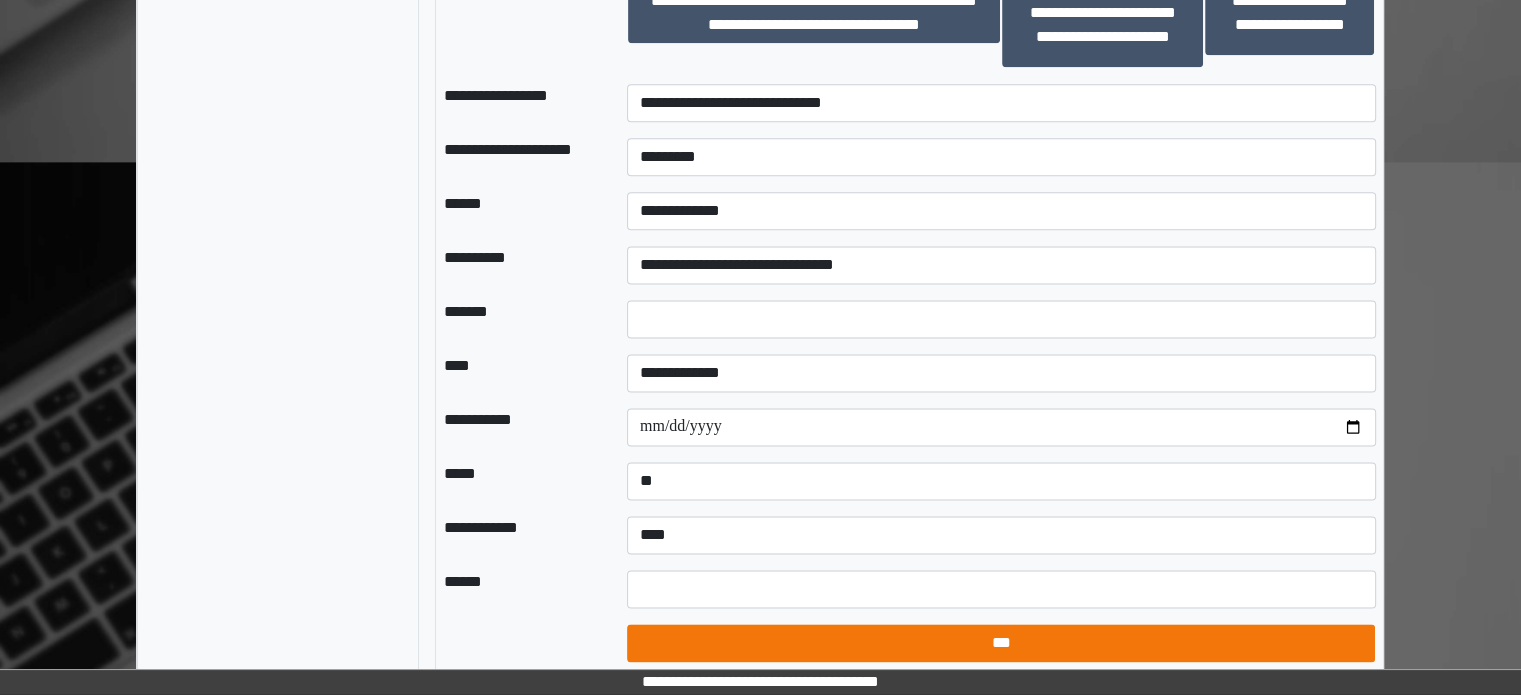select on "*" 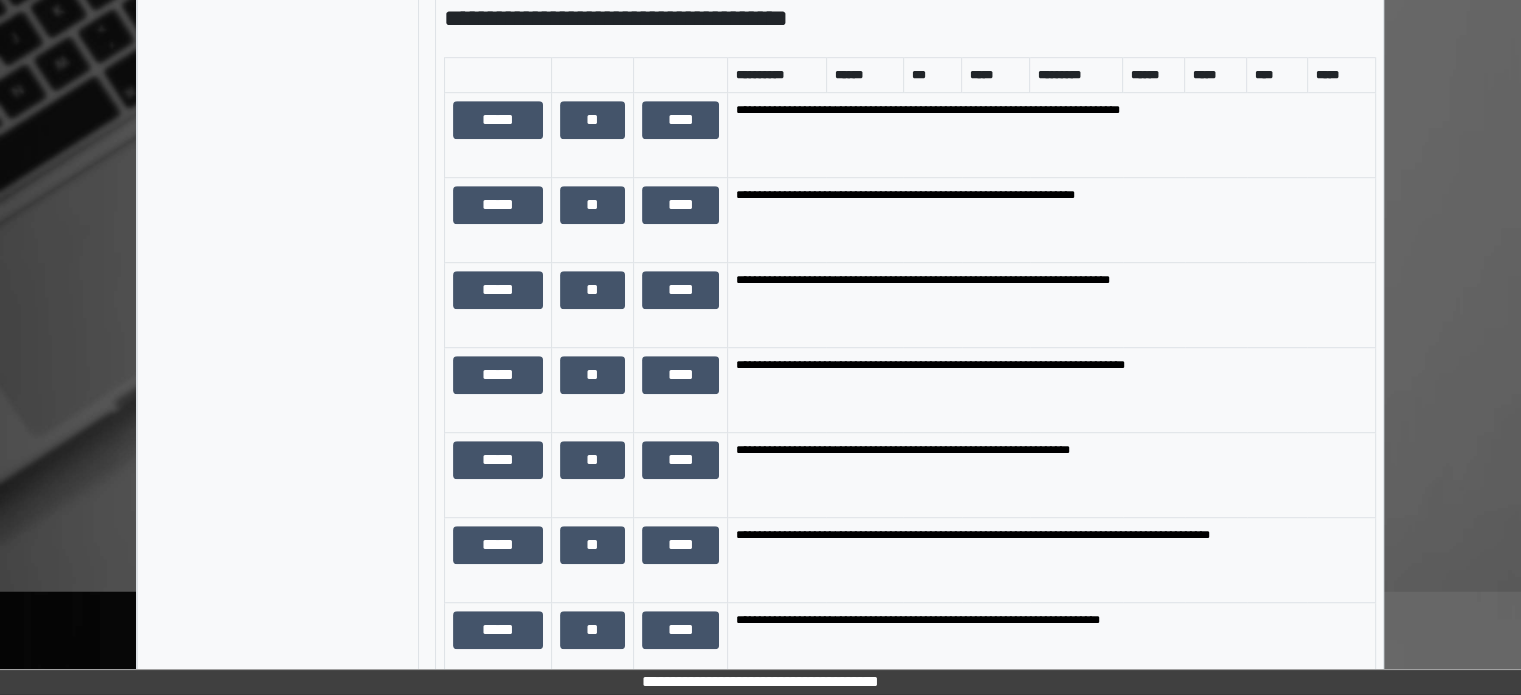 scroll, scrollTop: 712, scrollLeft: 0, axis: vertical 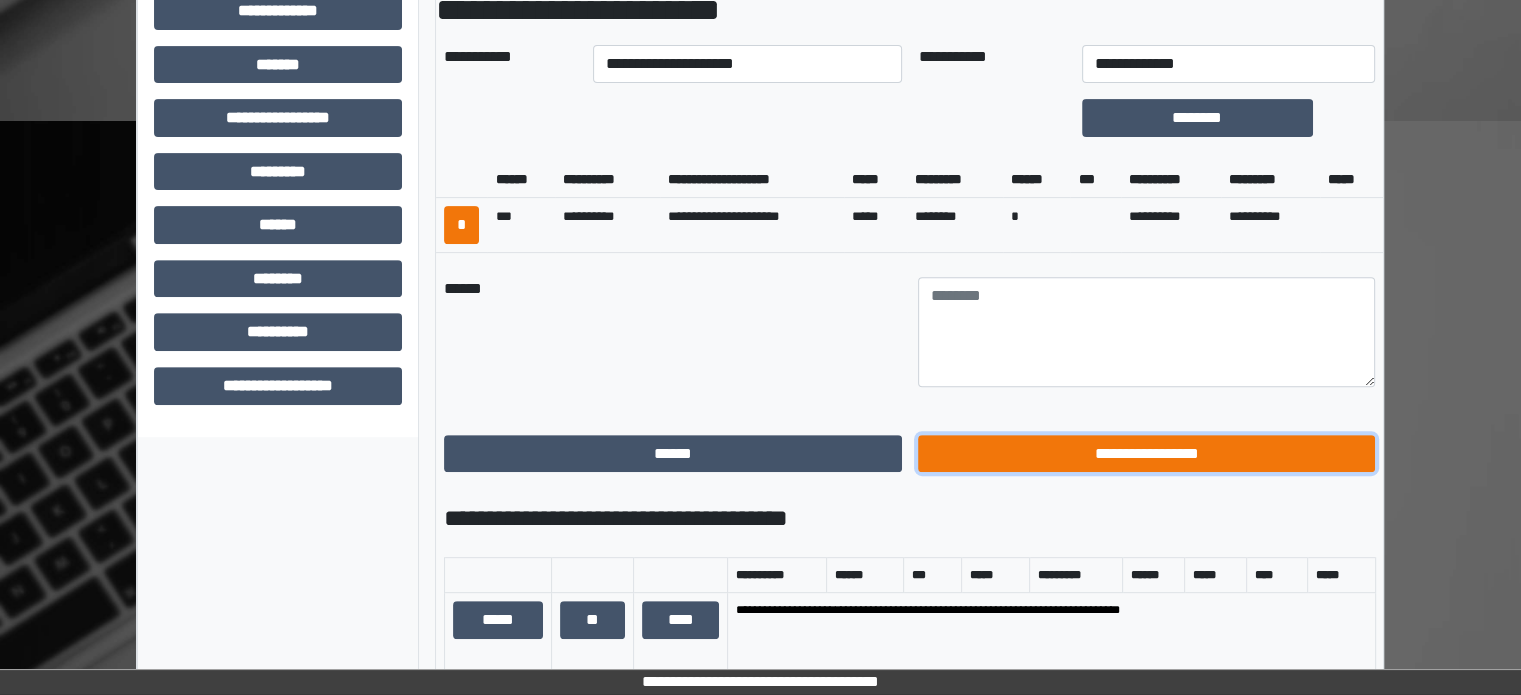 click on "**********" at bounding box center [1147, 454] 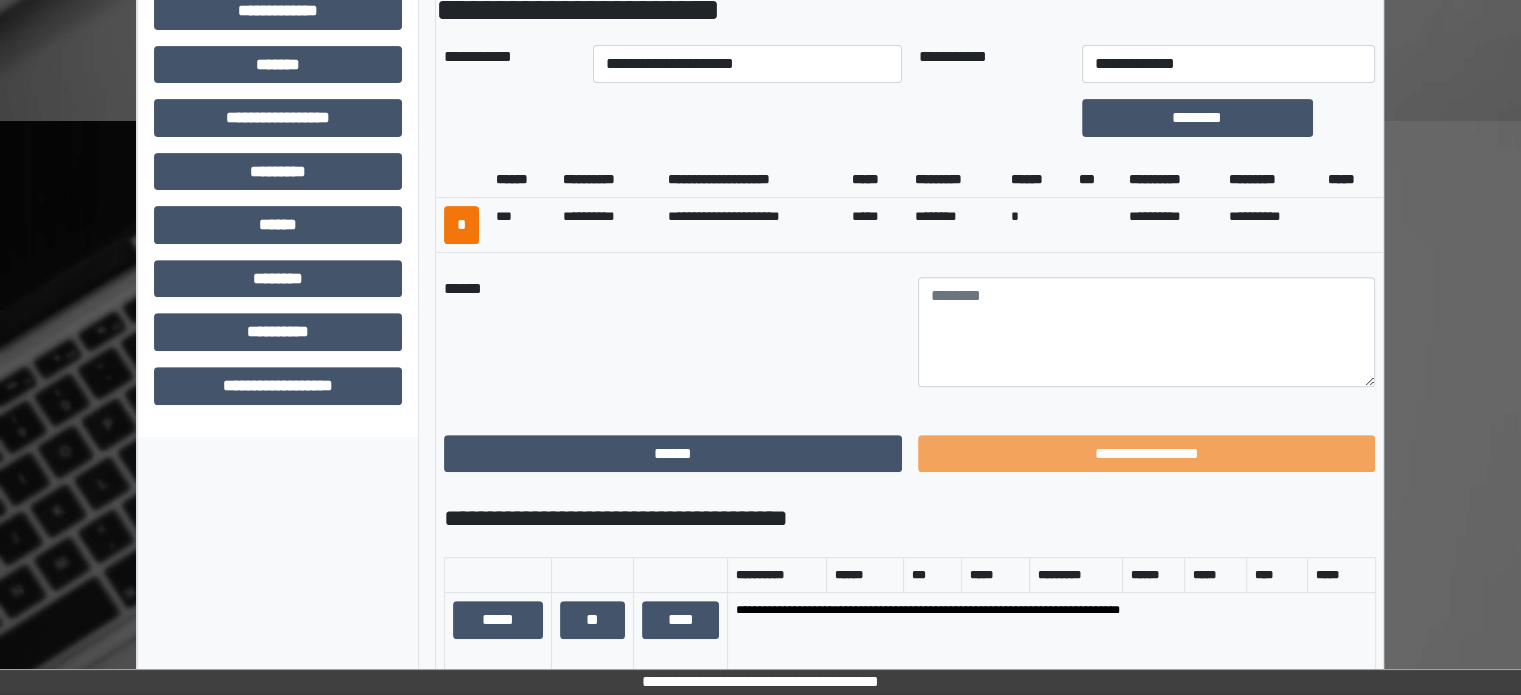 scroll, scrollTop: 471, scrollLeft: 0, axis: vertical 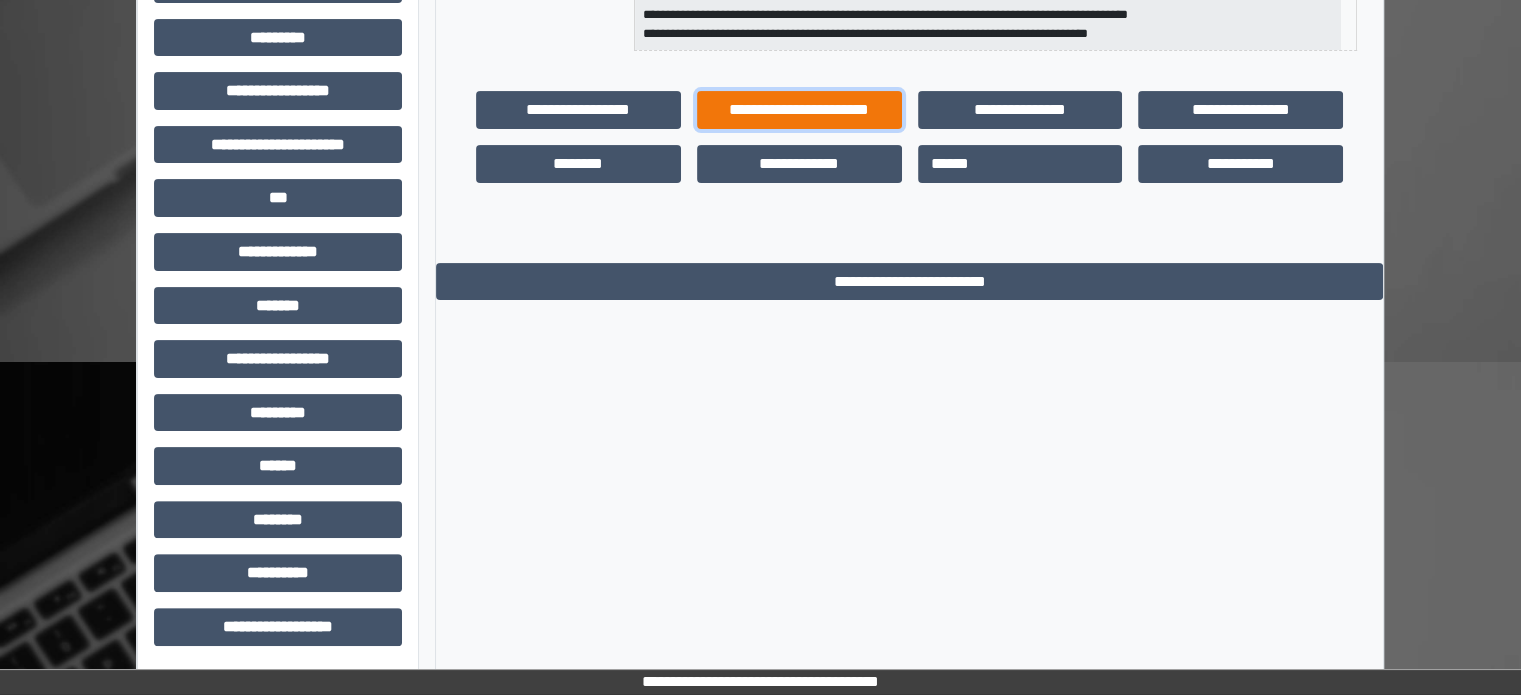 click on "**********" at bounding box center (799, 110) 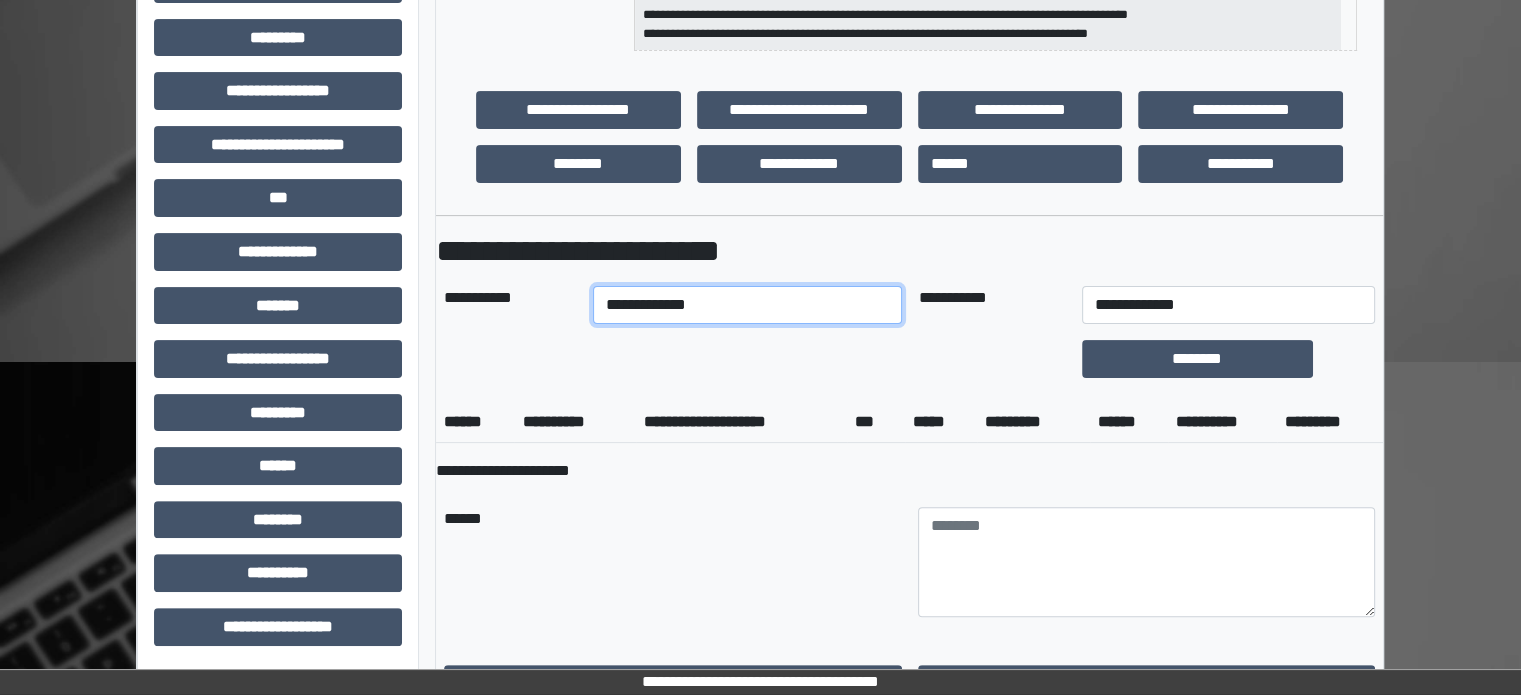 click on "**********" at bounding box center (748, 305) 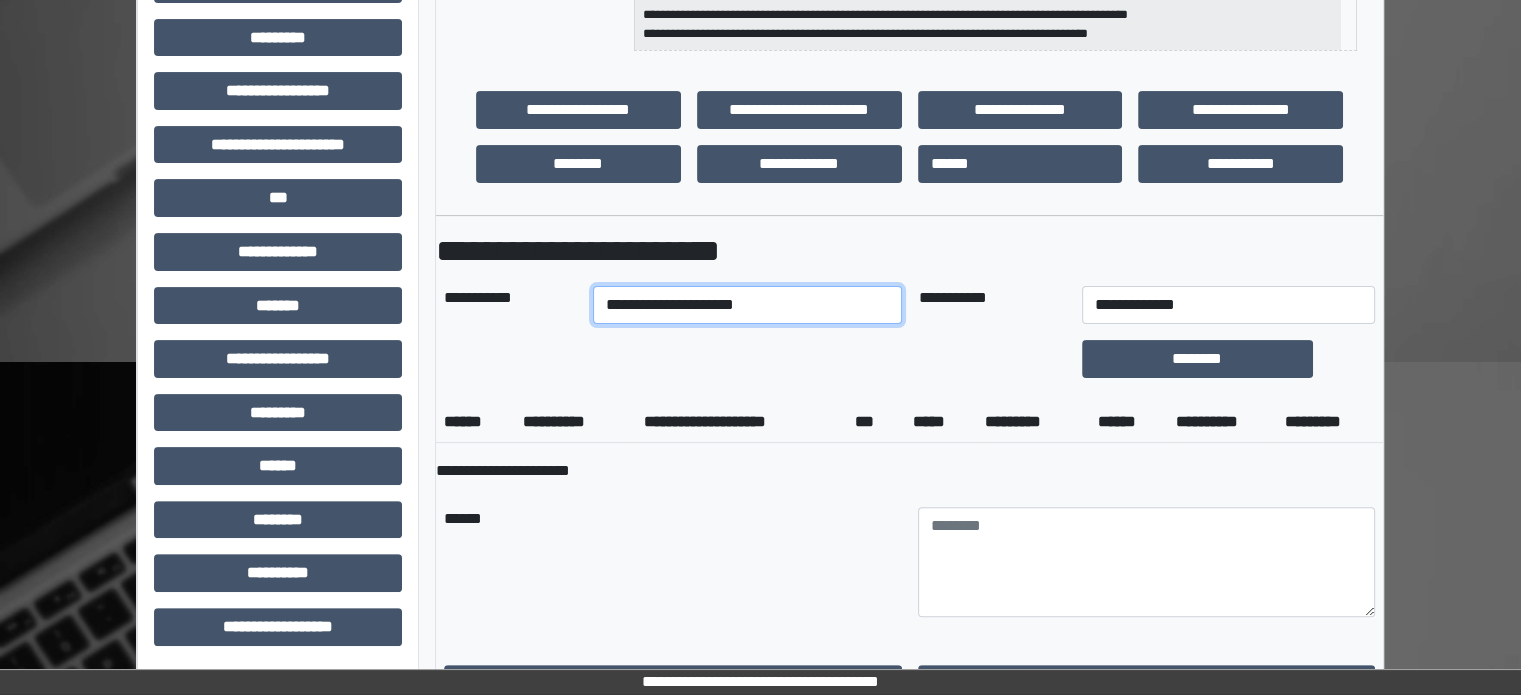click on "**********" at bounding box center (748, 305) 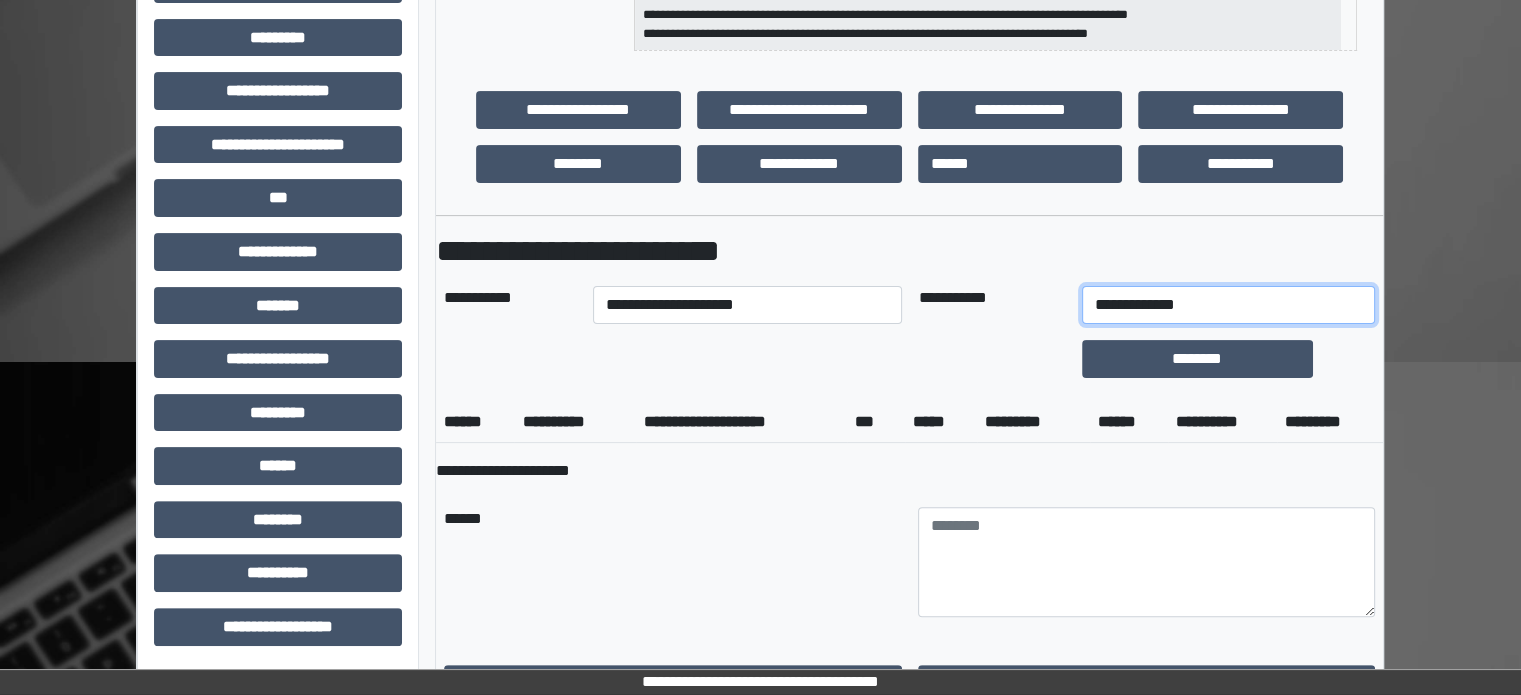 drag, startPoint x: 1210, startPoint y: 303, endPoint x: 1185, endPoint y: 301, distance: 25.079872 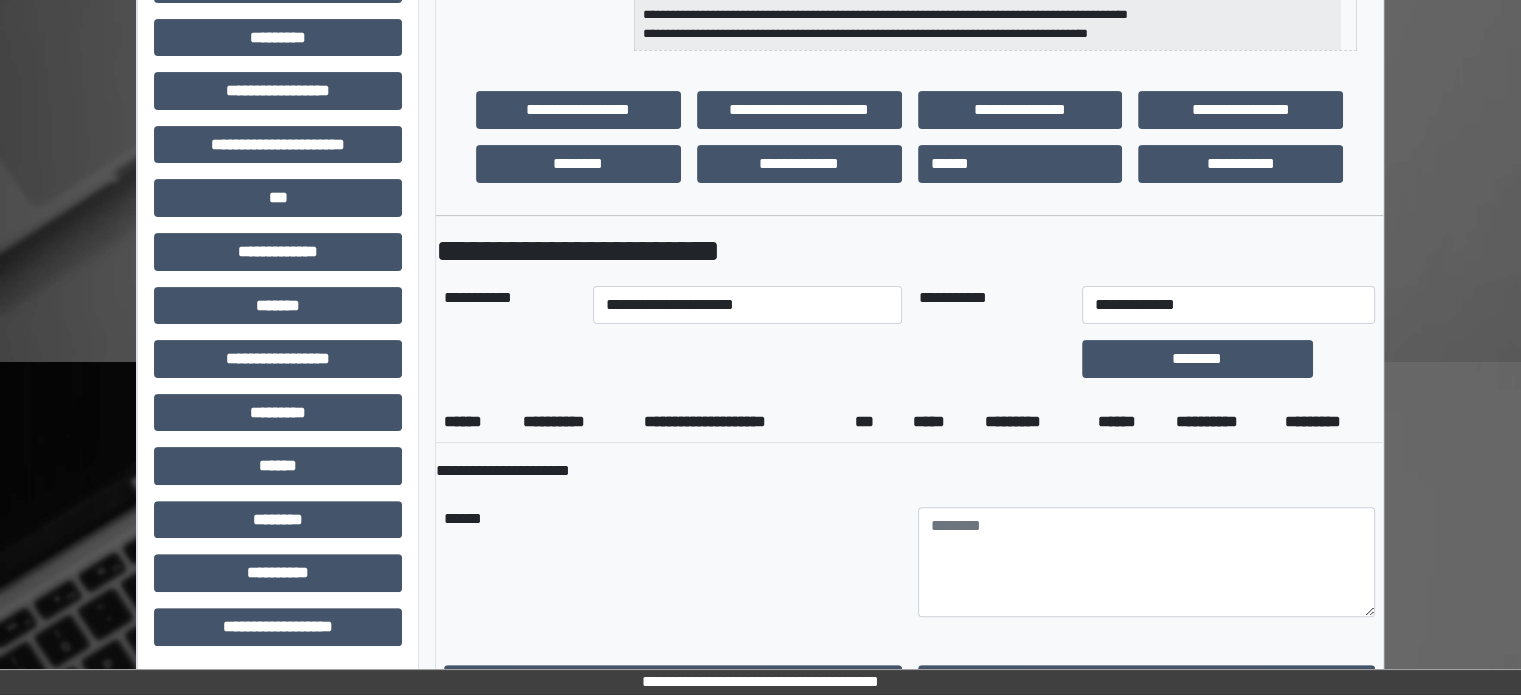 click on "******" at bounding box center [673, 562] 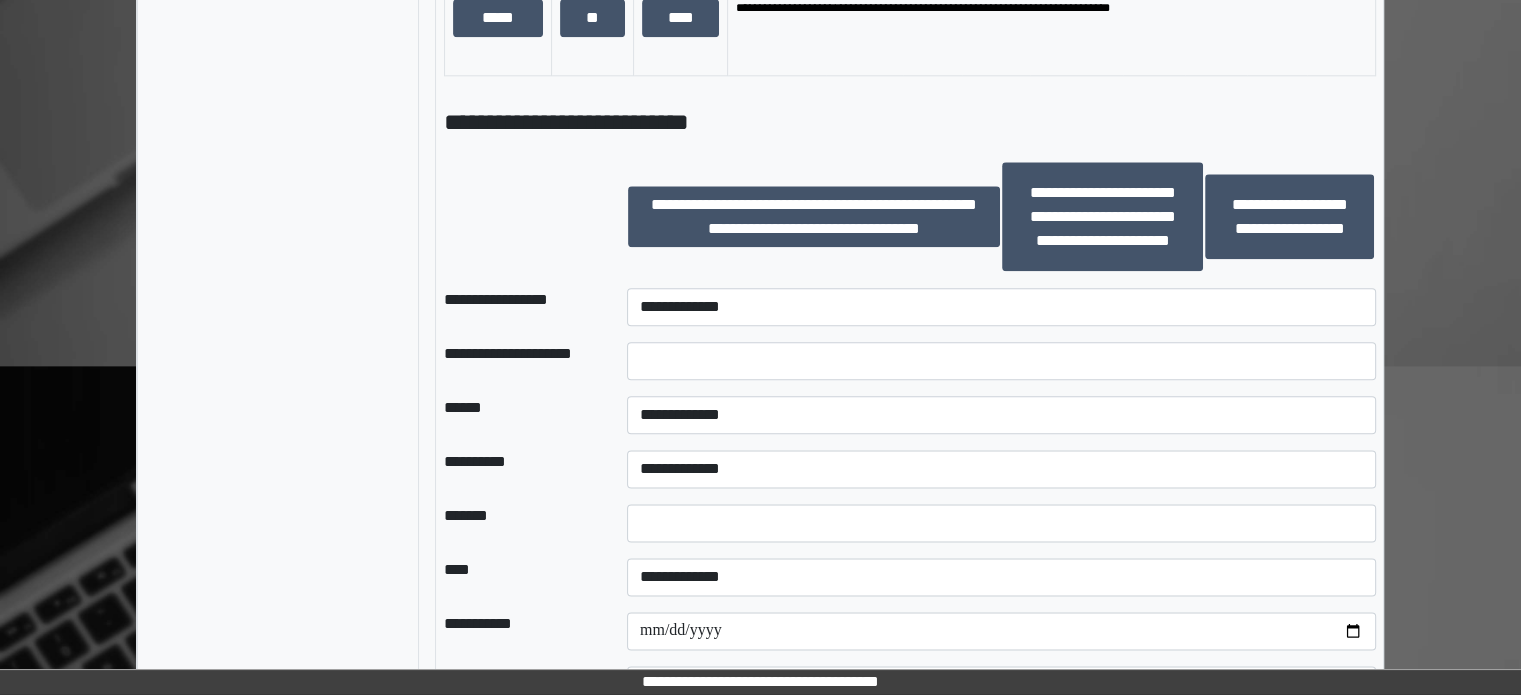 scroll, scrollTop: 2571, scrollLeft: 0, axis: vertical 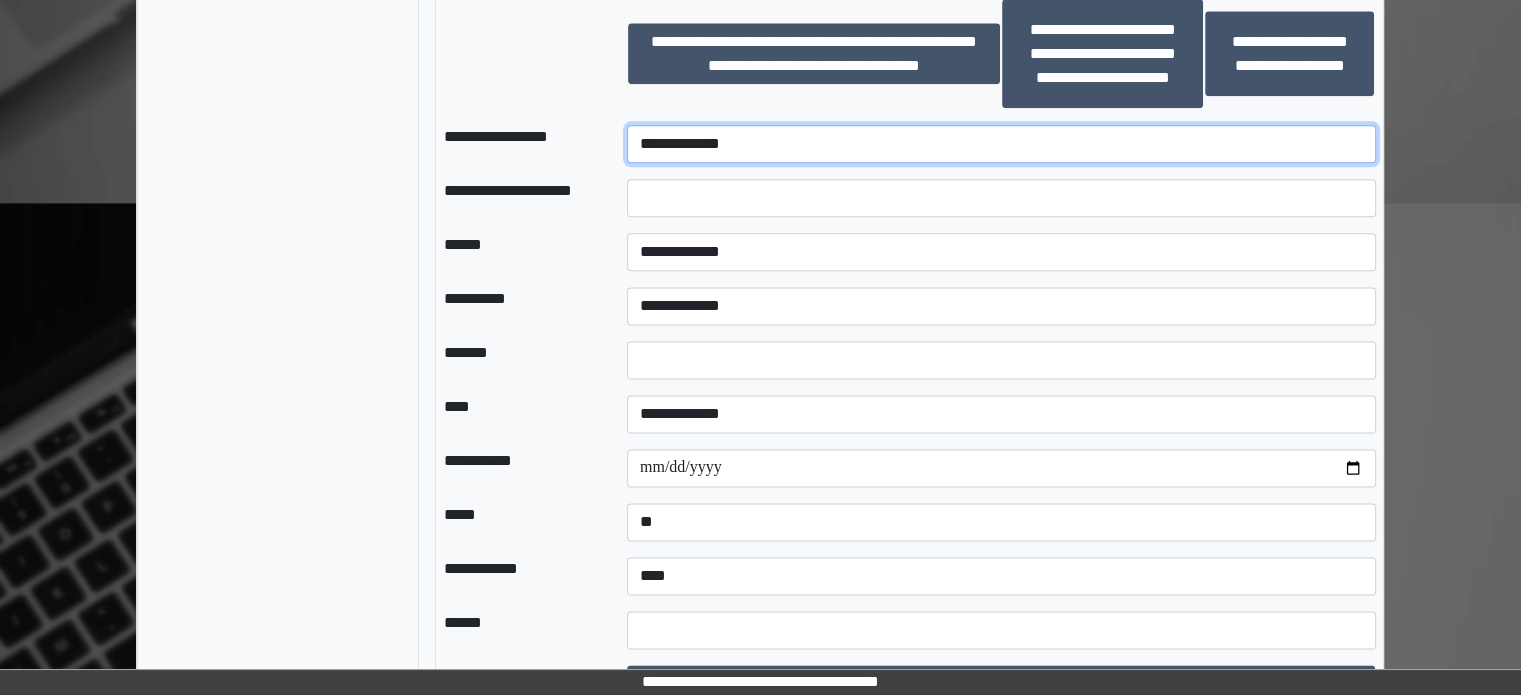 click on "**********" at bounding box center (1001, 144) 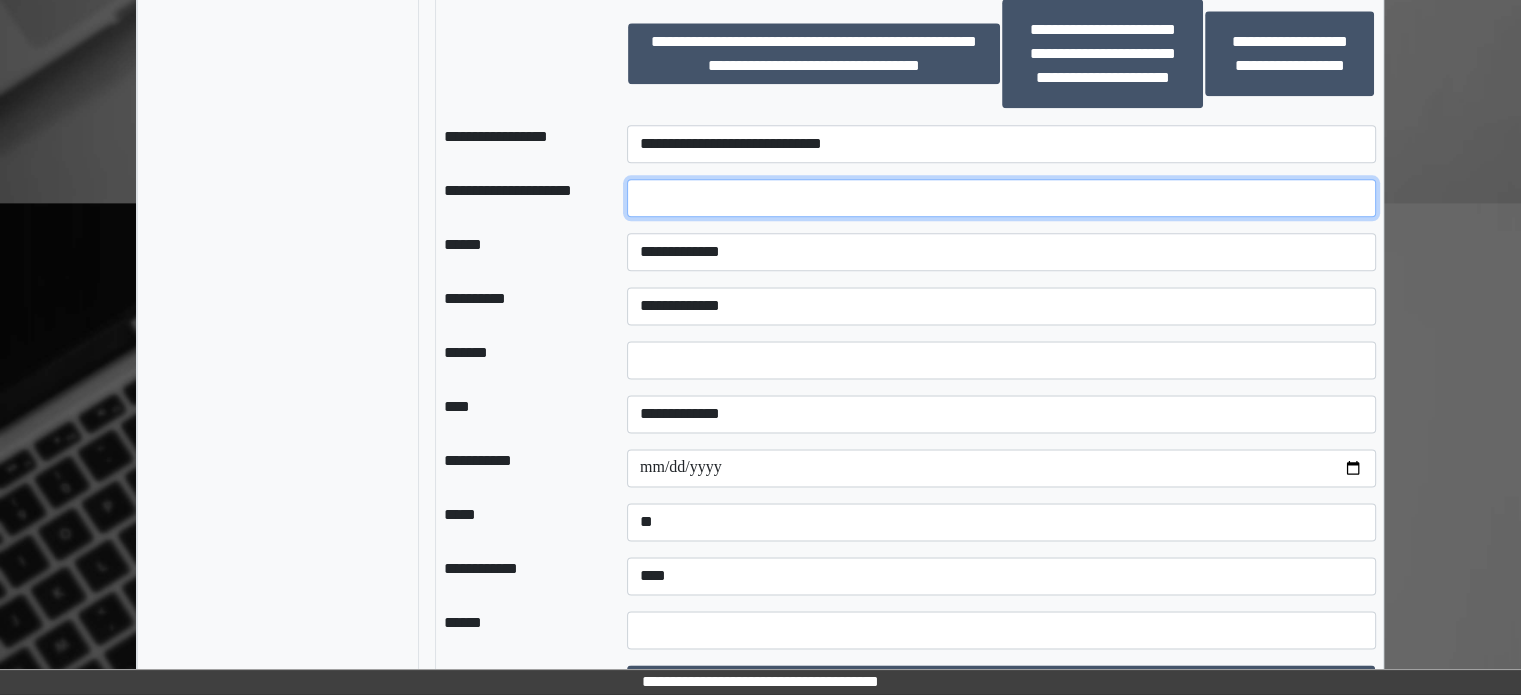 click at bounding box center [1001, 198] 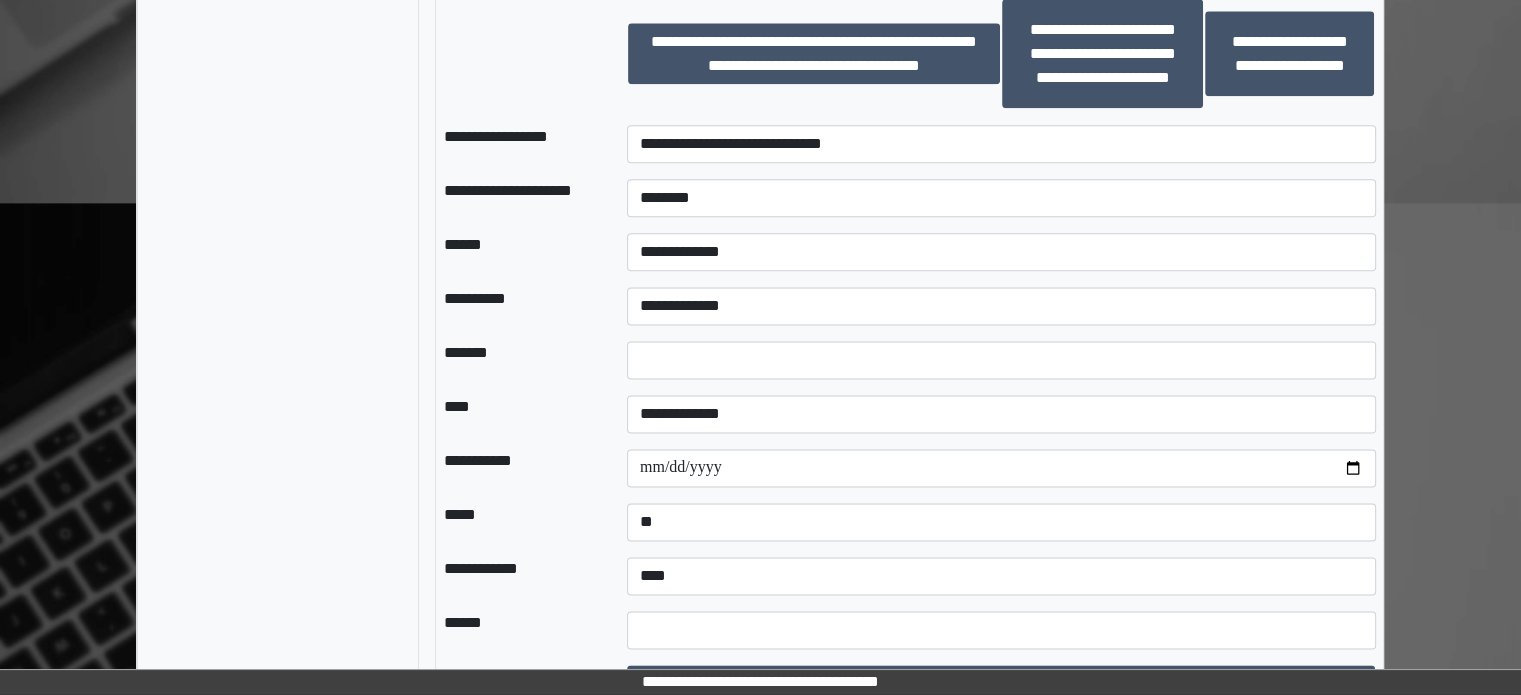 drag, startPoint x: 657, startPoint y: 226, endPoint x: 661, endPoint y: 243, distance: 17.464249 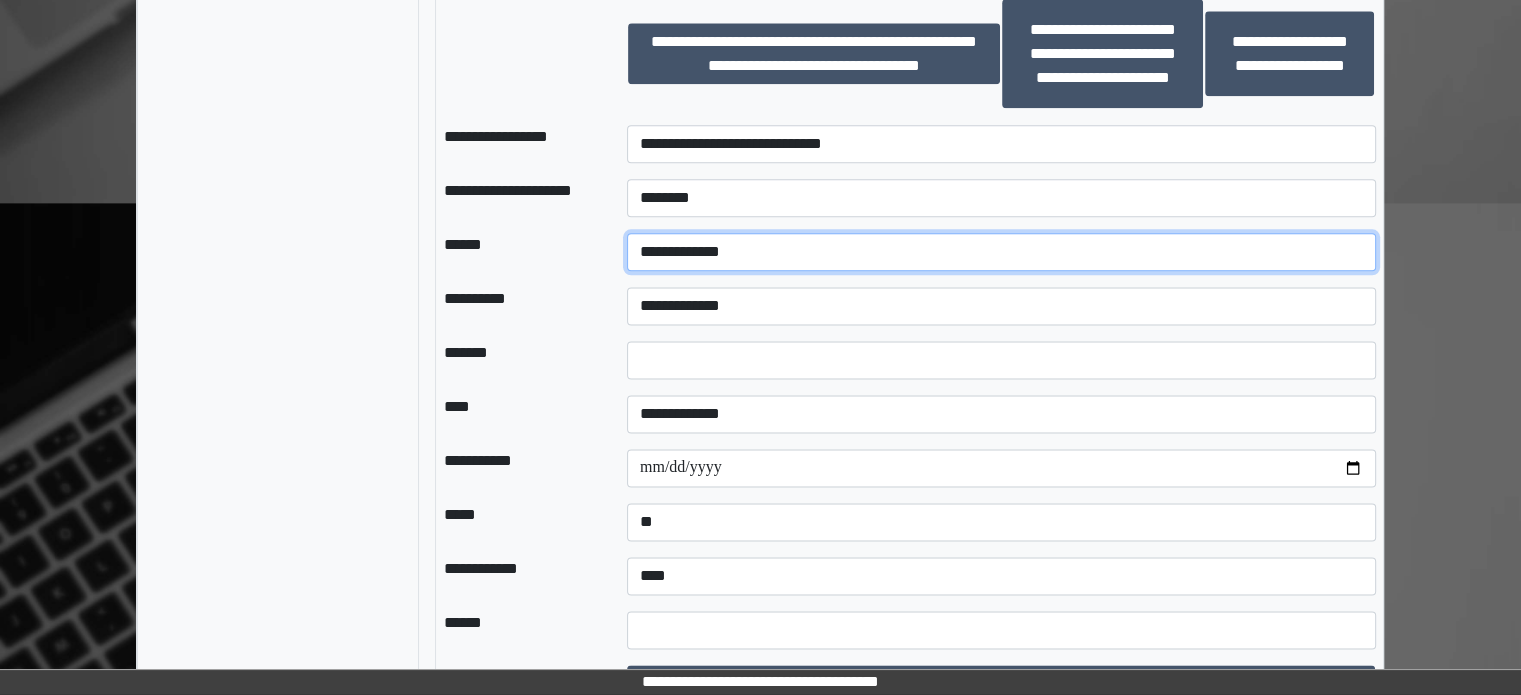 click on "**********" at bounding box center [1001, 252] 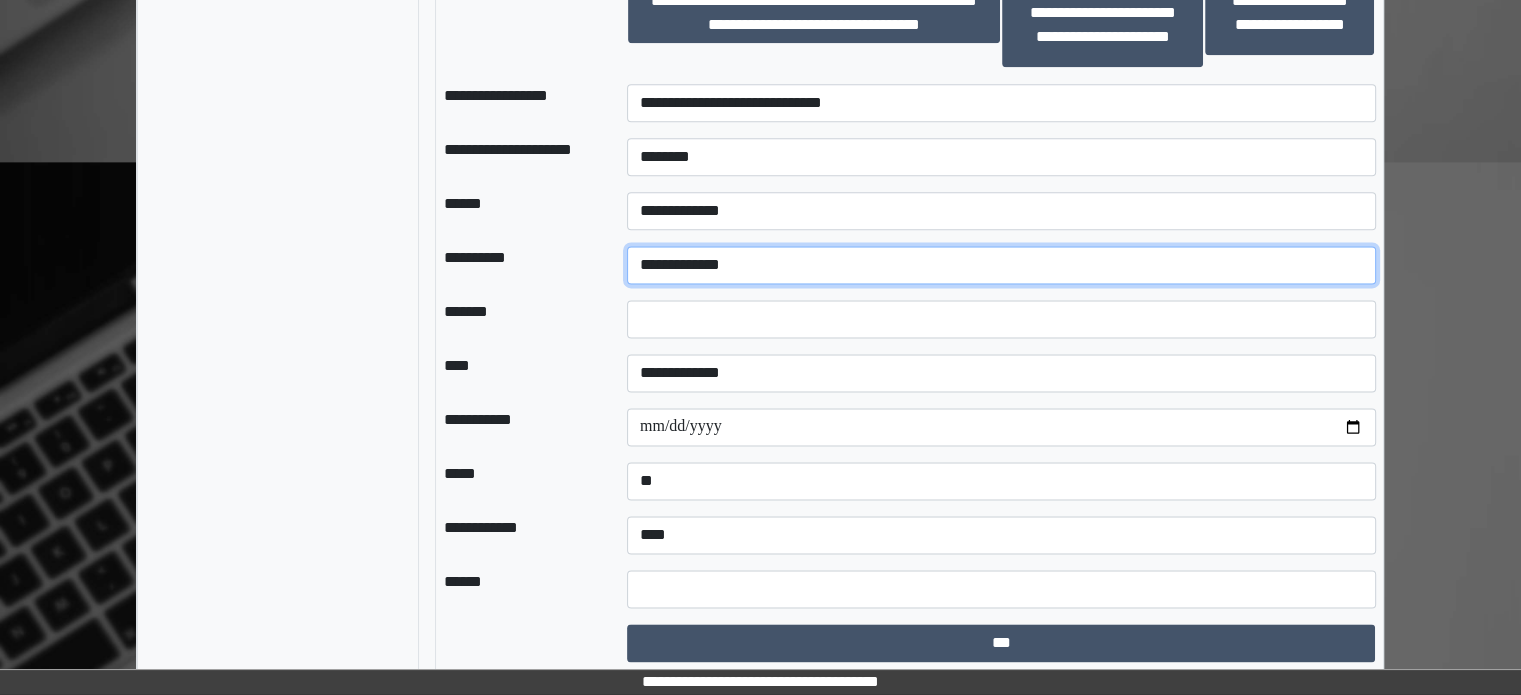 click on "**********" at bounding box center (1001, 265) 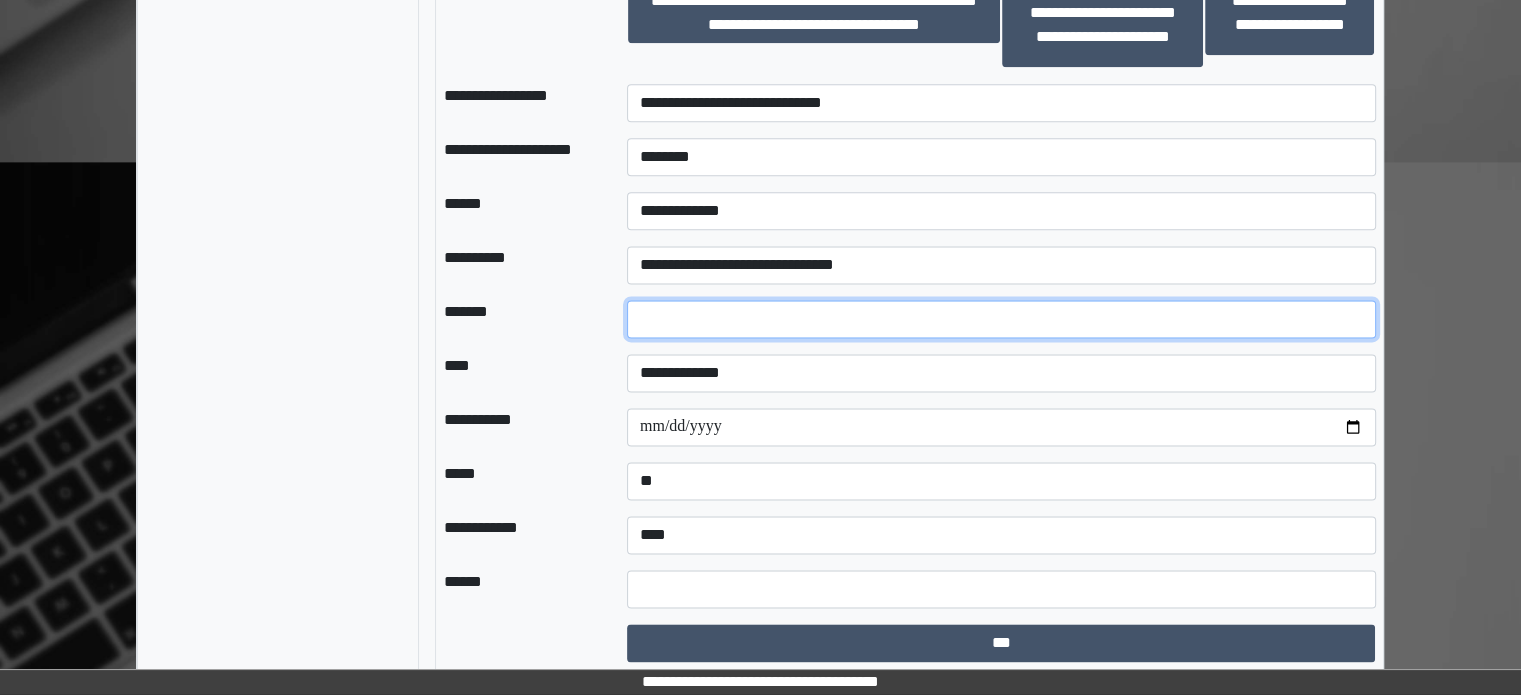 click at bounding box center [1001, 319] 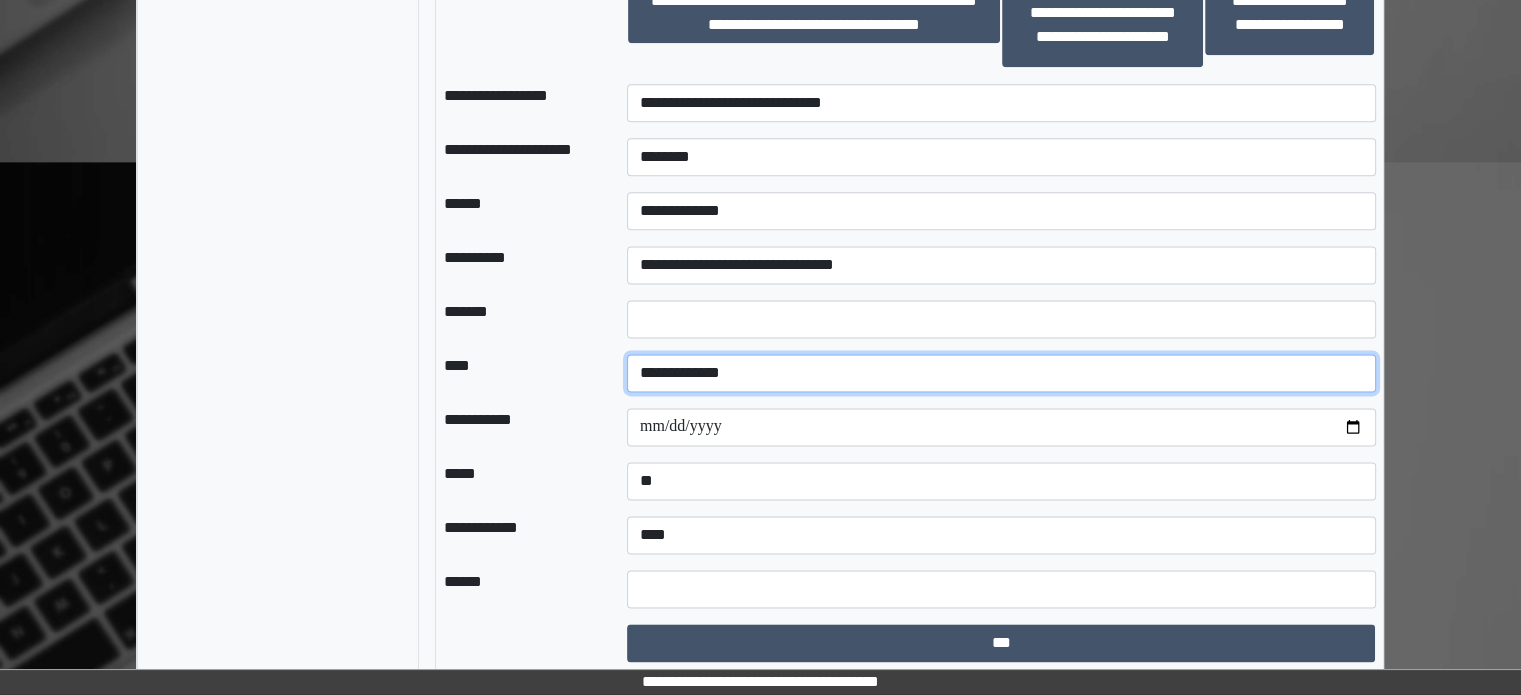 click on "**********" at bounding box center (1001, 373) 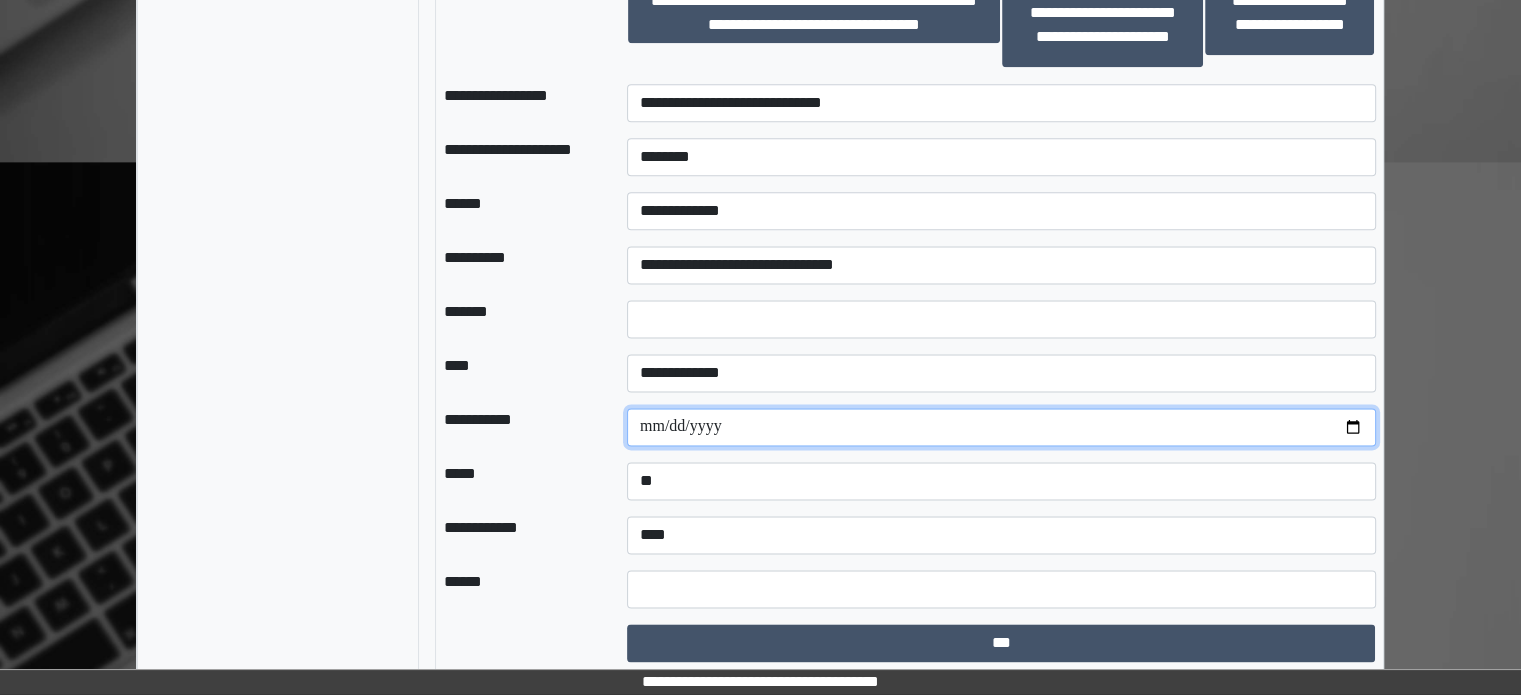 click at bounding box center (1001, 427) 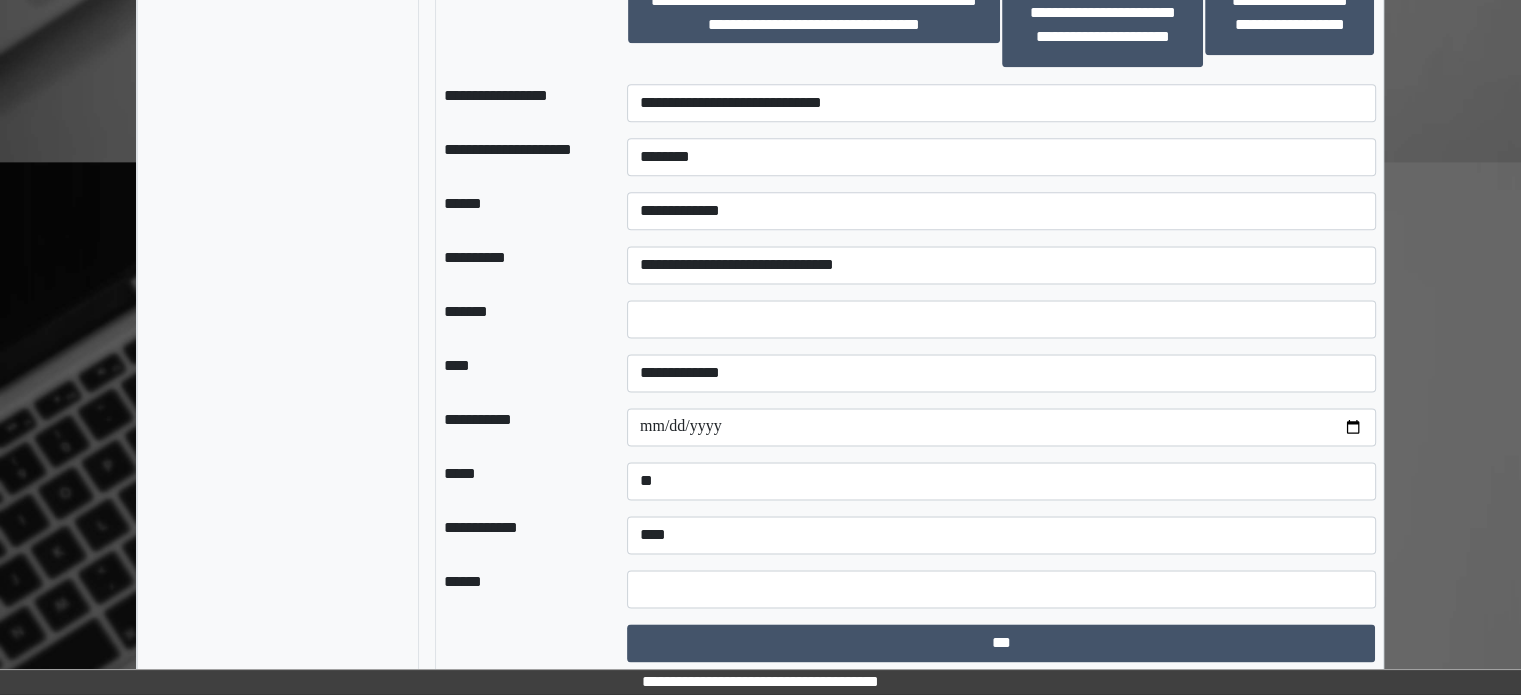 click on "**********" at bounding box center (519, 427) 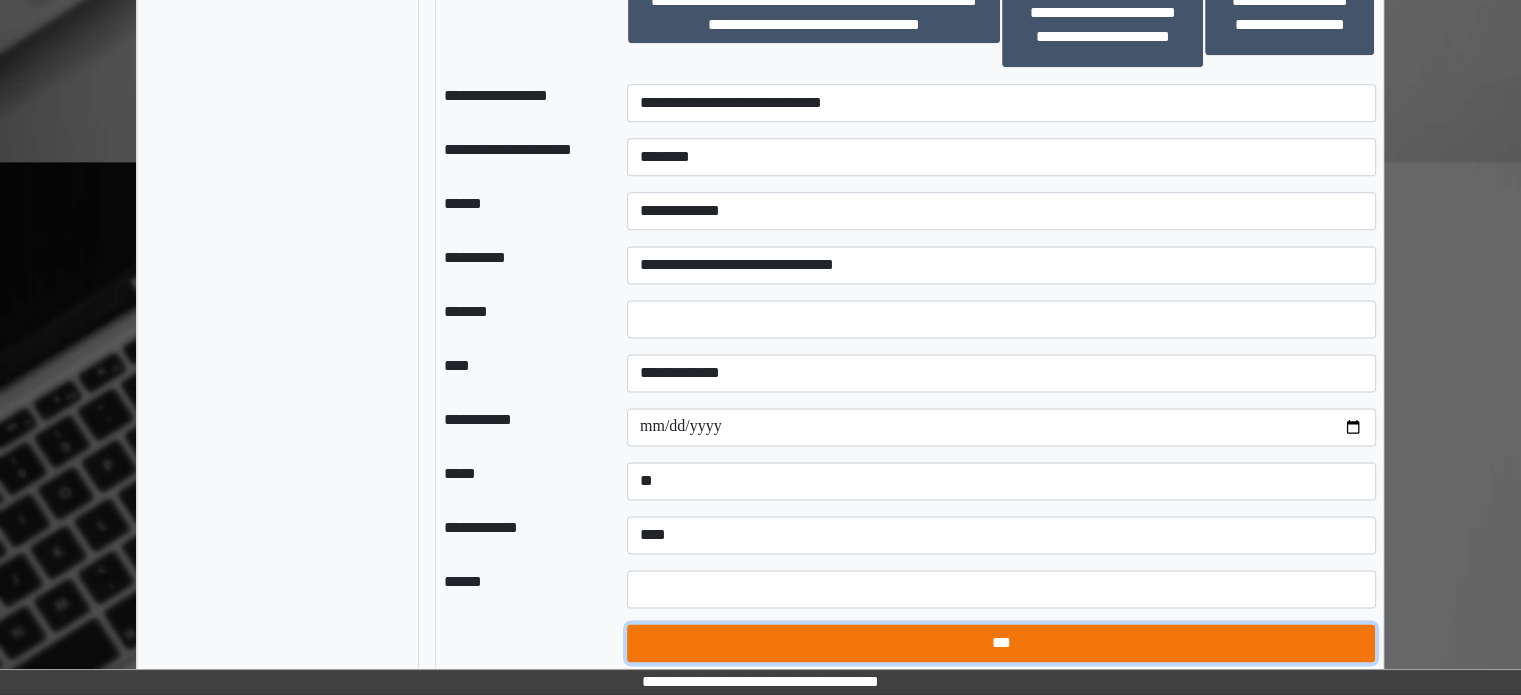 click on "***" at bounding box center (1001, 643) 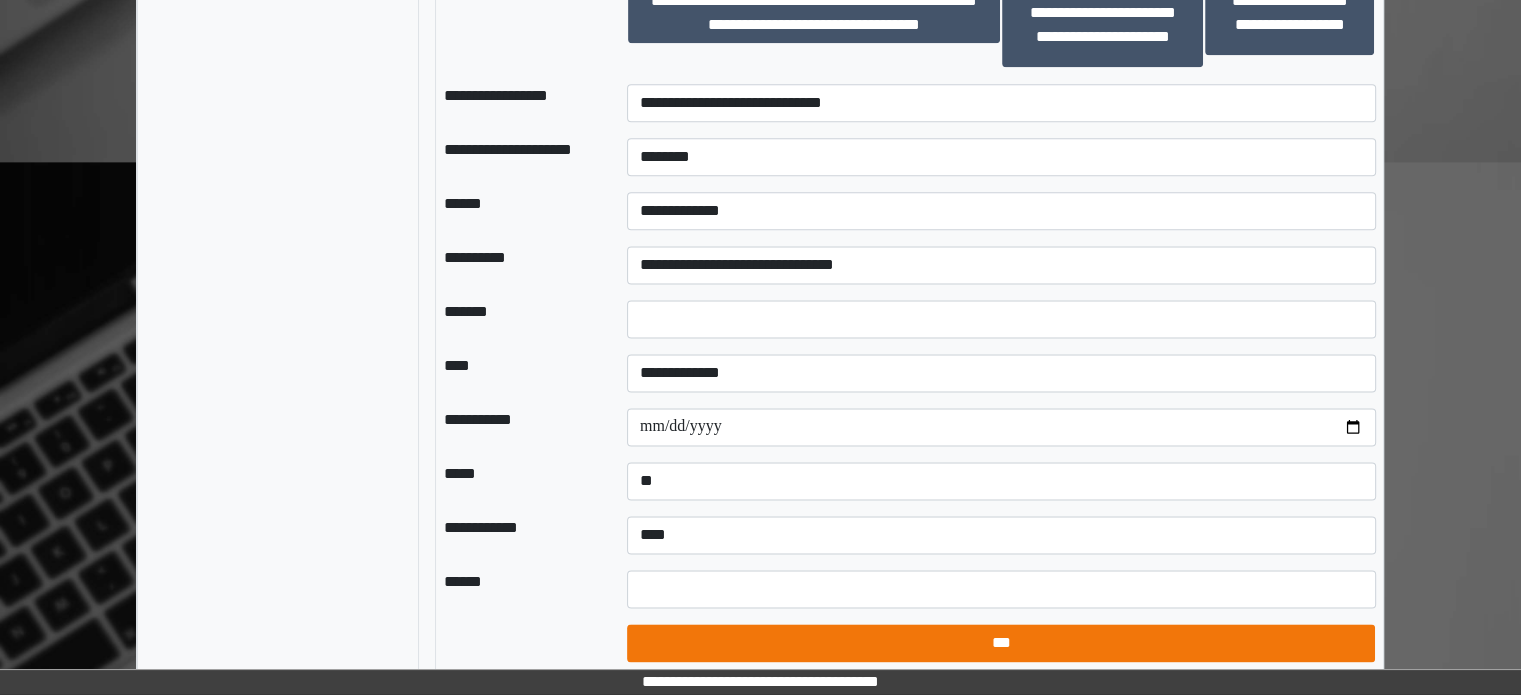 select on "*" 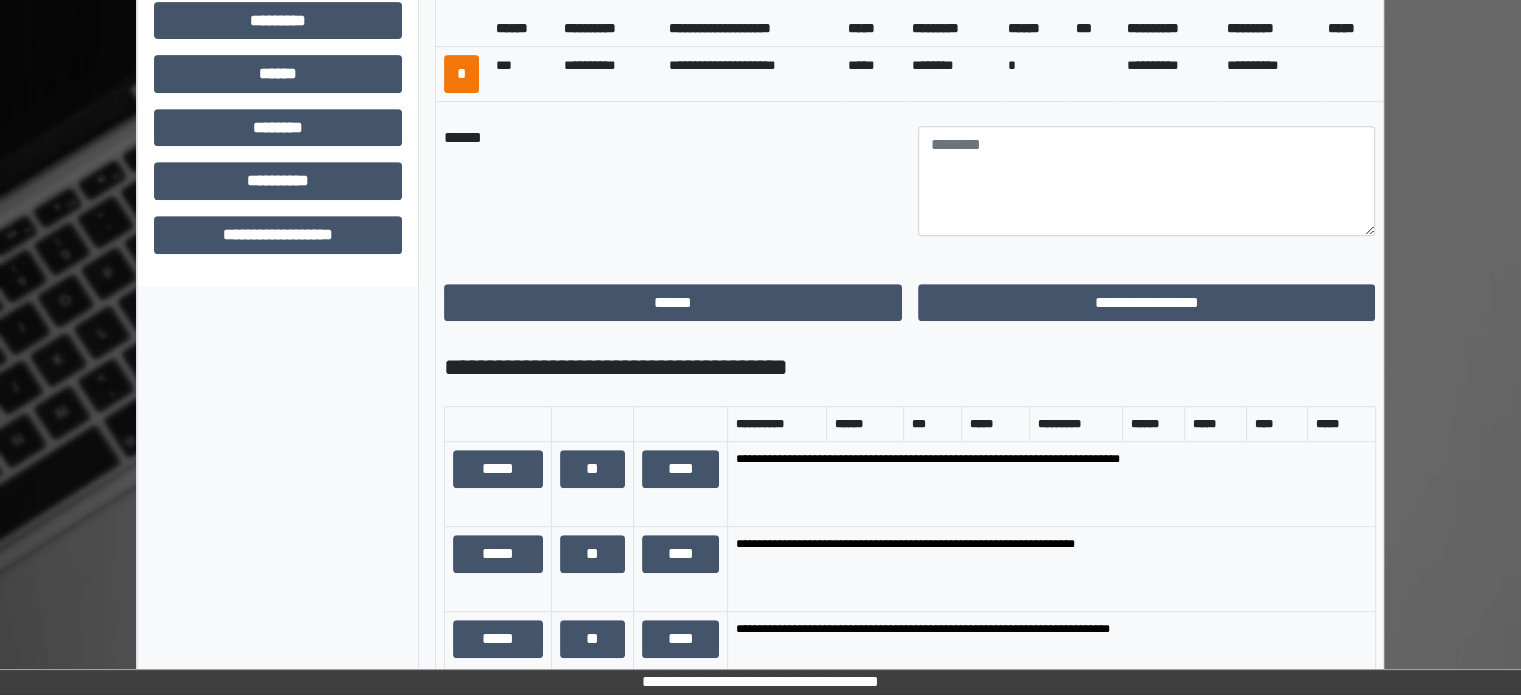 scroll, scrollTop: 612, scrollLeft: 0, axis: vertical 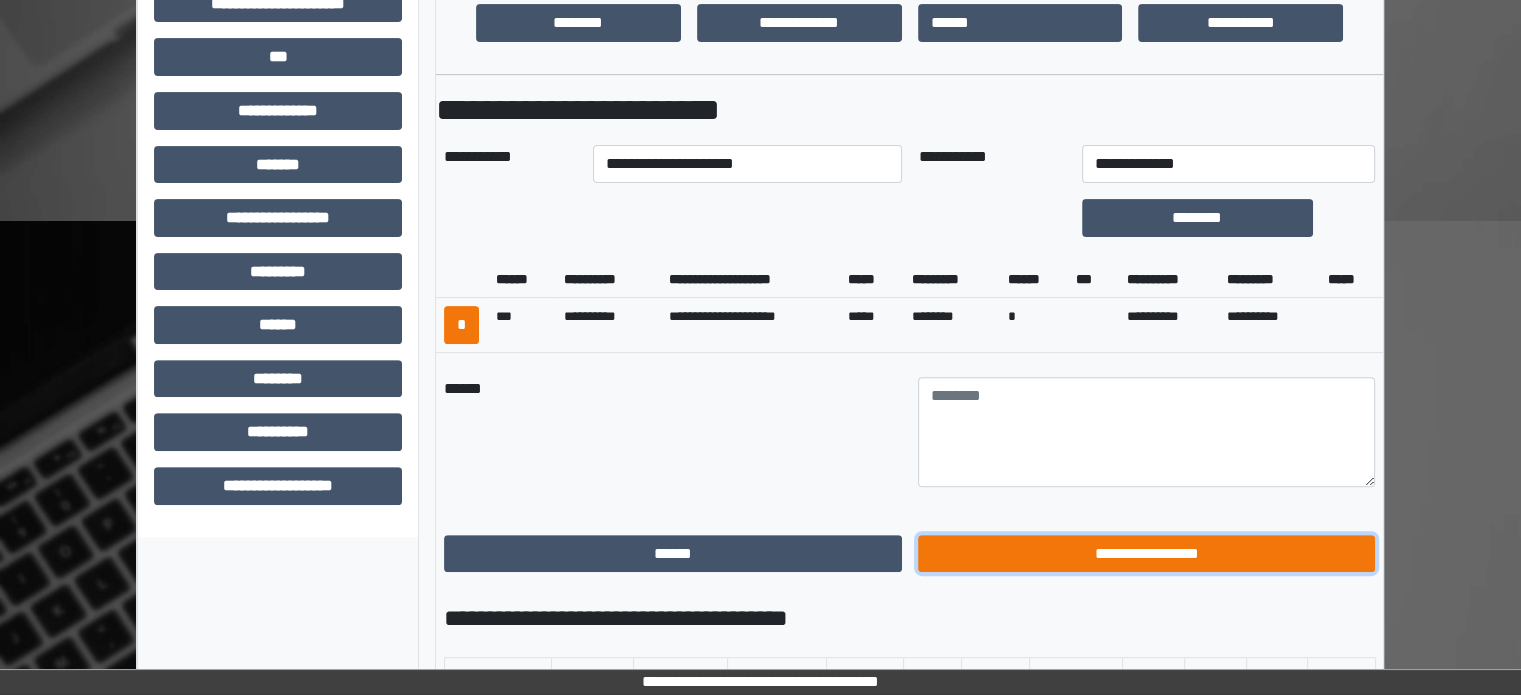 click on "**********" at bounding box center [1147, 554] 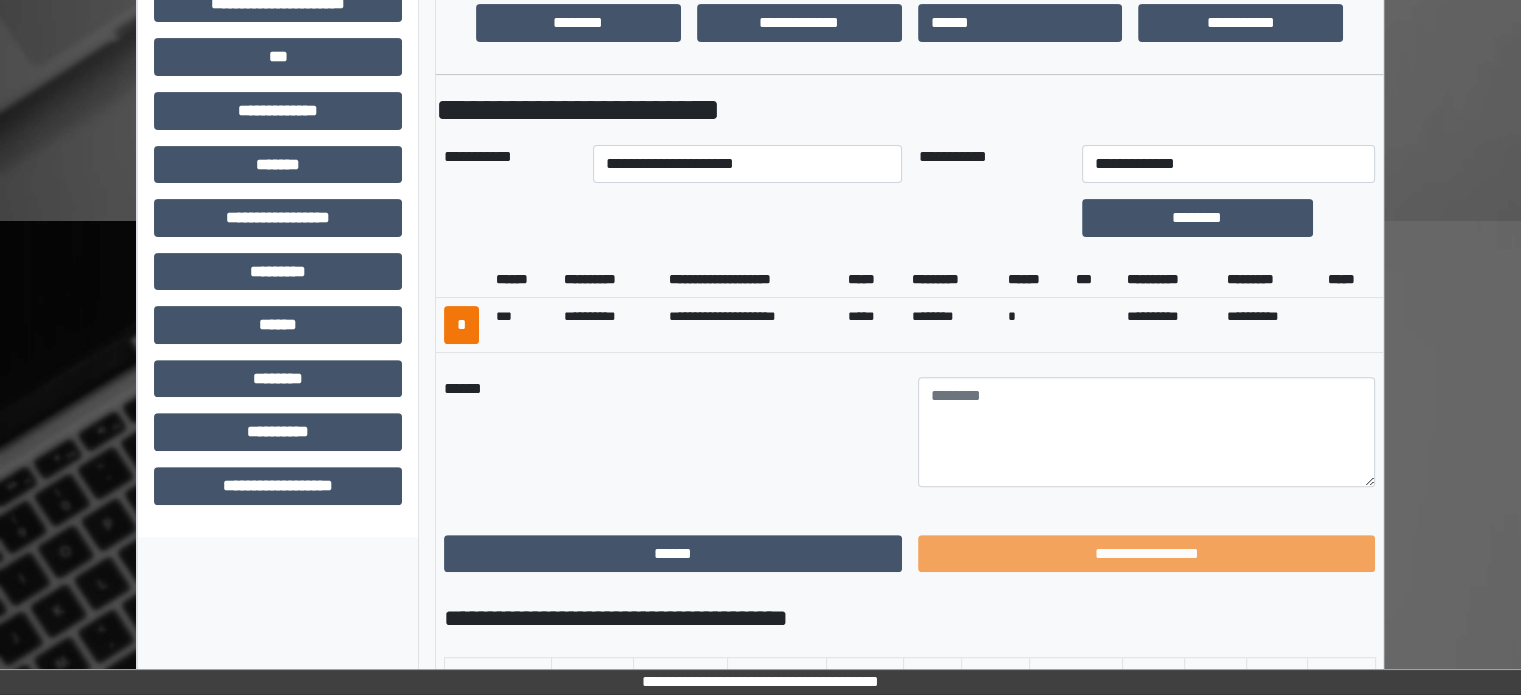 scroll, scrollTop: 471, scrollLeft: 0, axis: vertical 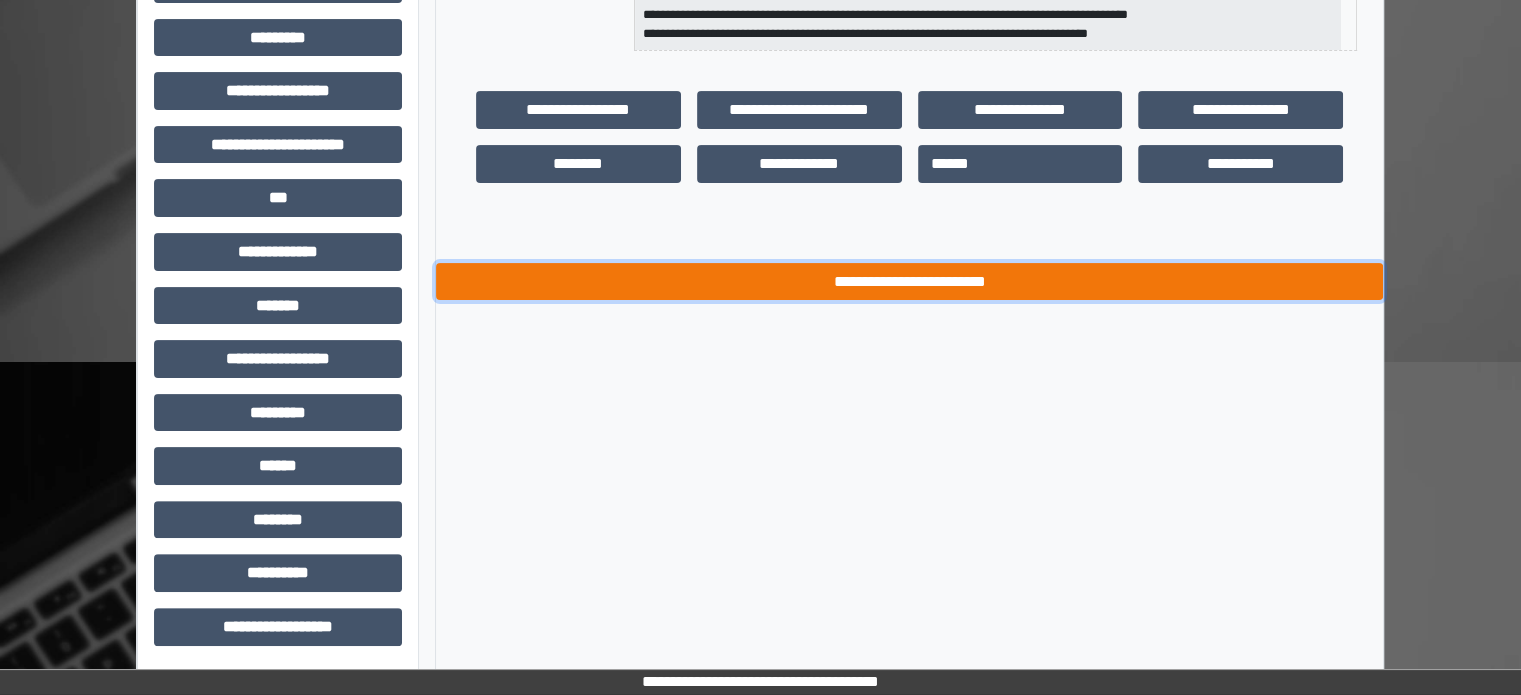 click on "**********" at bounding box center (909, 282) 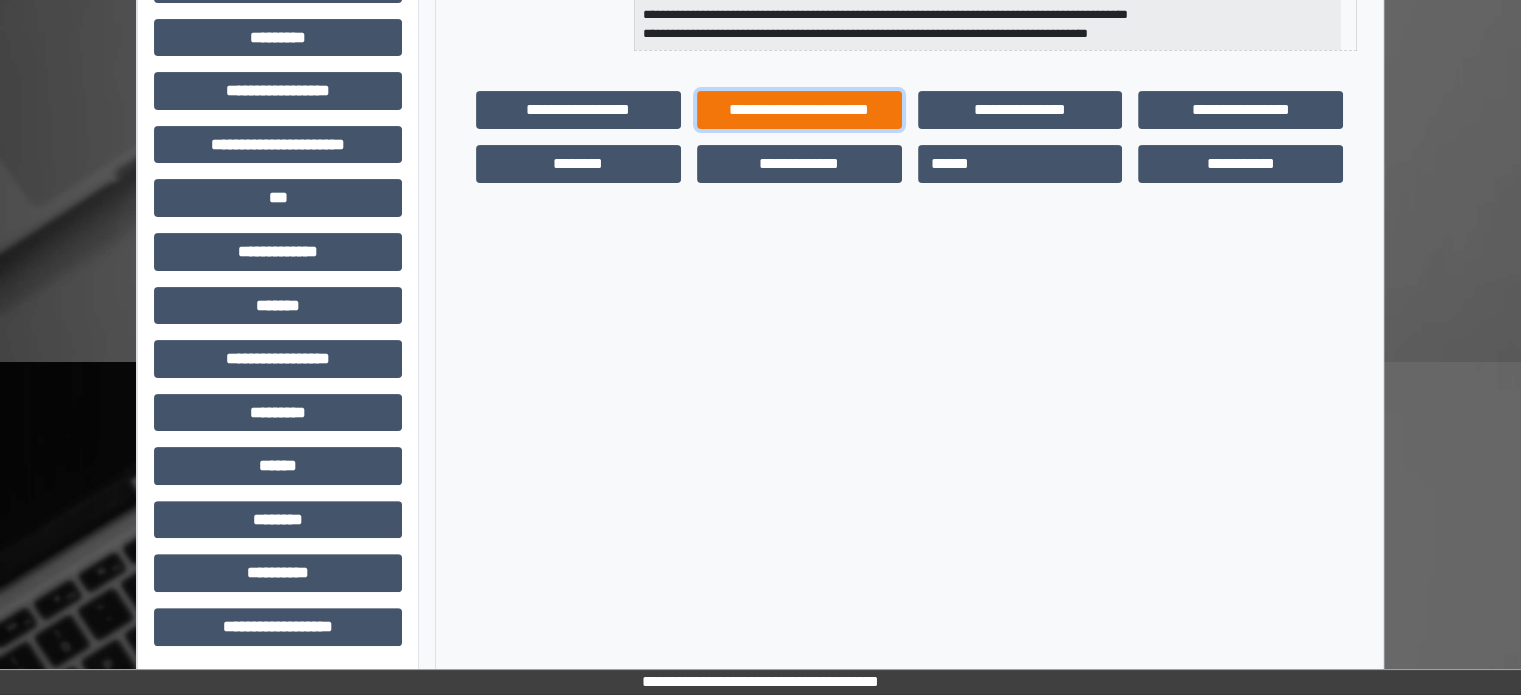 click on "**********" at bounding box center [799, 110] 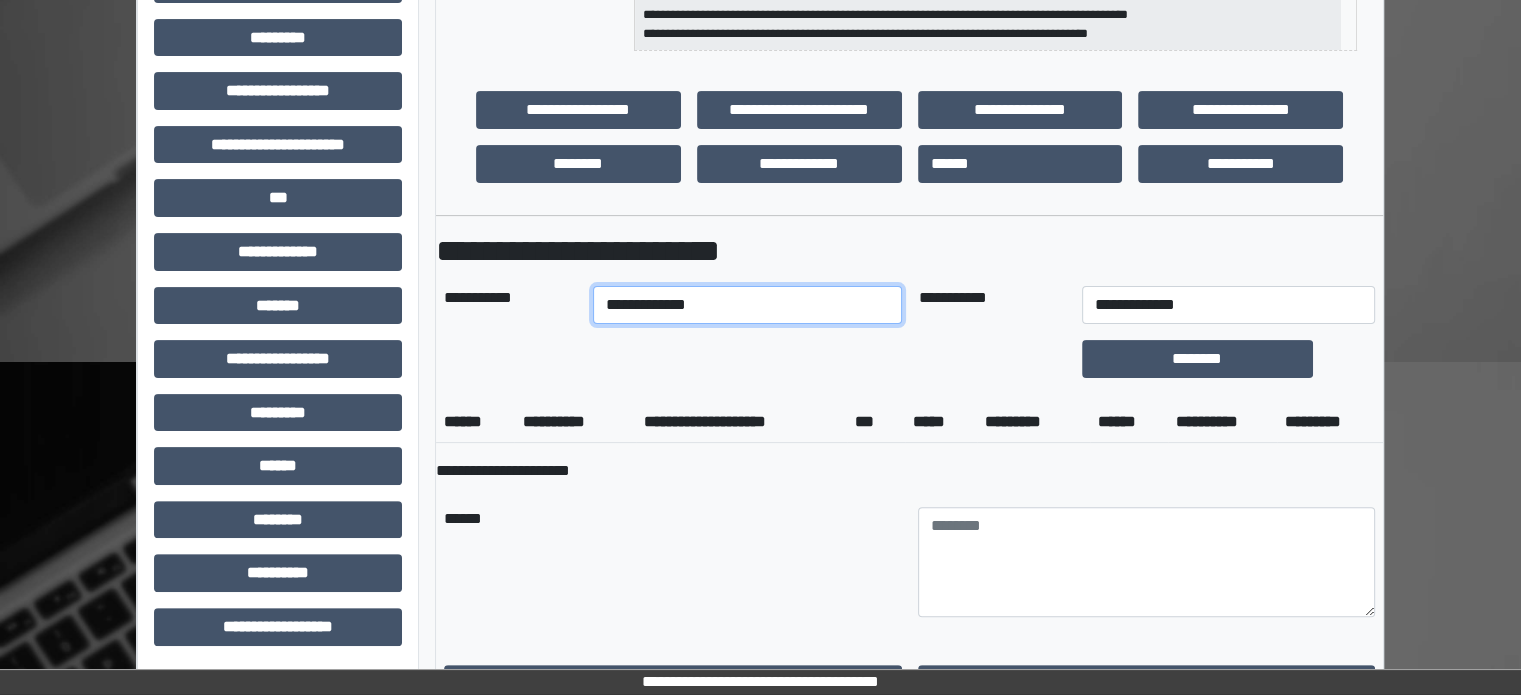 click on "**********" at bounding box center (748, 305) 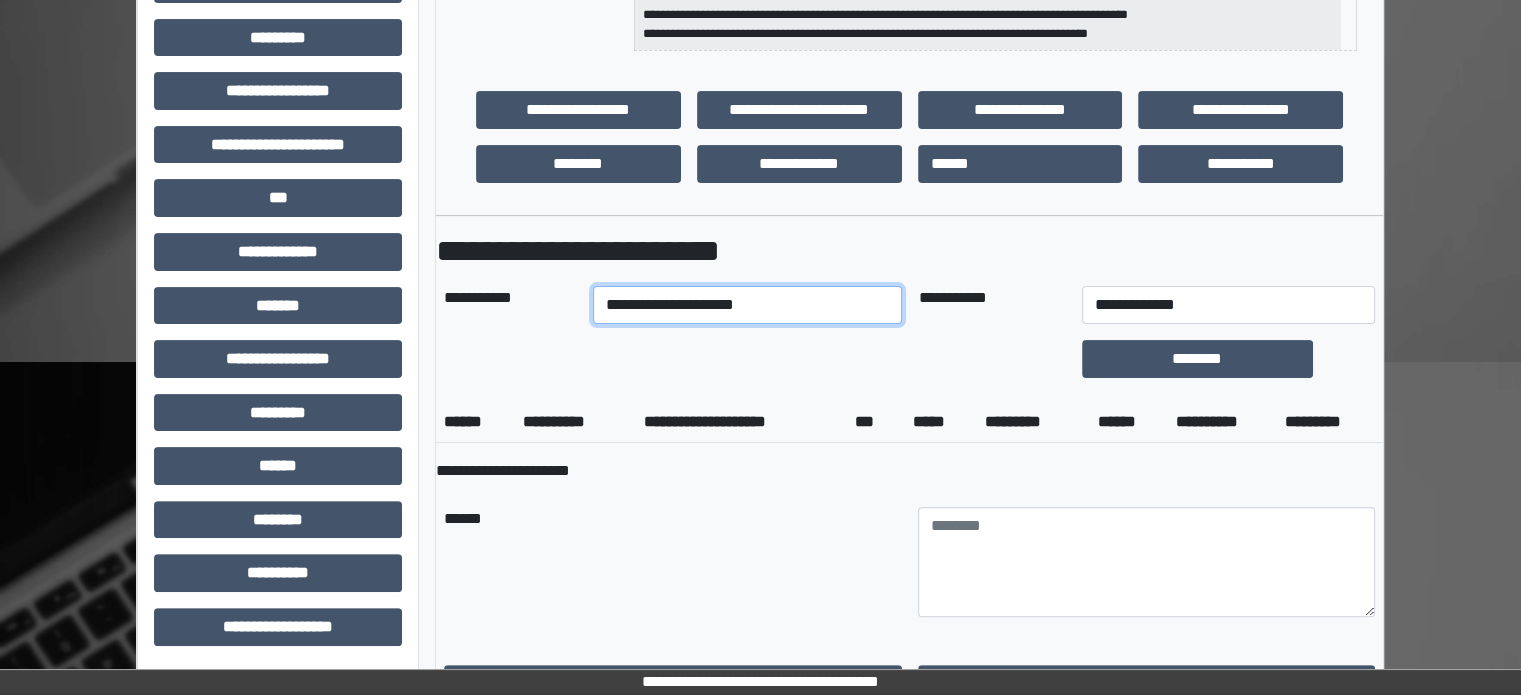 click on "**********" at bounding box center [748, 305] 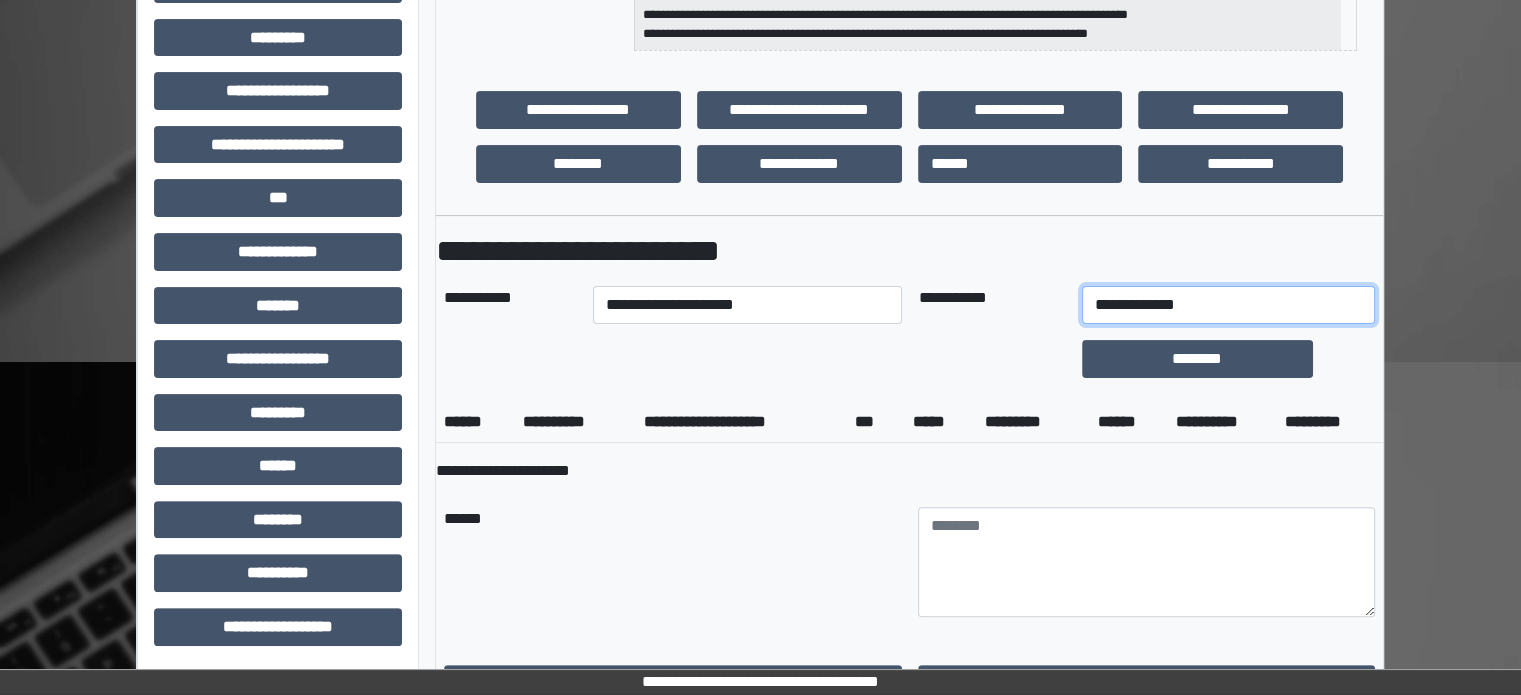 click on "**********" at bounding box center (1229, 305) 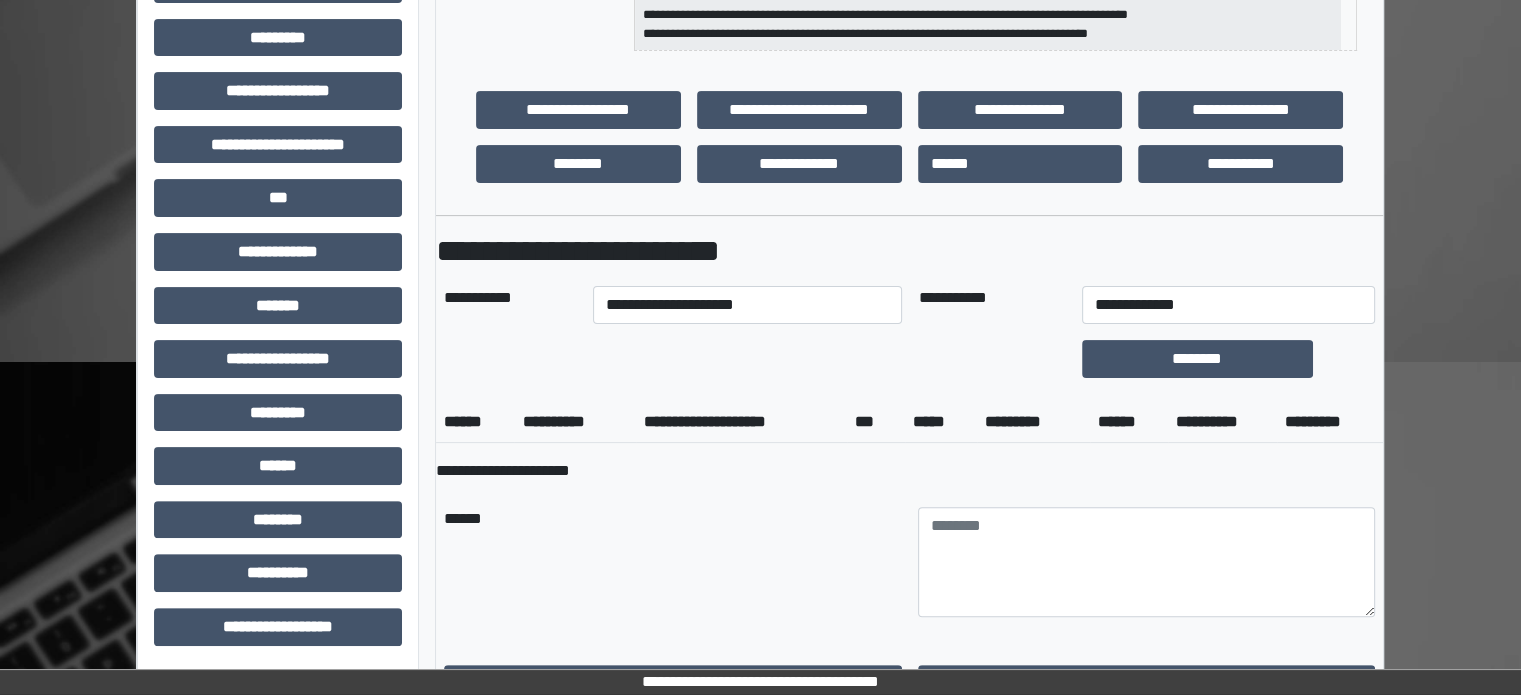 click on "******" at bounding box center (673, 562) 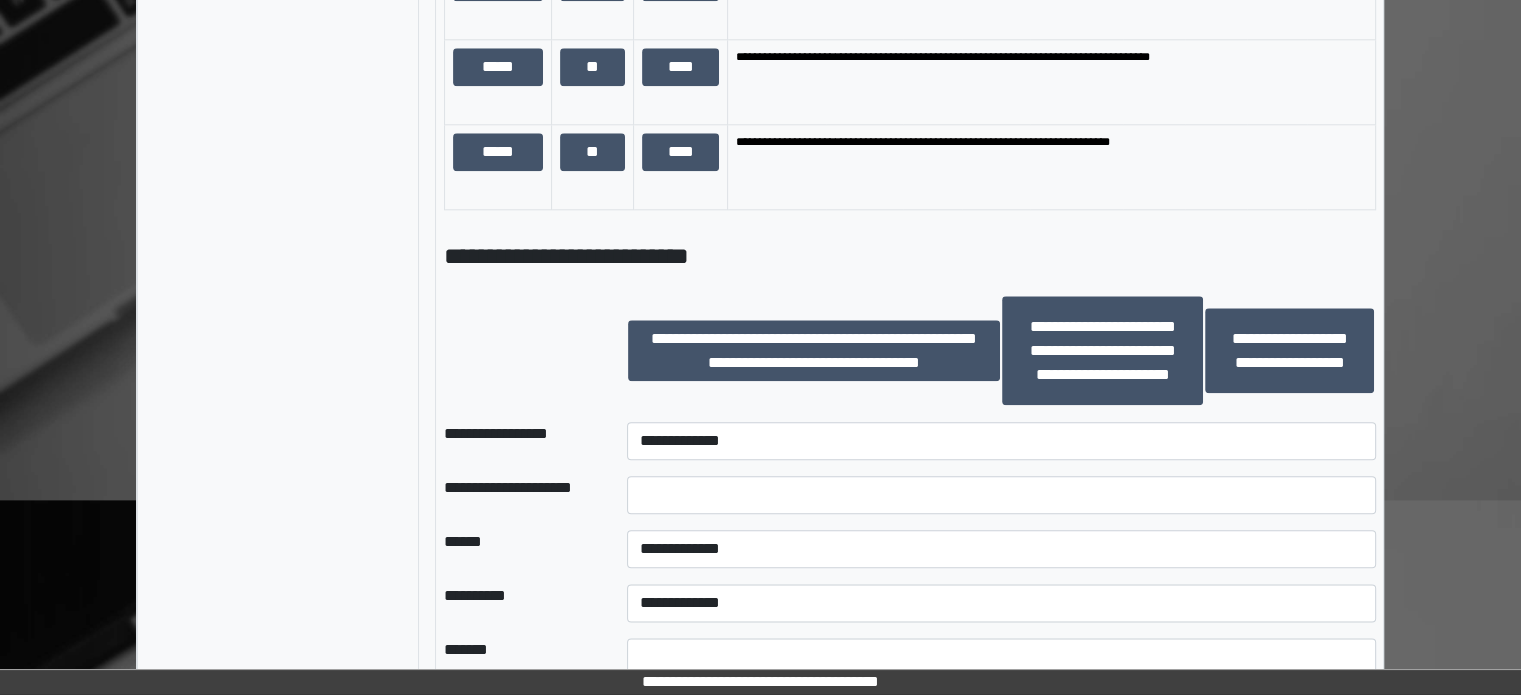 scroll, scrollTop: 2371, scrollLeft: 0, axis: vertical 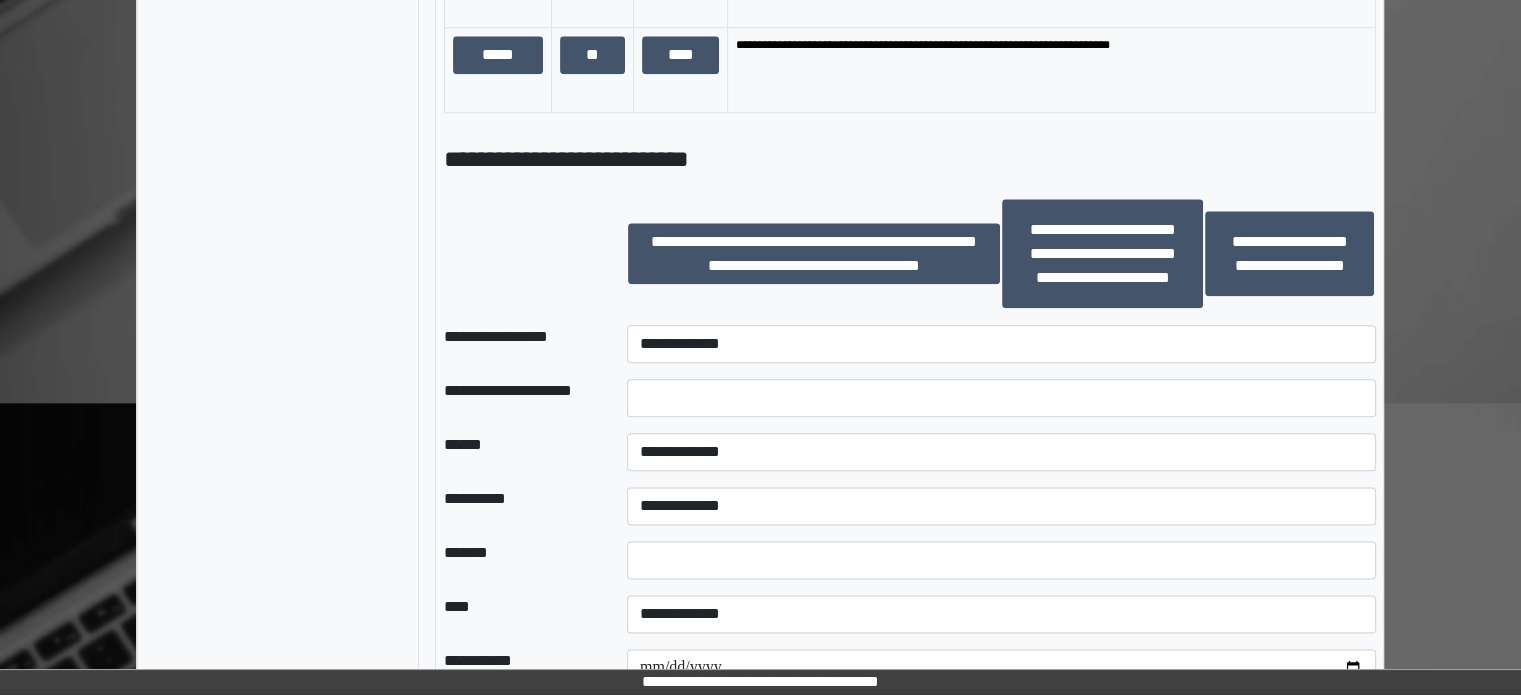 drag, startPoint x: 691, startPoint y: 318, endPoint x: 692, endPoint y: 366, distance: 48.010414 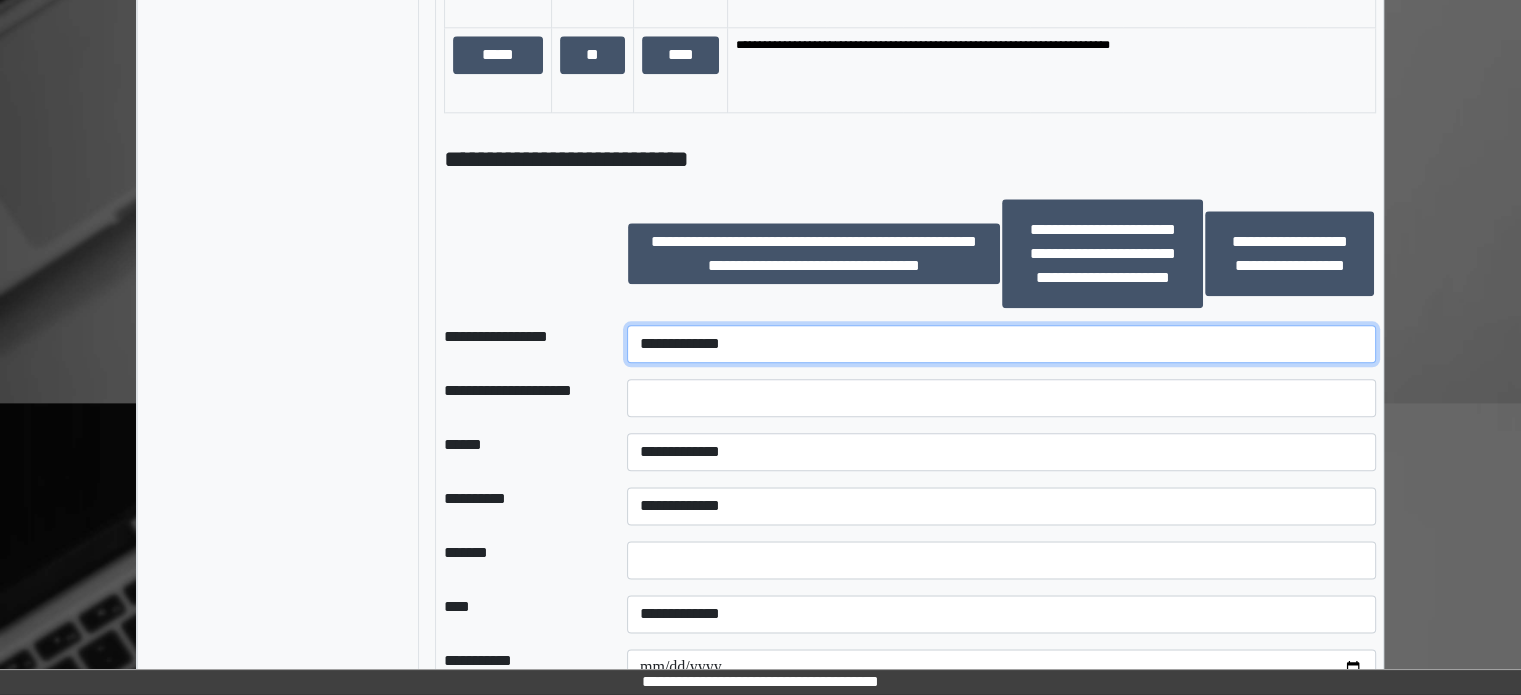 click on "**********" at bounding box center [1001, 344] 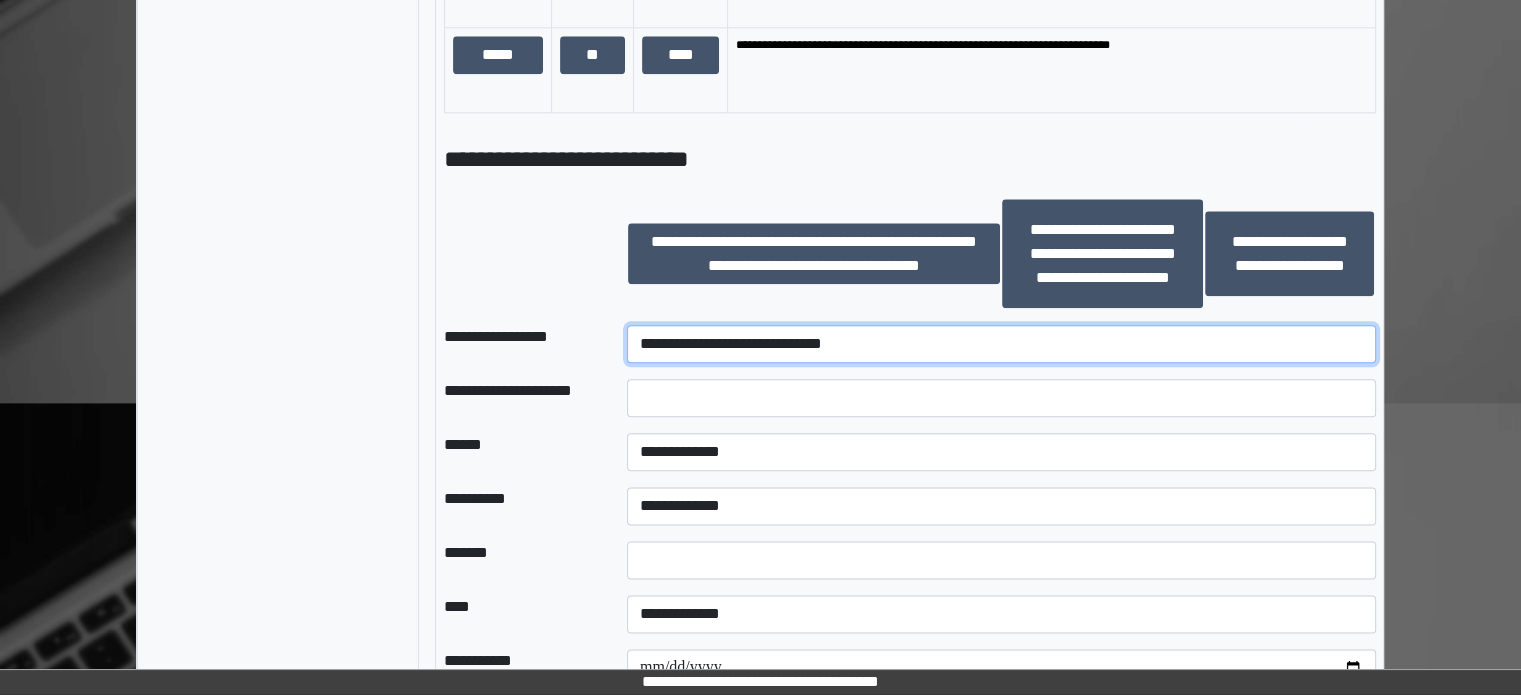 scroll, scrollTop: 2471, scrollLeft: 0, axis: vertical 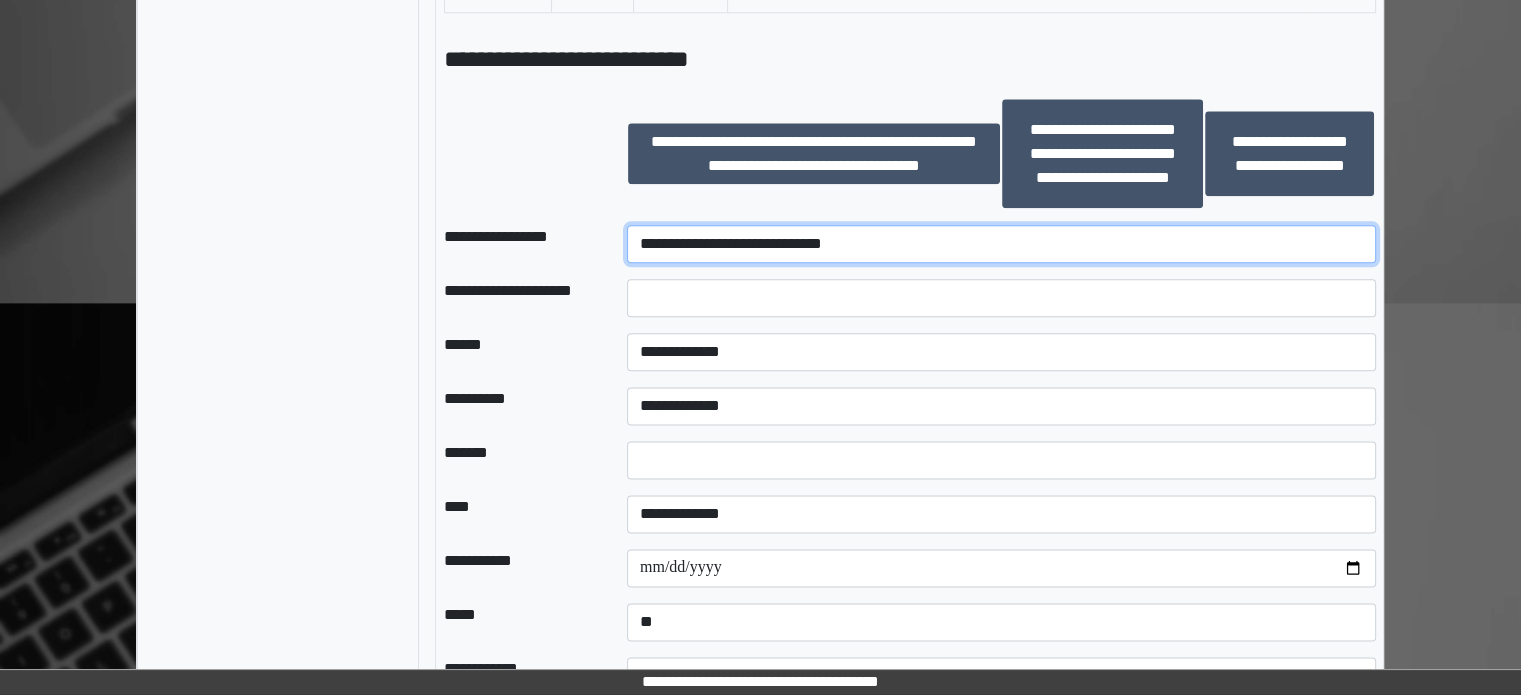 click on "**********" at bounding box center (1001, 244) 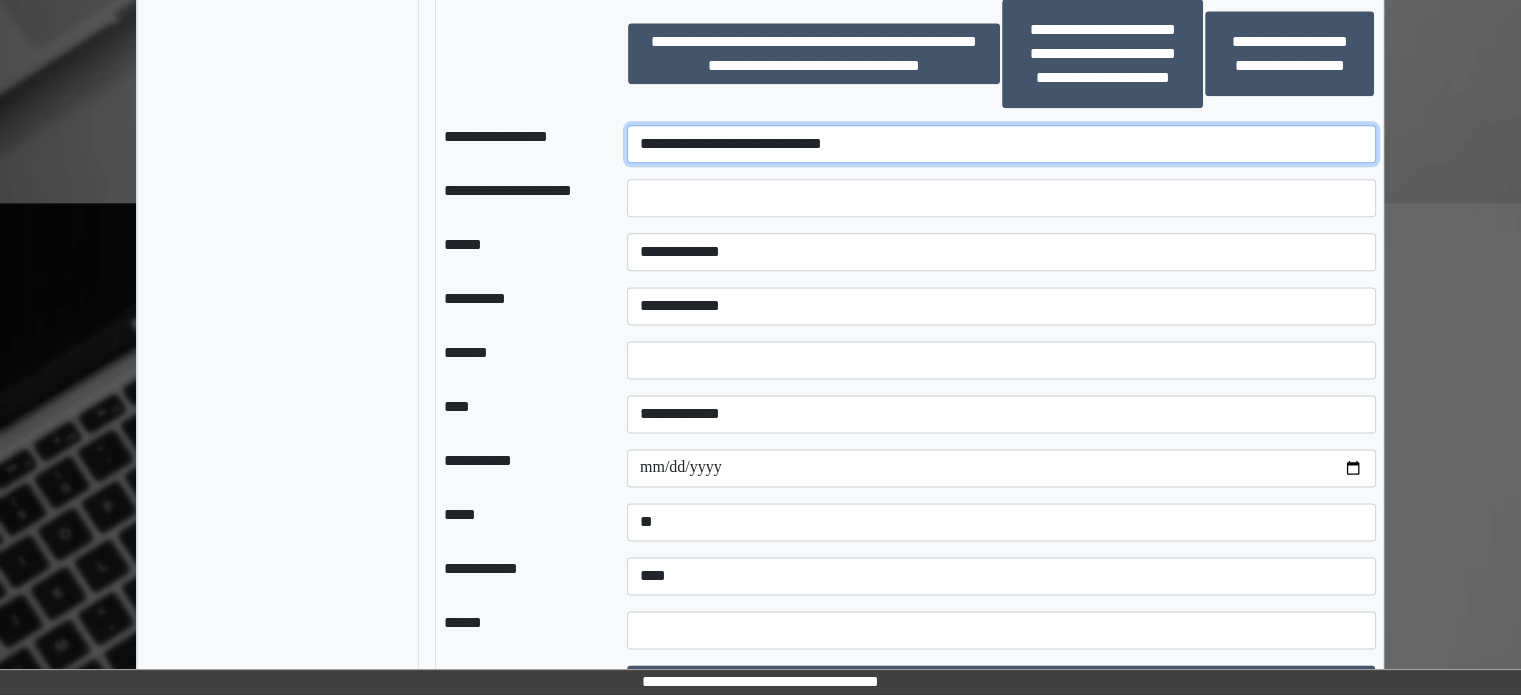 click on "**********" at bounding box center [1001, 144] 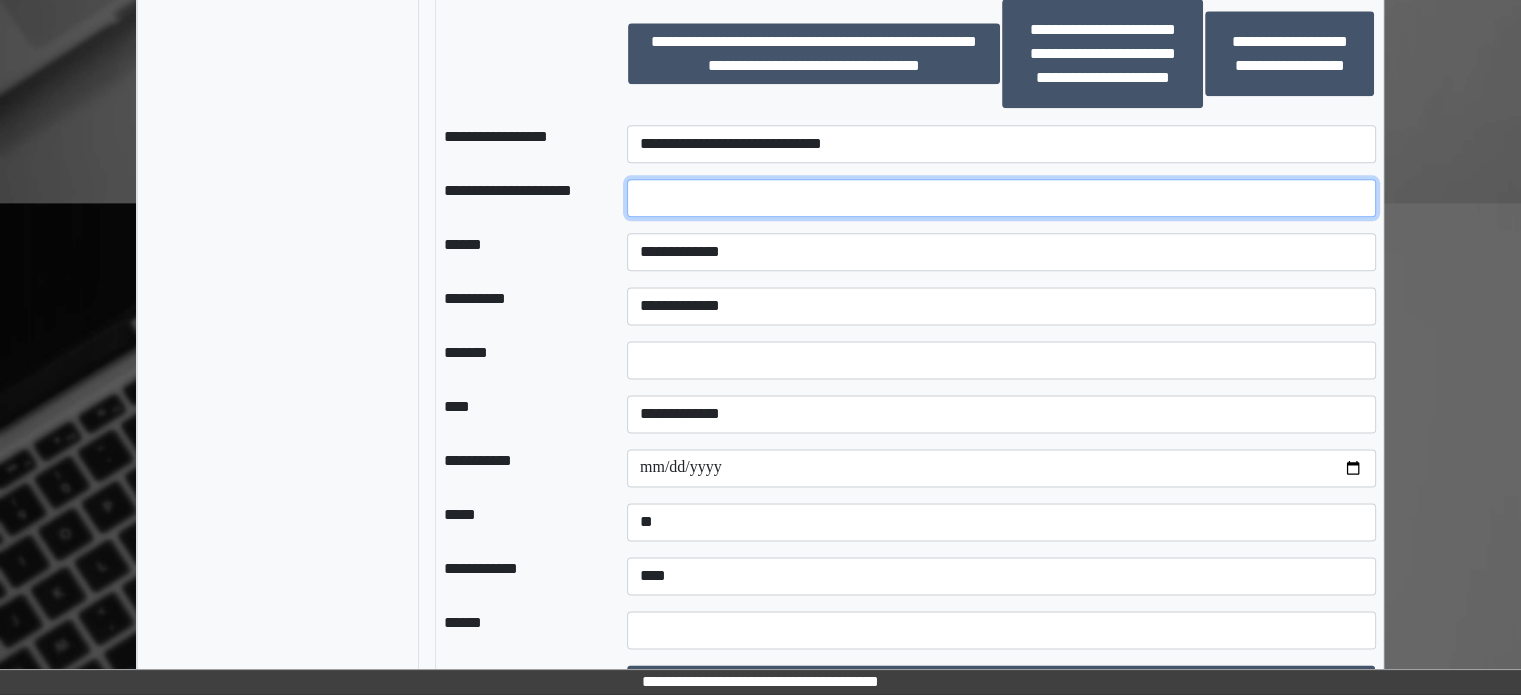 click at bounding box center [1001, 198] 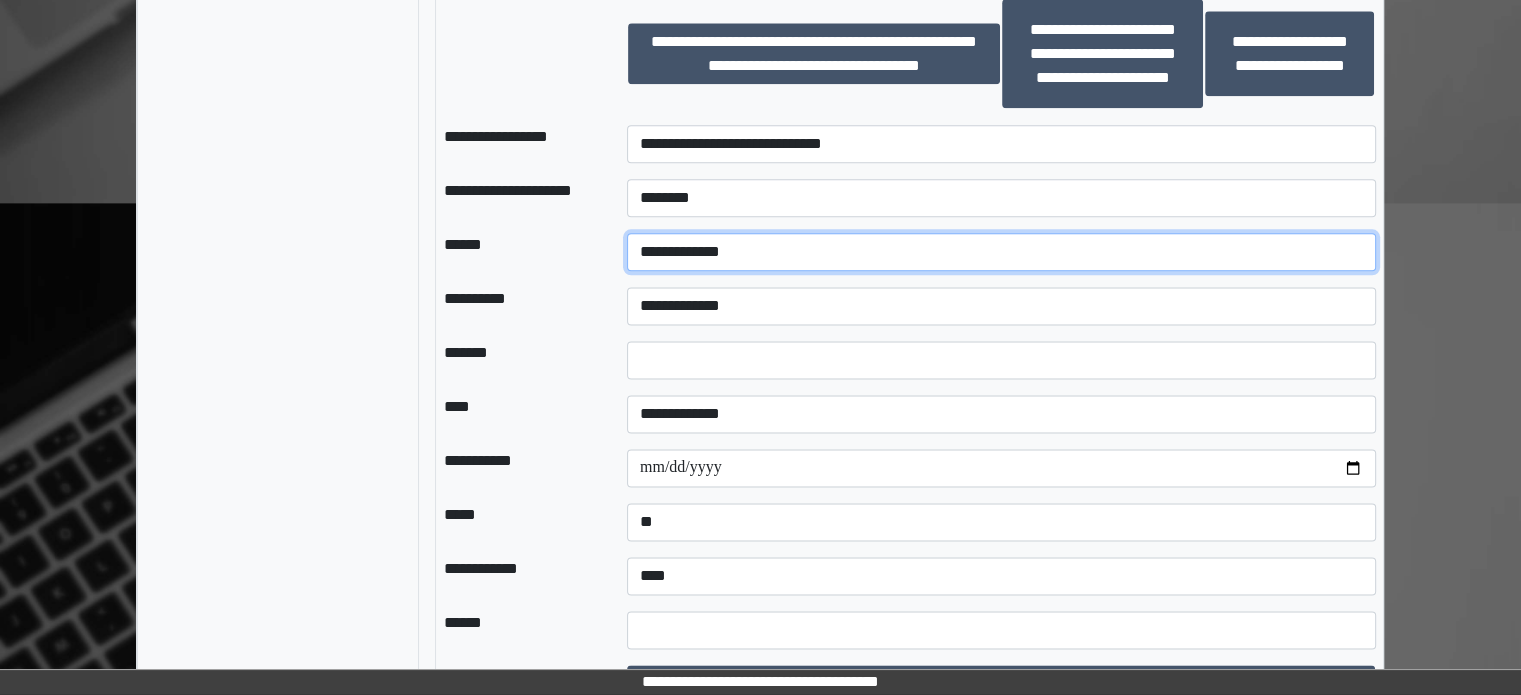 click on "**********" at bounding box center [1001, 252] 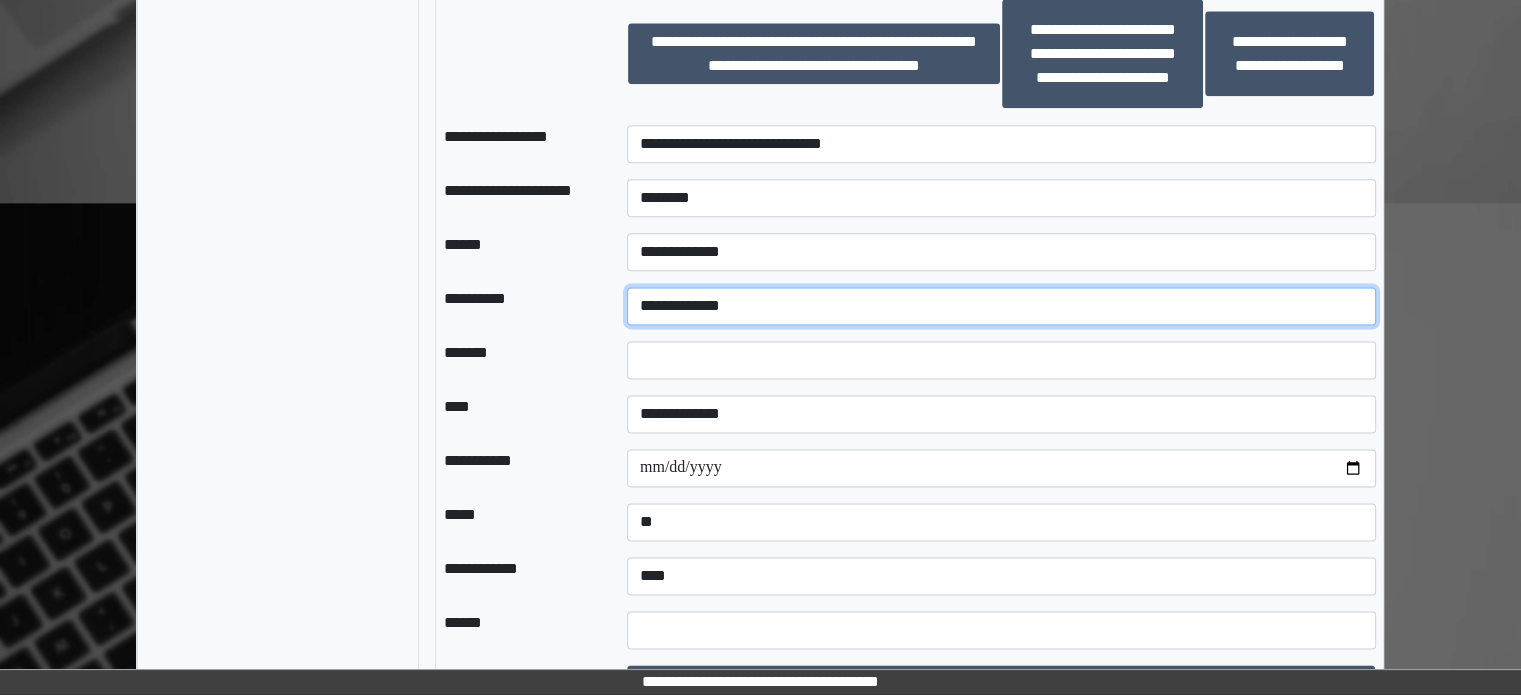 click on "**********" at bounding box center [1001, 306] 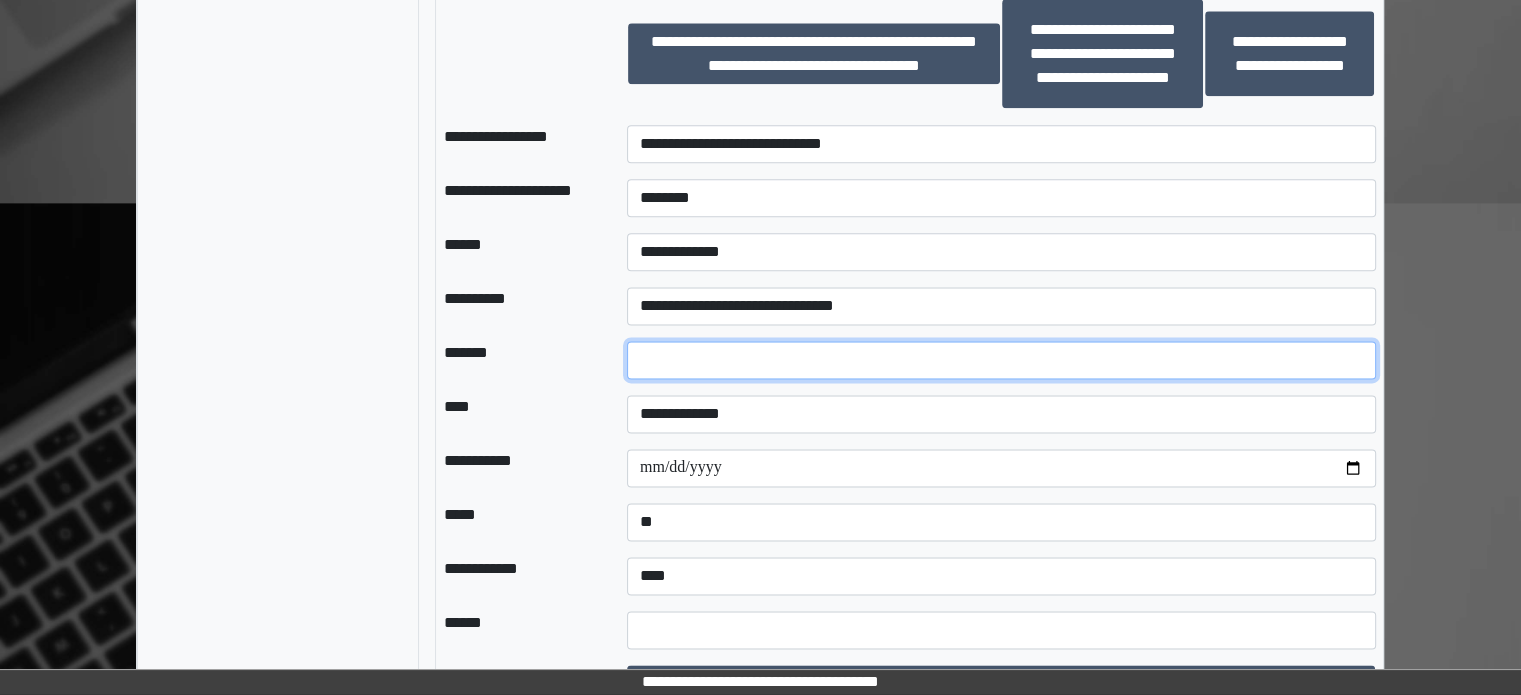 click at bounding box center [1001, 360] 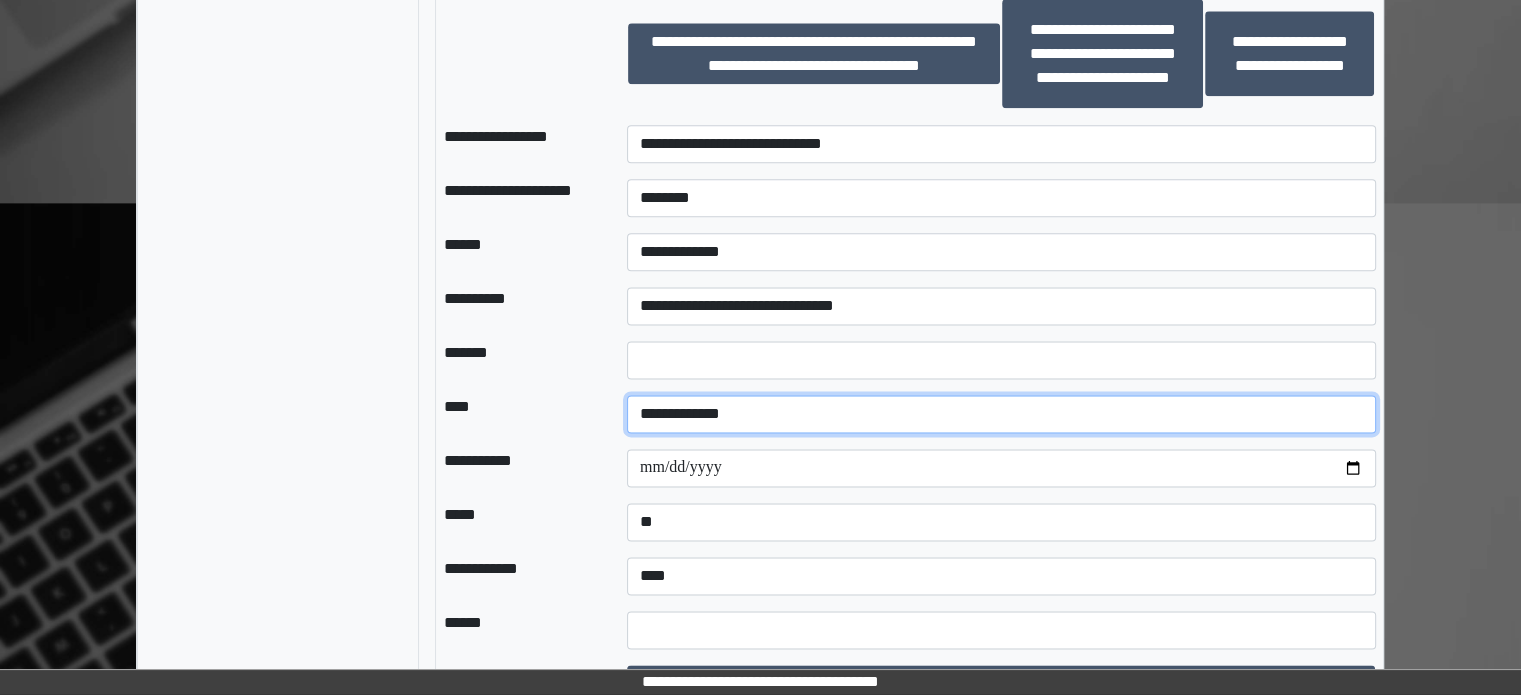 click on "**********" at bounding box center [1001, 414] 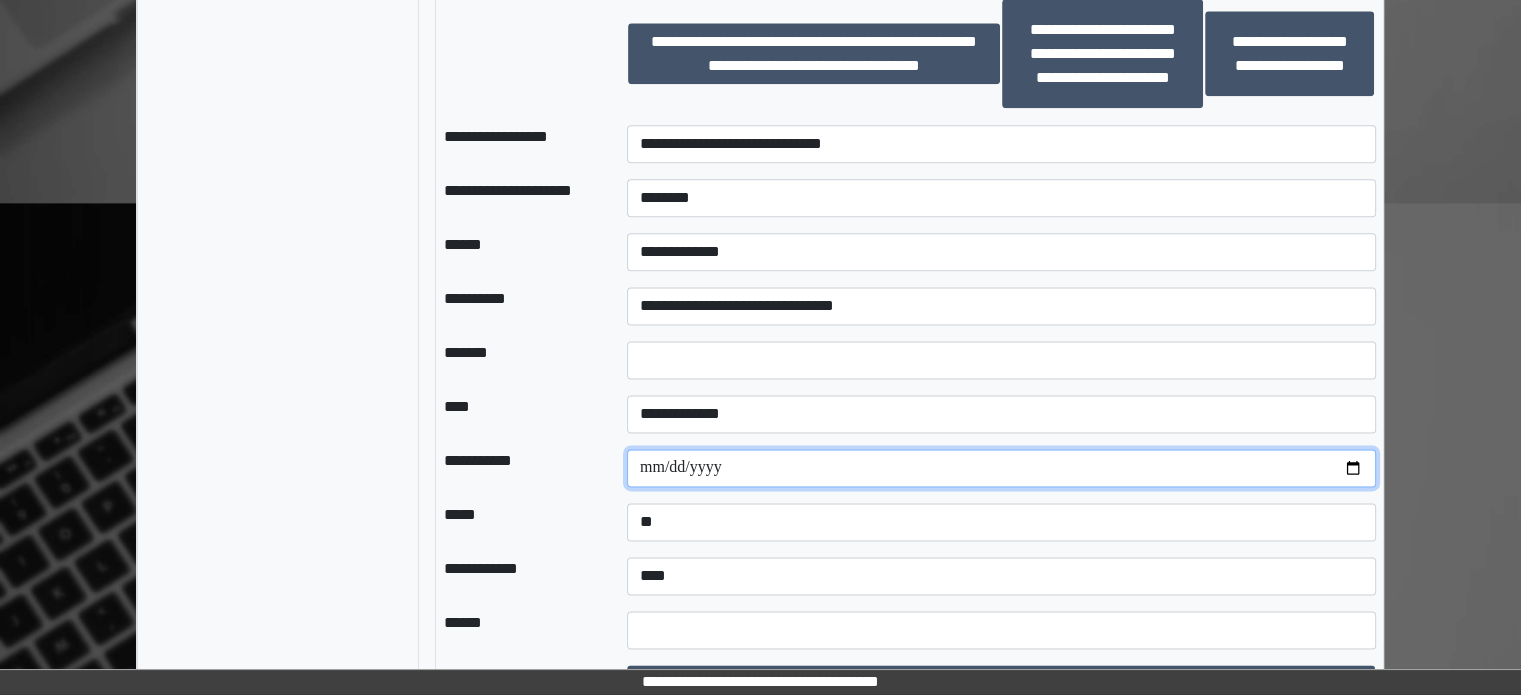 click at bounding box center (1001, 468) 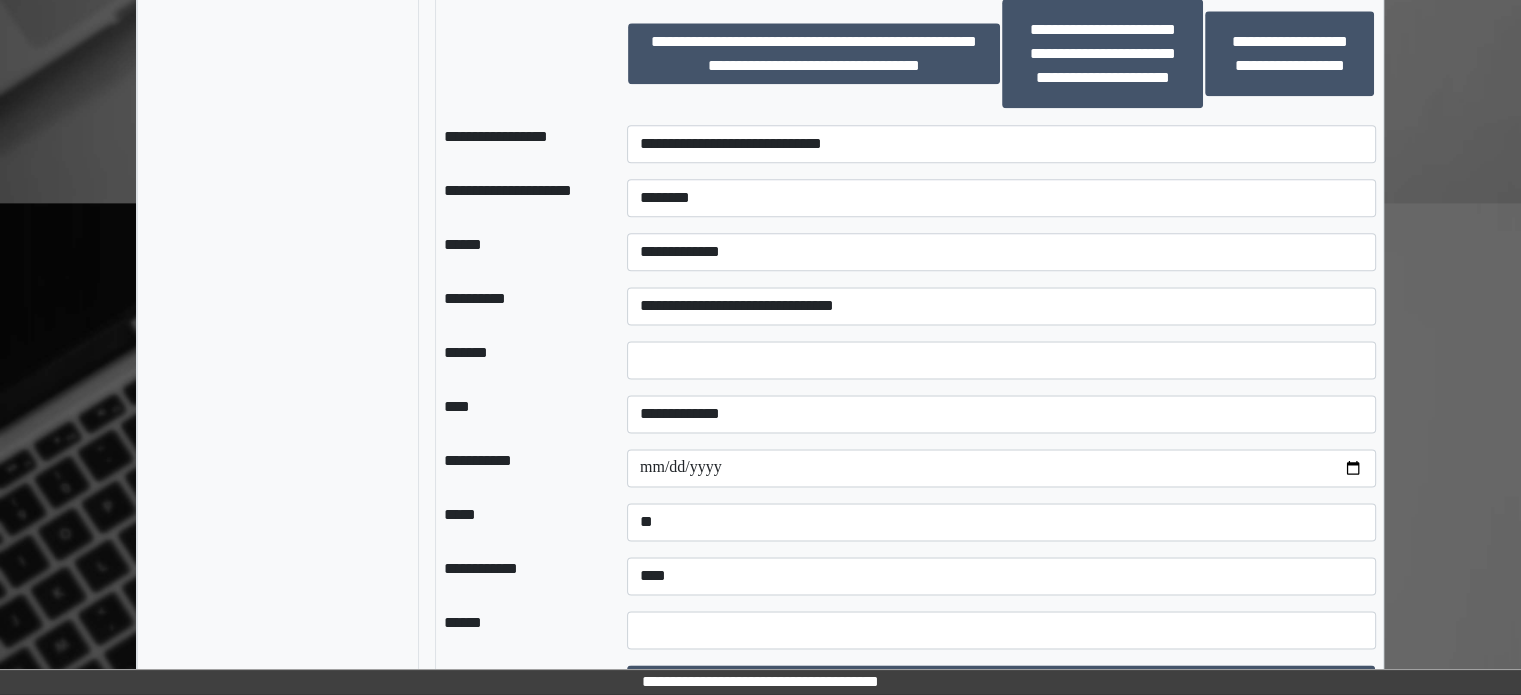 click on "**********" at bounding box center (519, 468) 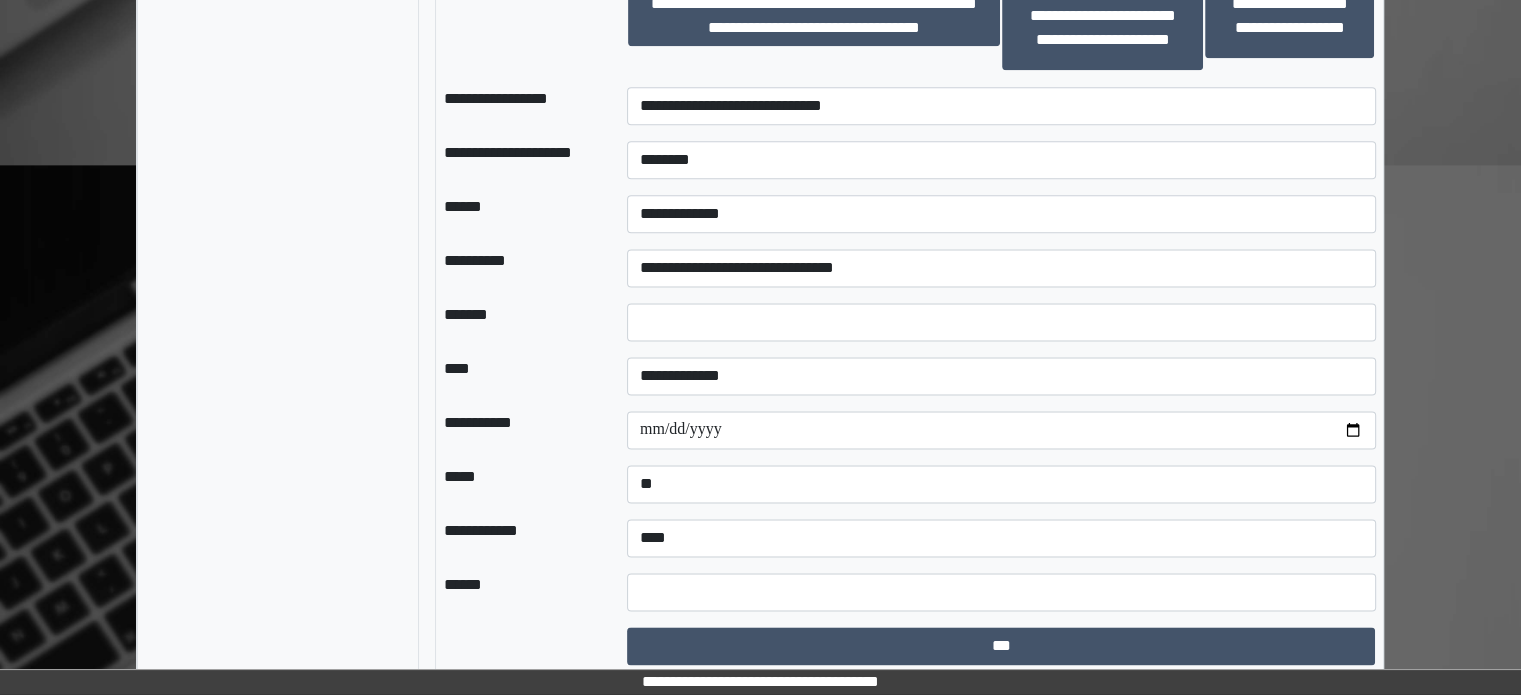 scroll, scrollTop: 2612, scrollLeft: 0, axis: vertical 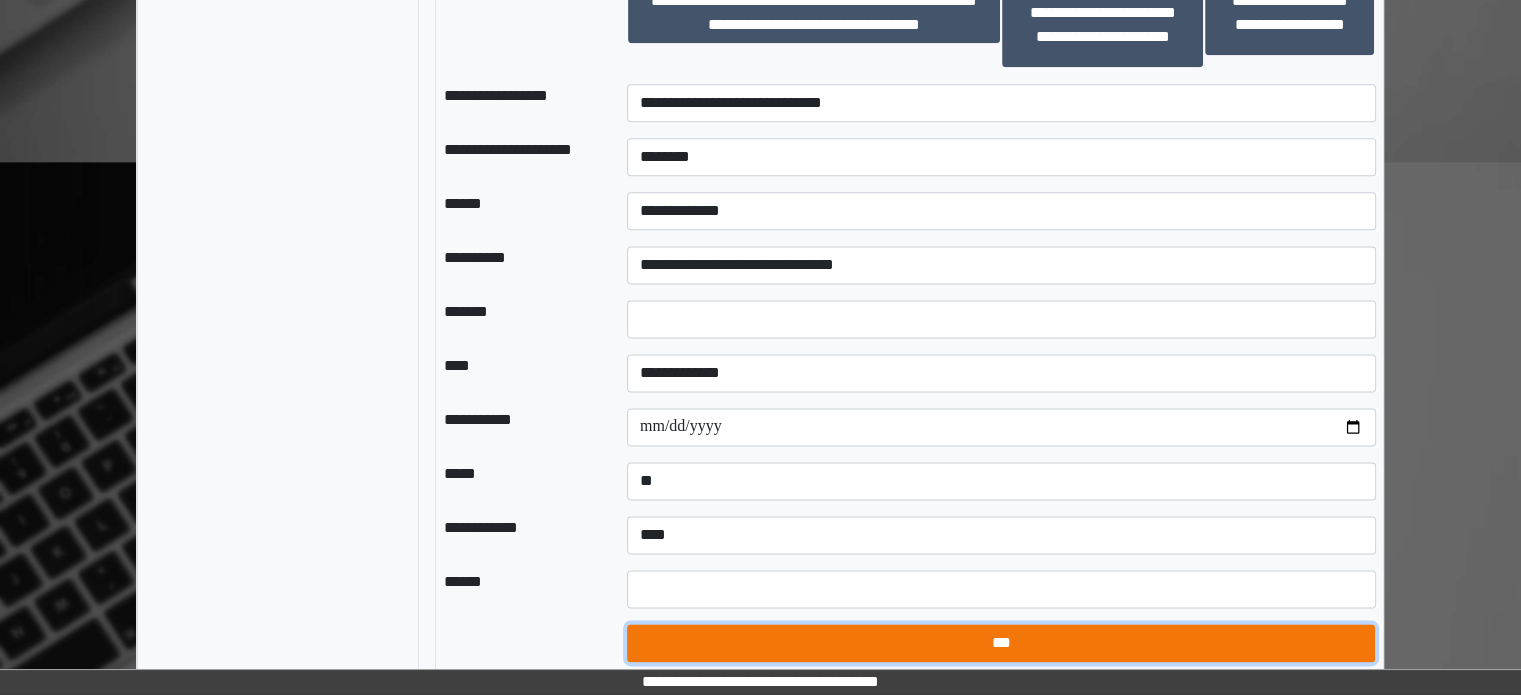 click on "***" at bounding box center (1001, 643) 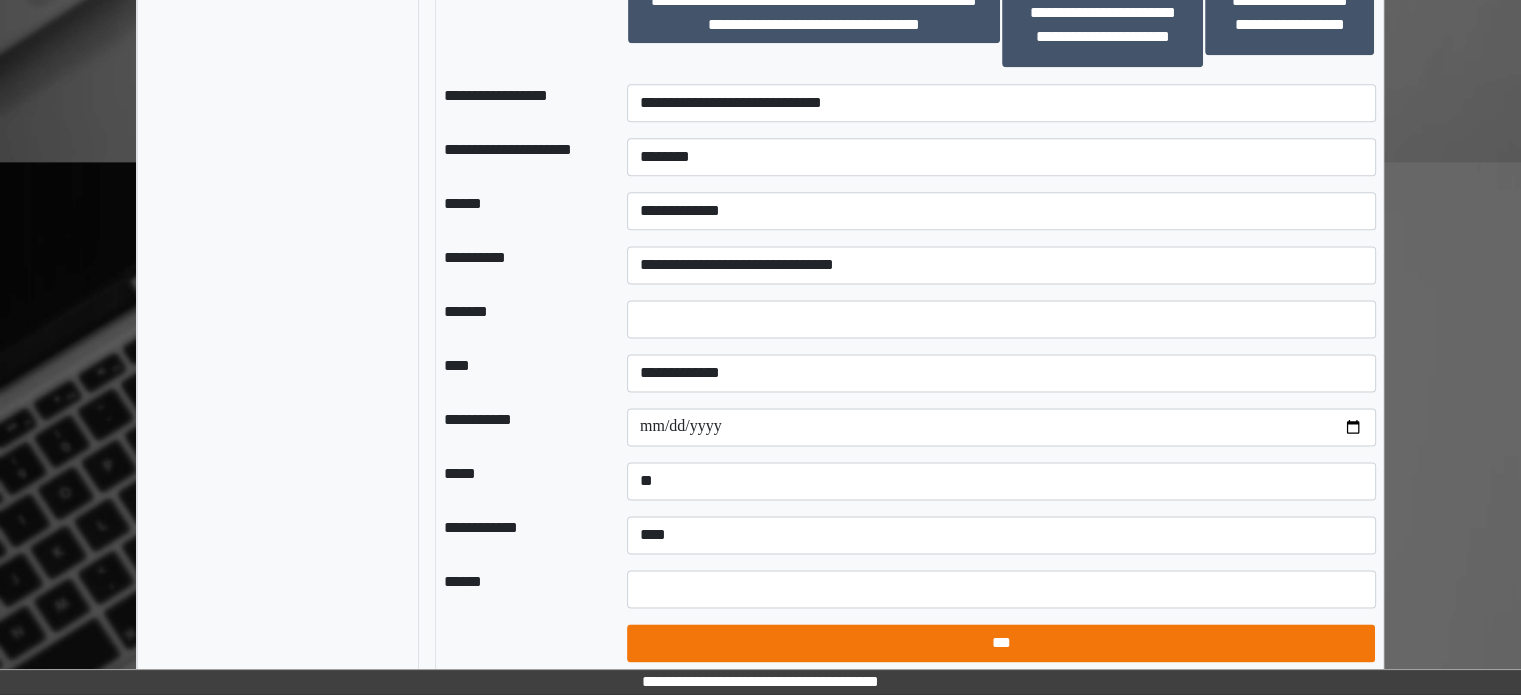 select on "*" 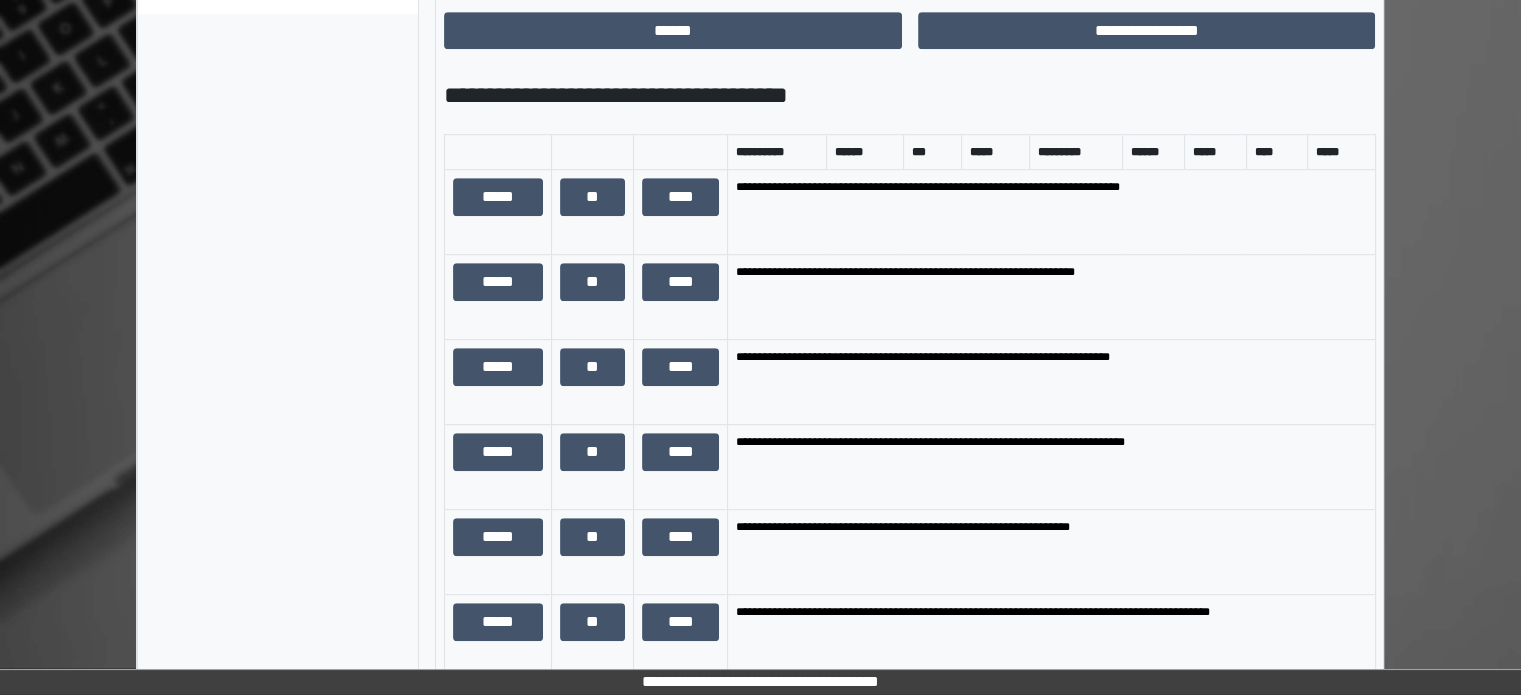 scroll, scrollTop: 812, scrollLeft: 0, axis: vertical 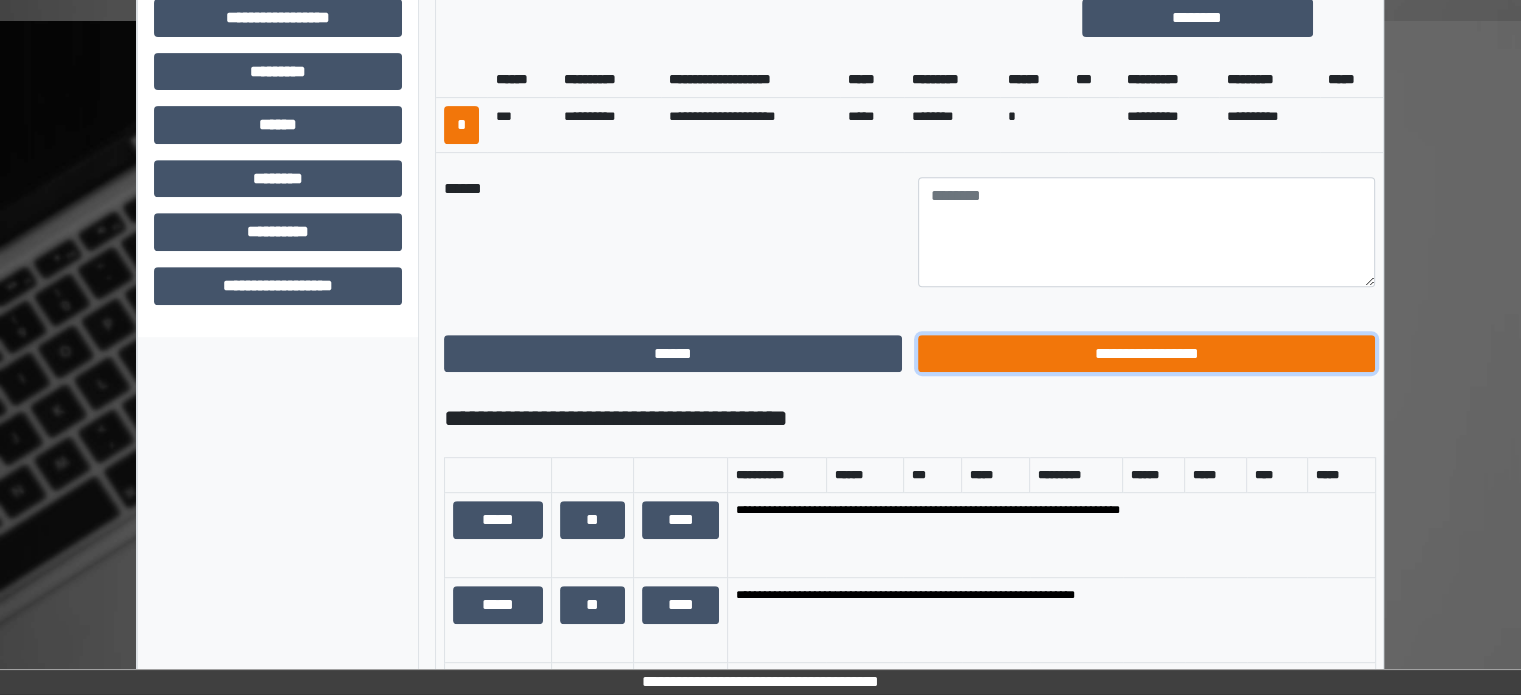 click on "**********" at bounding box center (1147, 354) 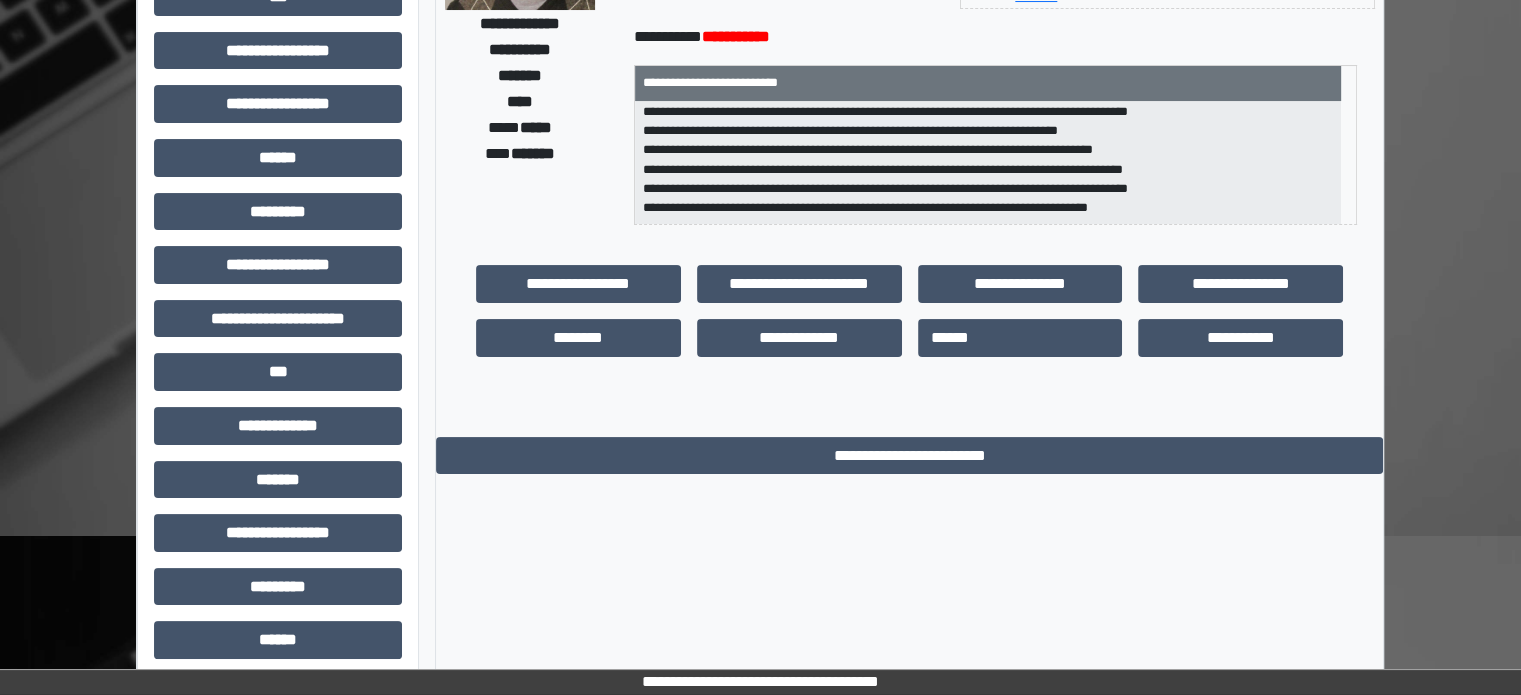 scroll, scrollTop: 71, scrollLeft: 0, axis: vertical 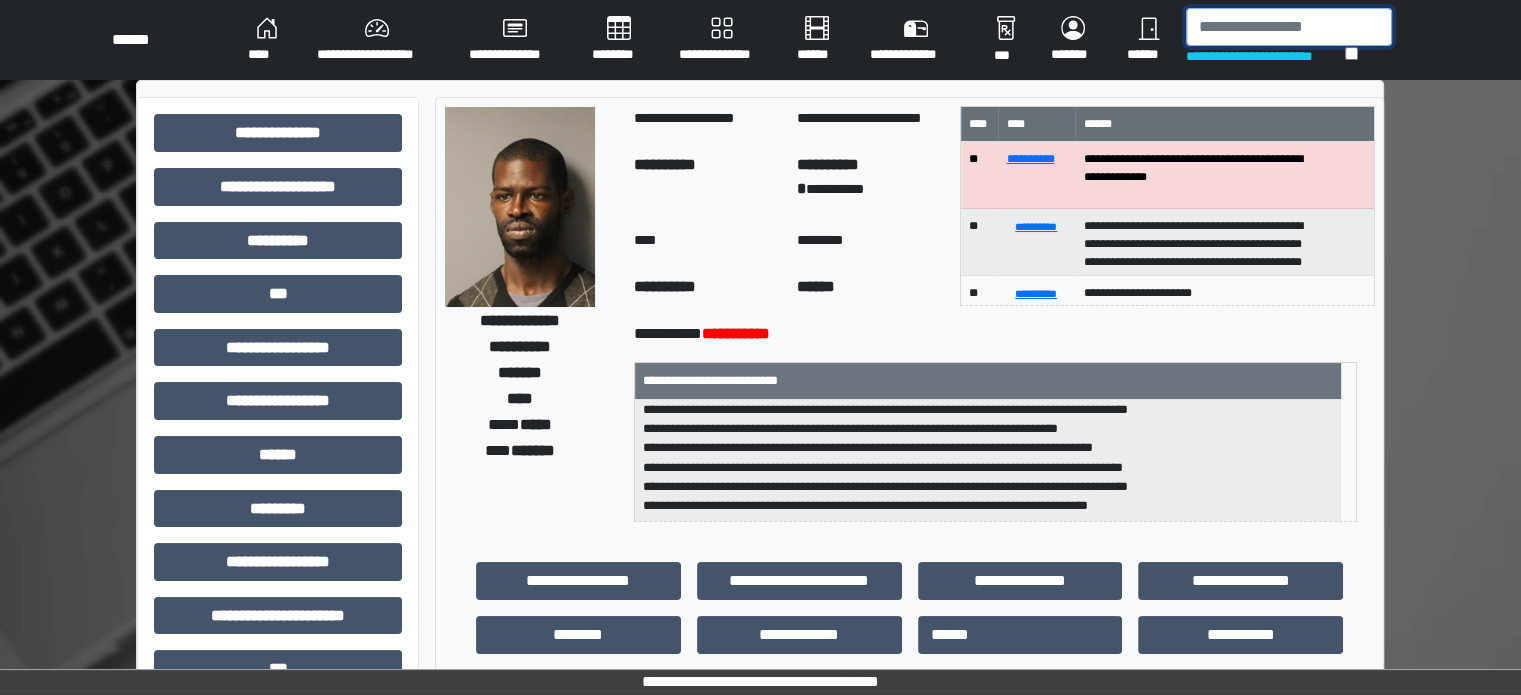 click at bounding box center [1289, 27] 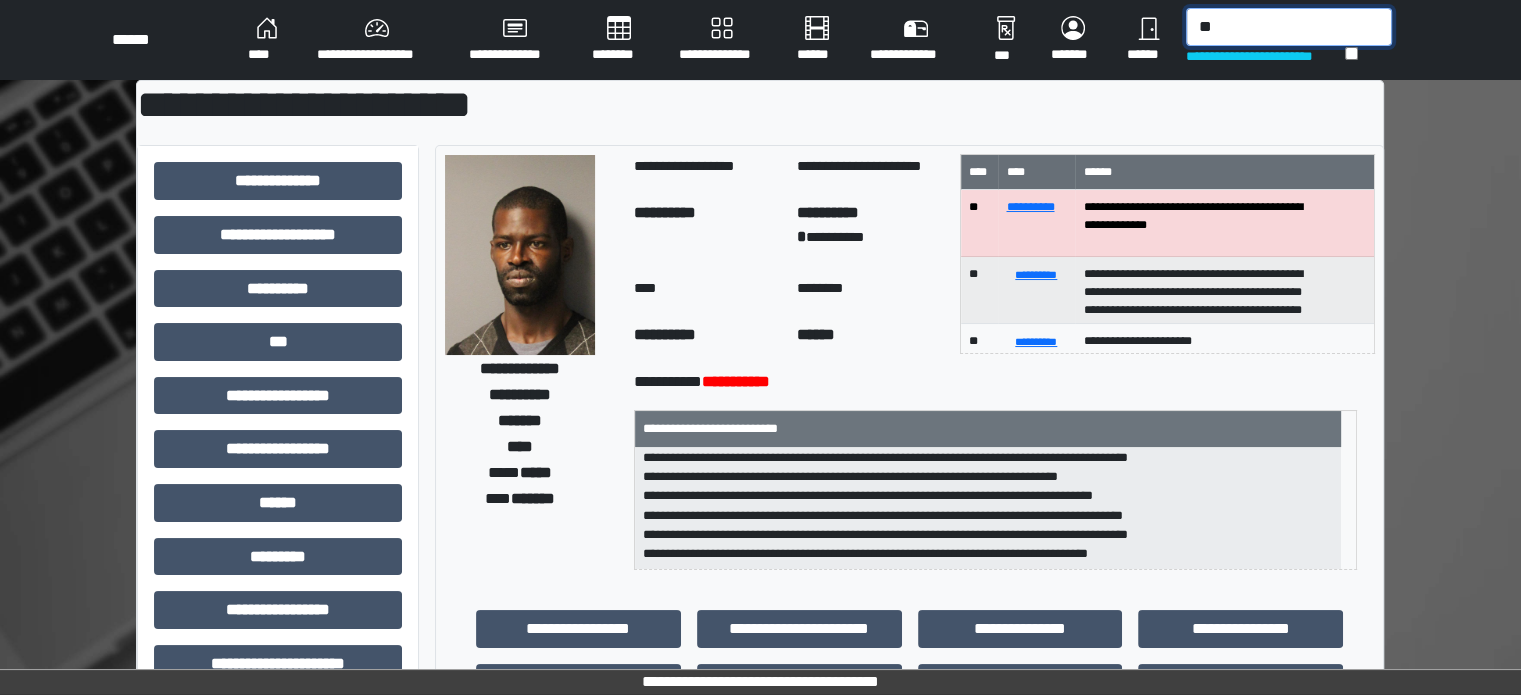 type on "*" 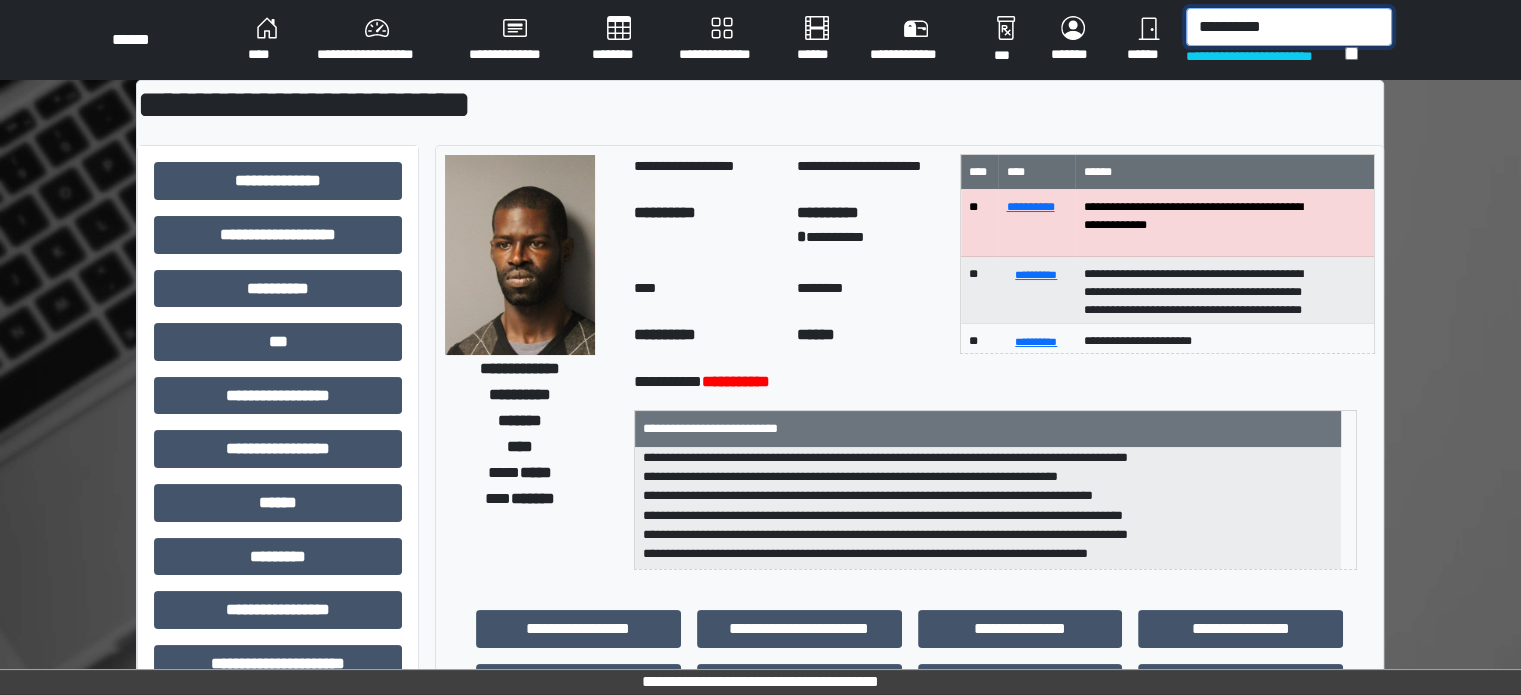 click on "**********" at bounding box center [1289, 27] 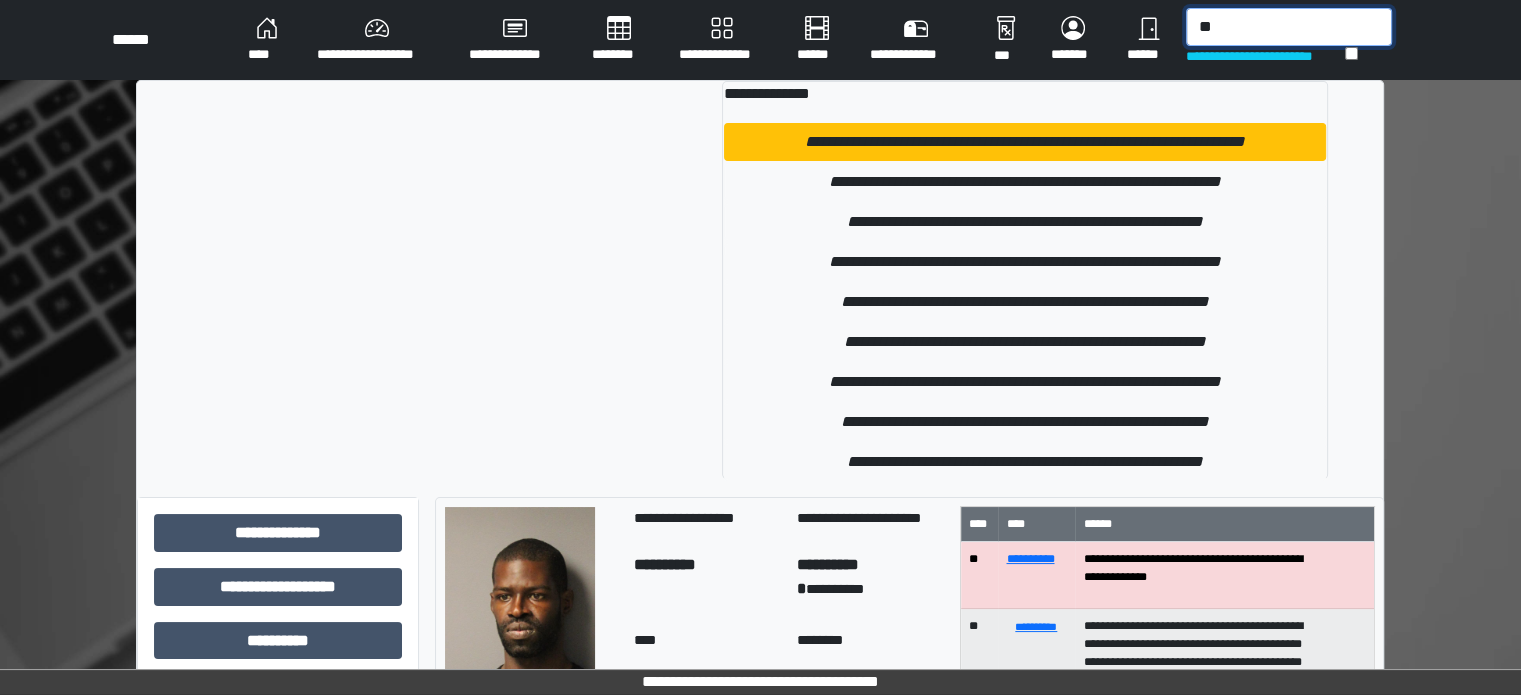 type on "*" 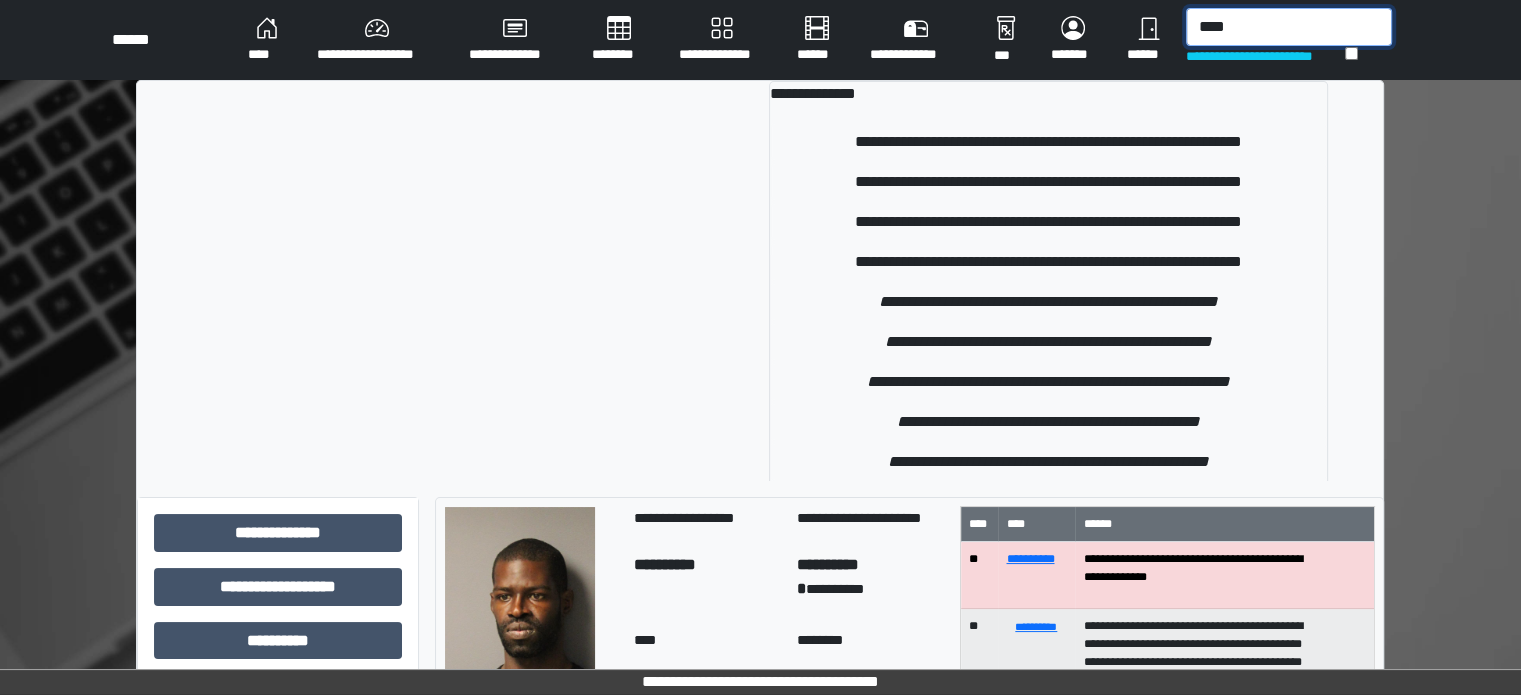 type on "****" 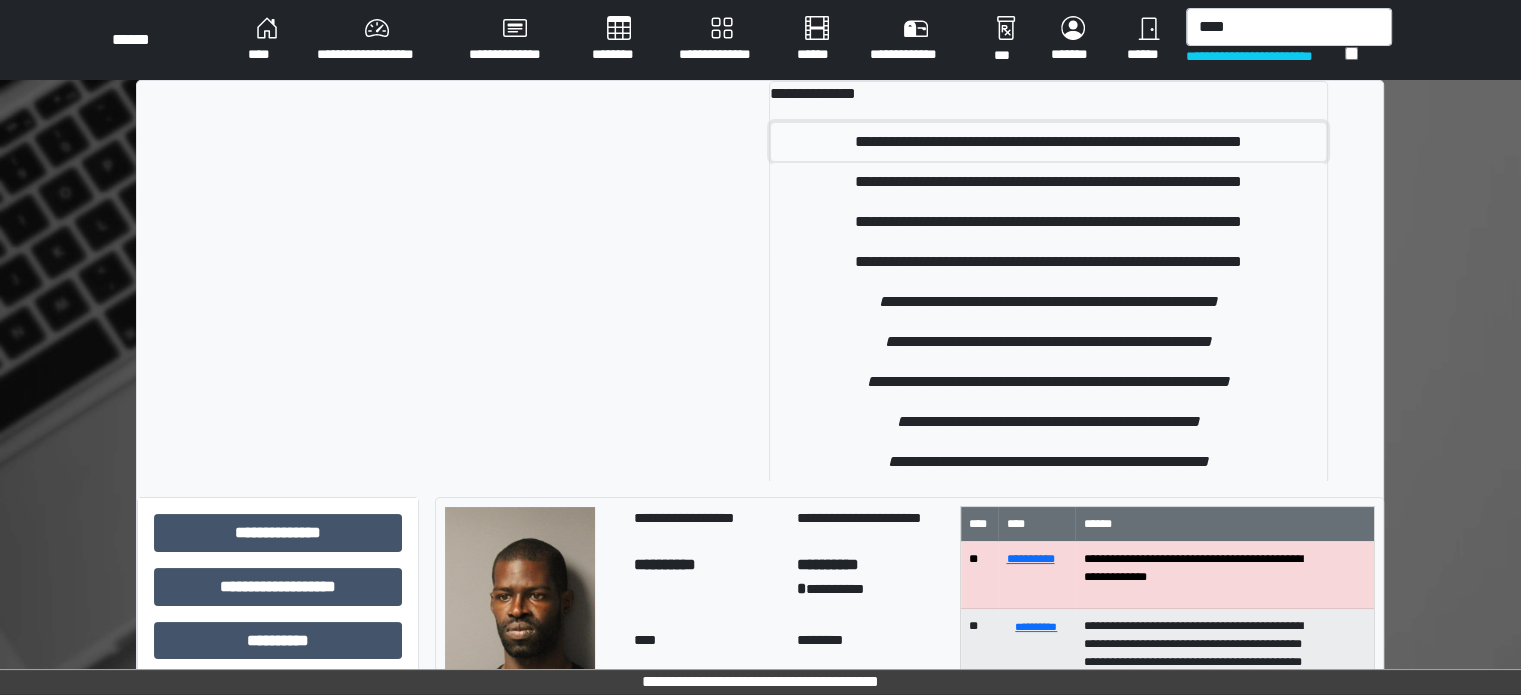 click on "**********" at bounding box center [1049, 142] 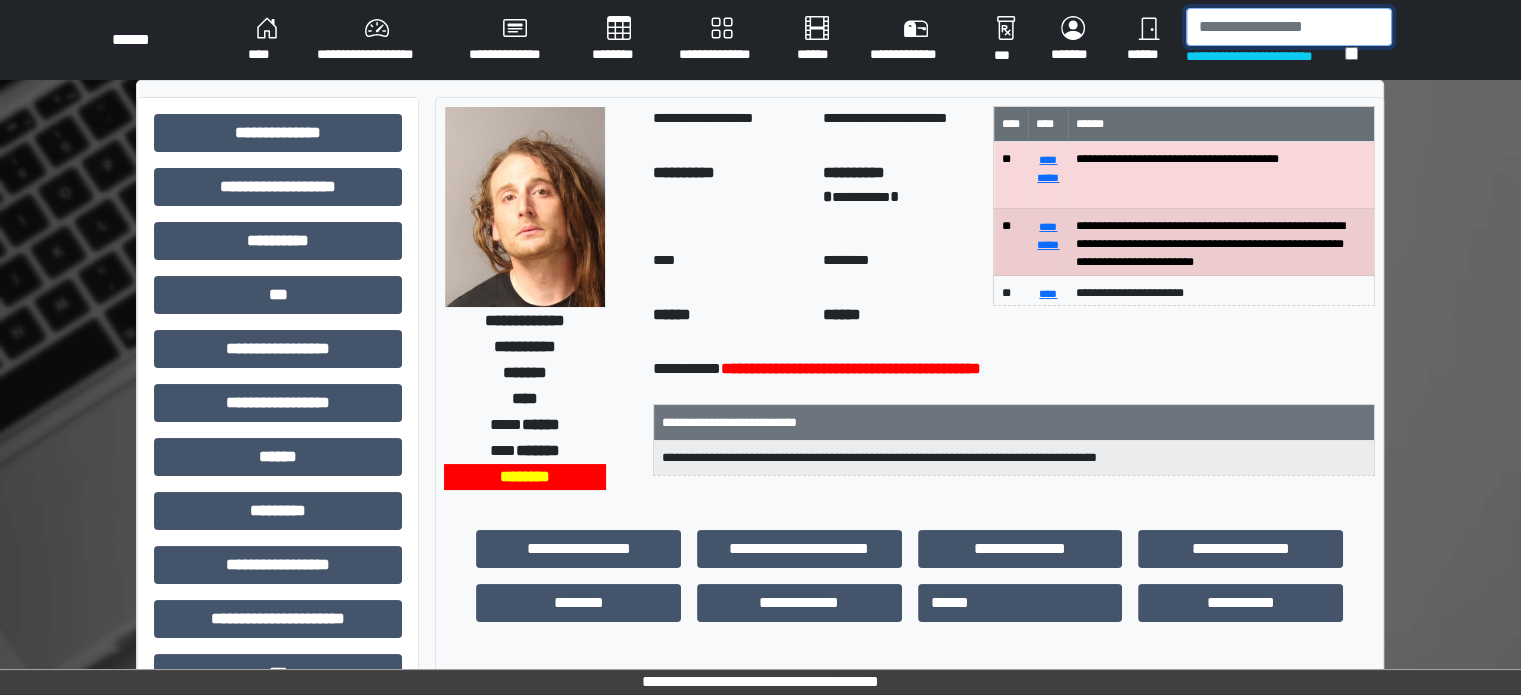 click at bounding box center (1289, 27) 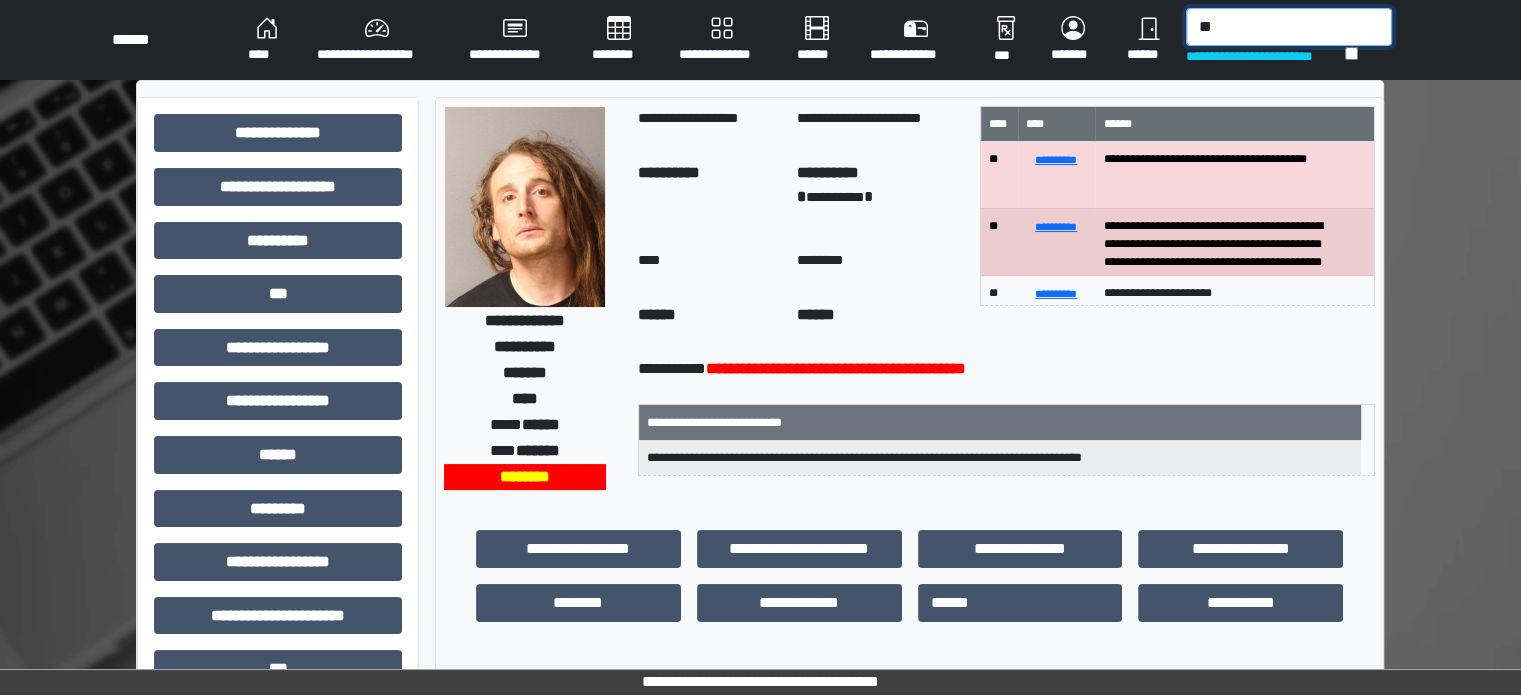 type on "*" 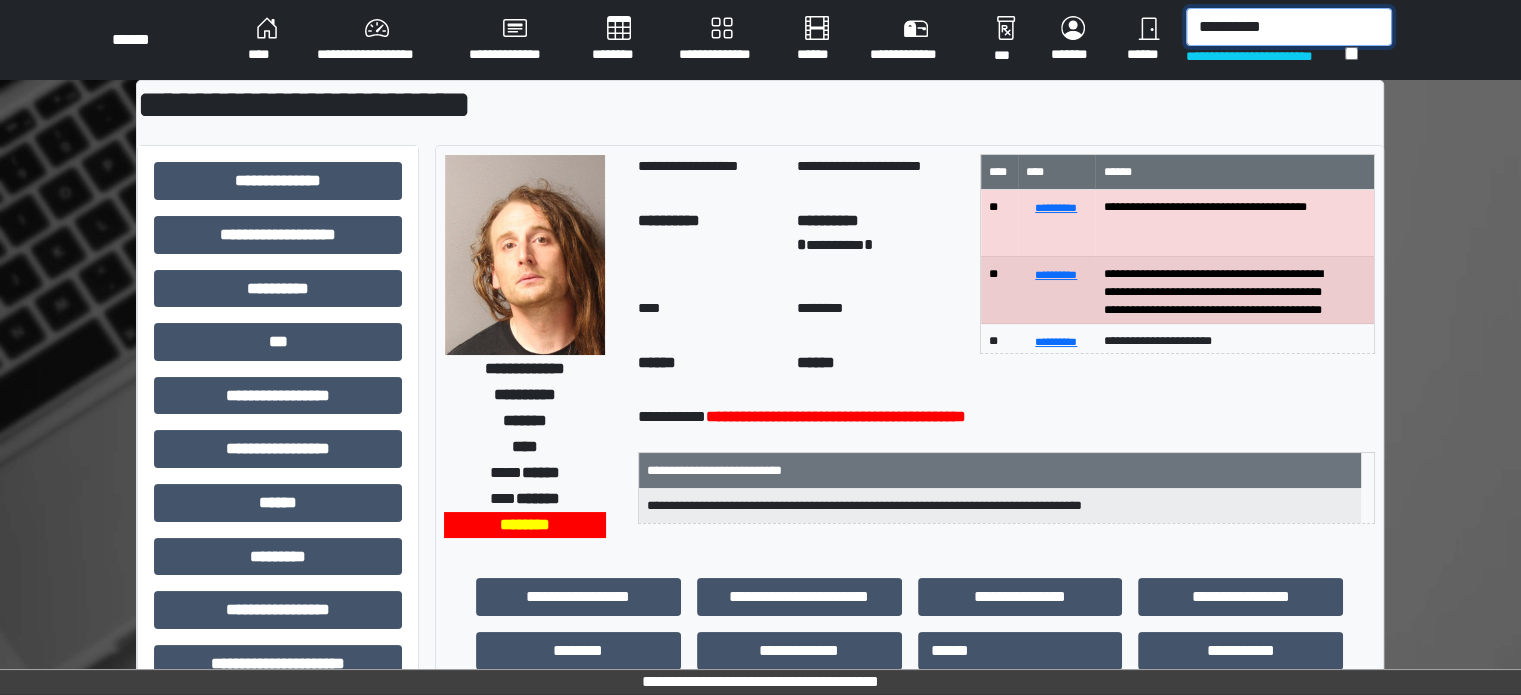 click on "**********" at bounding box center (1289, 27) 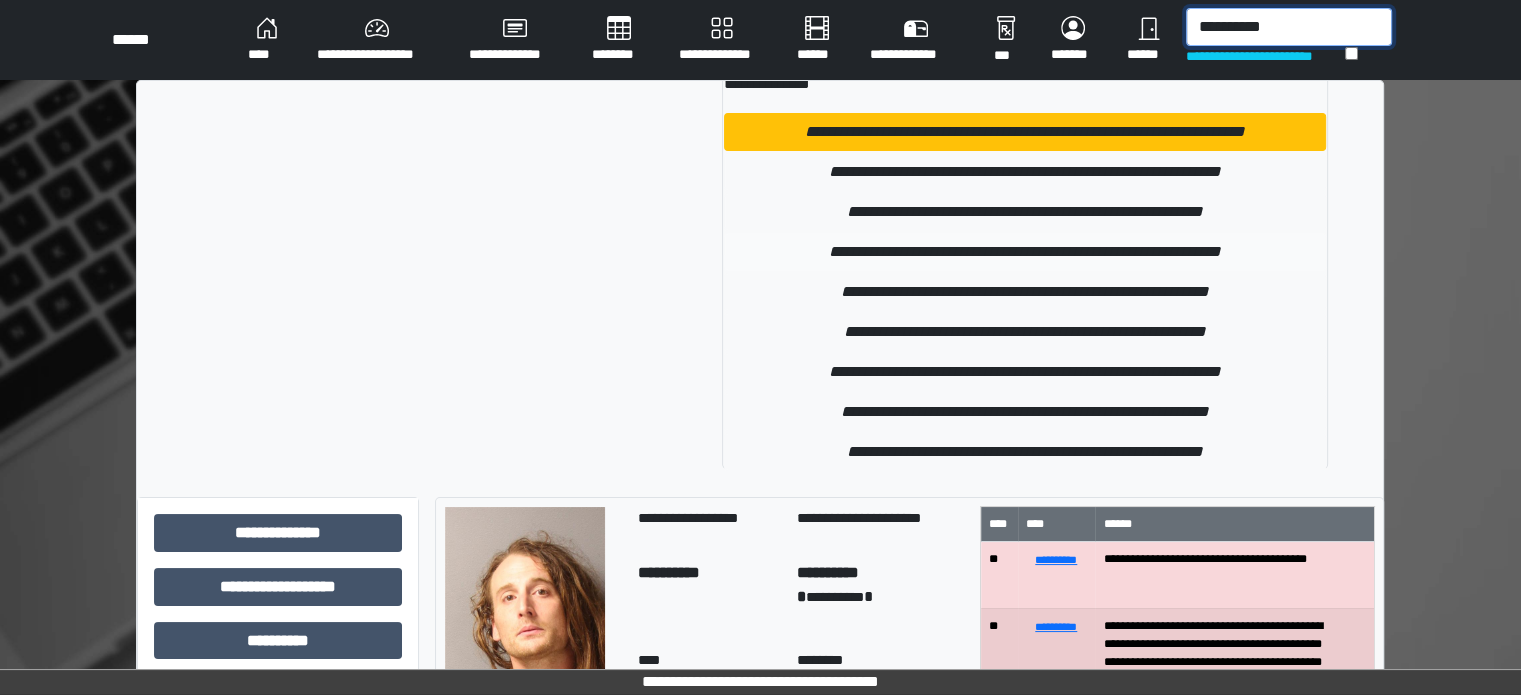 scroll, scrollTop: 13, scrollLeft: 0, axis: vertical 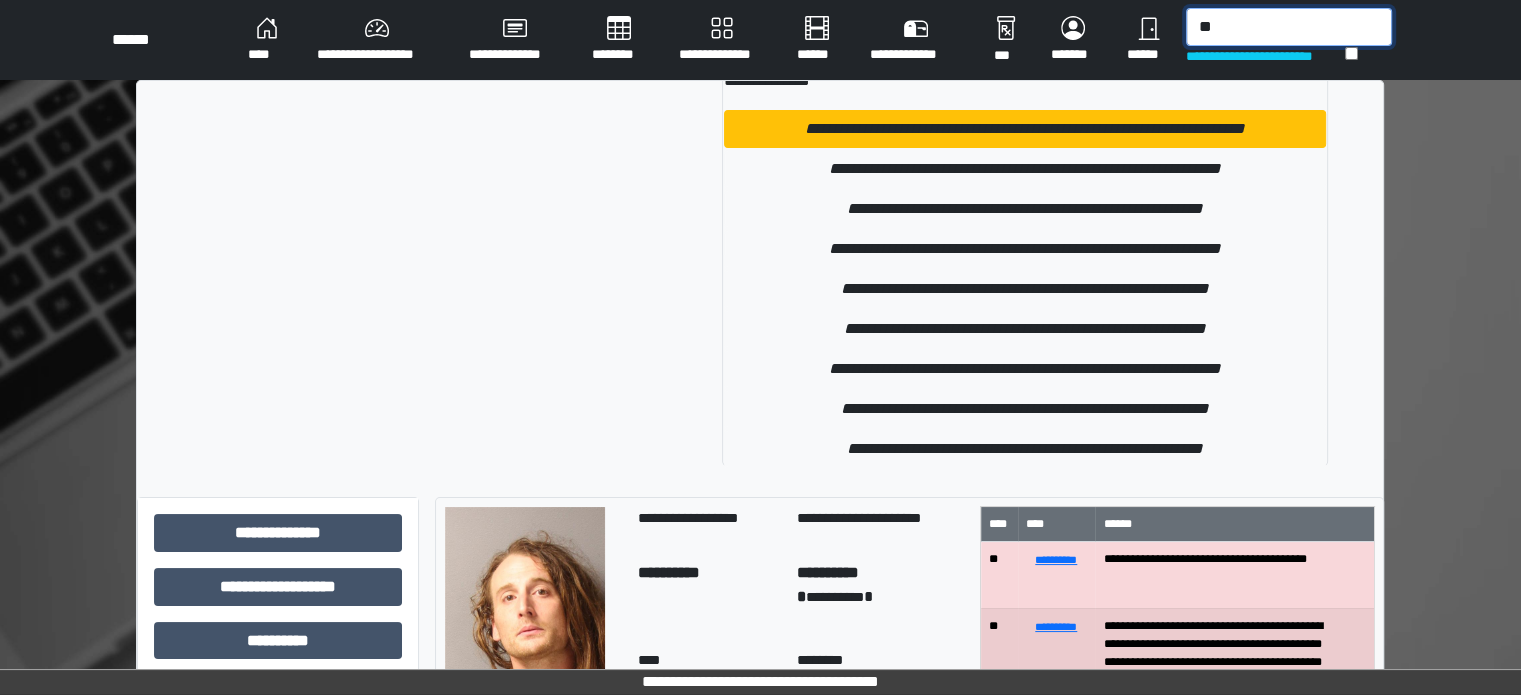 type on "*" 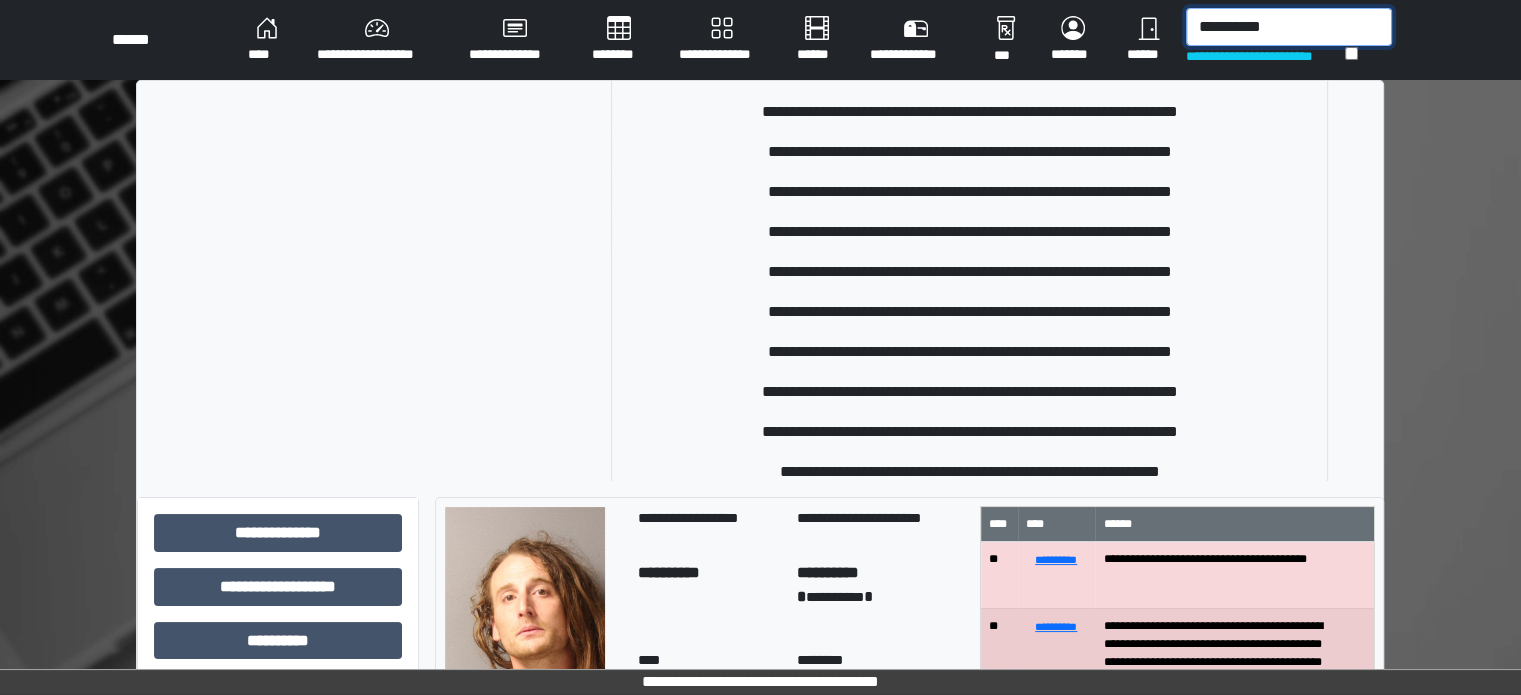 scroll, scrollTop: 300, scrollLeft: 0, axis: vertical 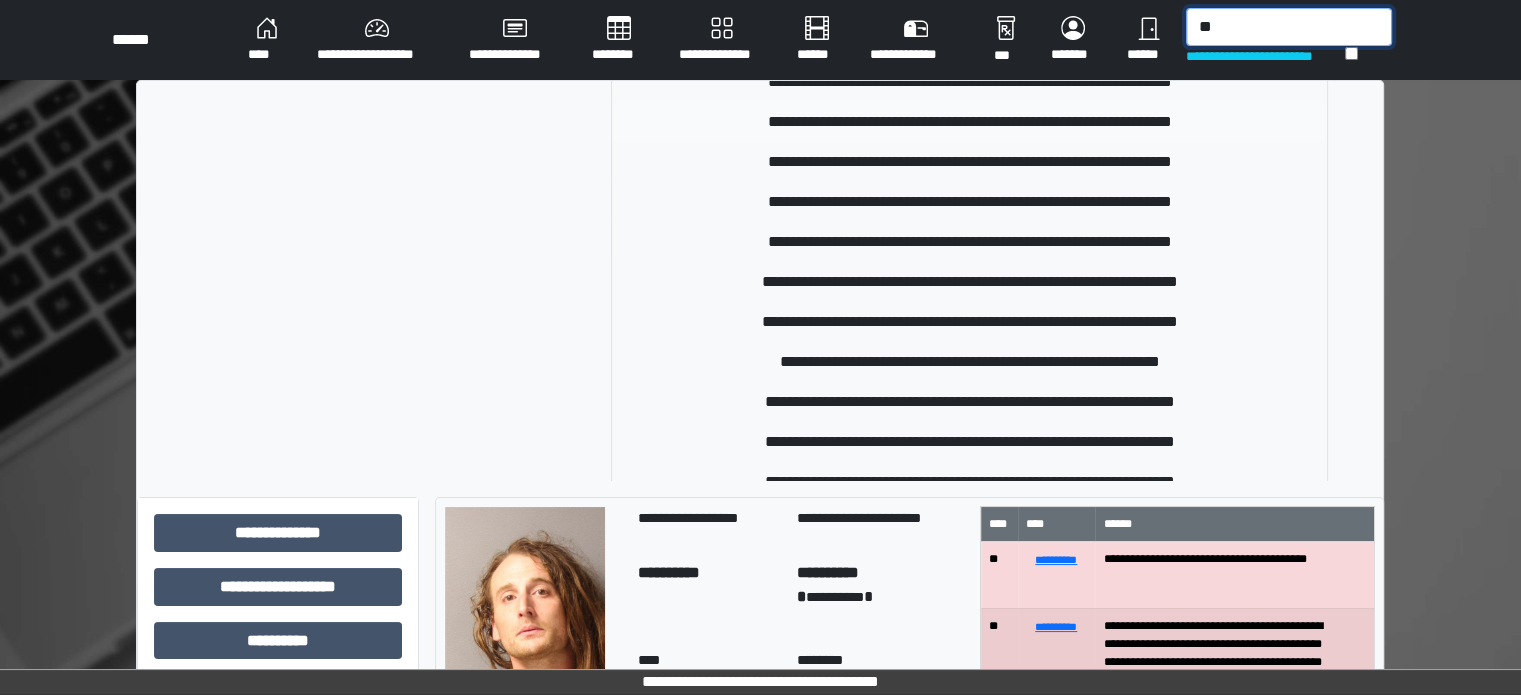 type on "*" 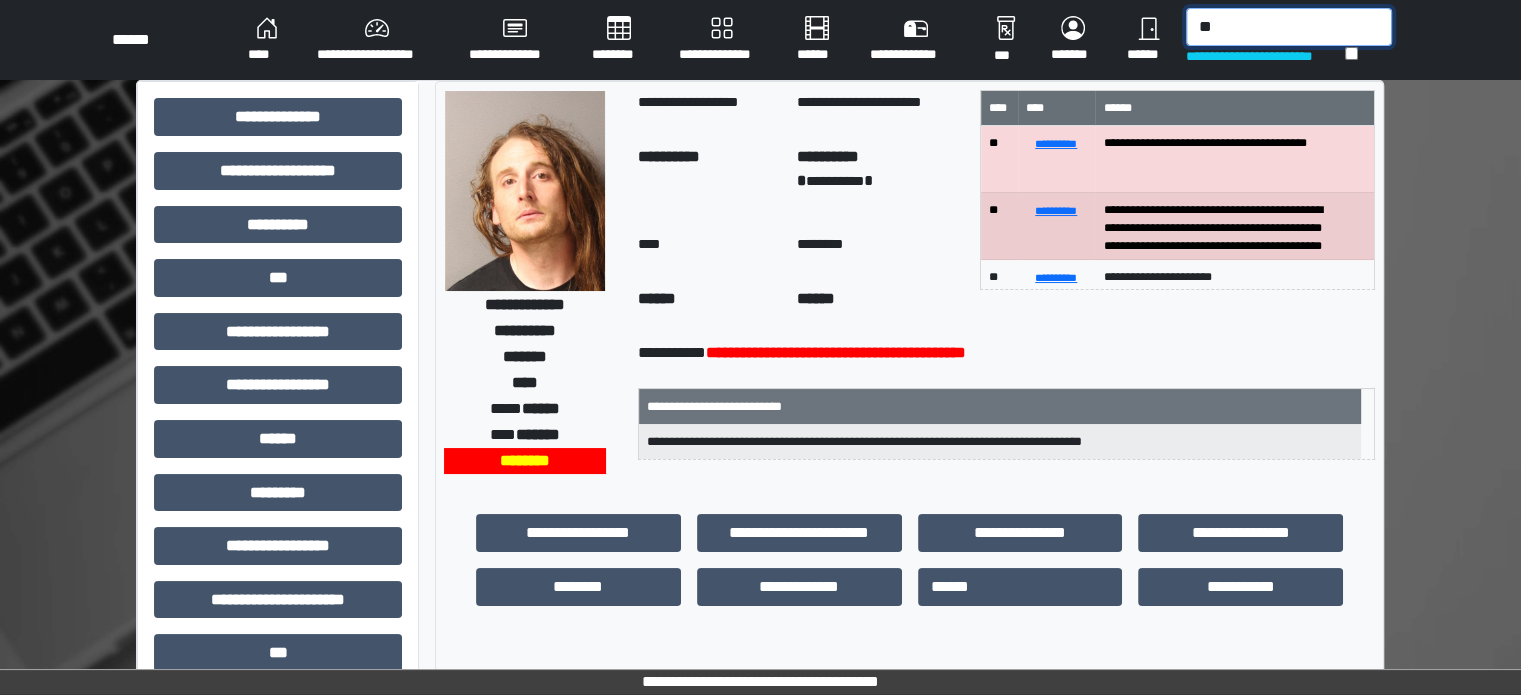 type on "*" 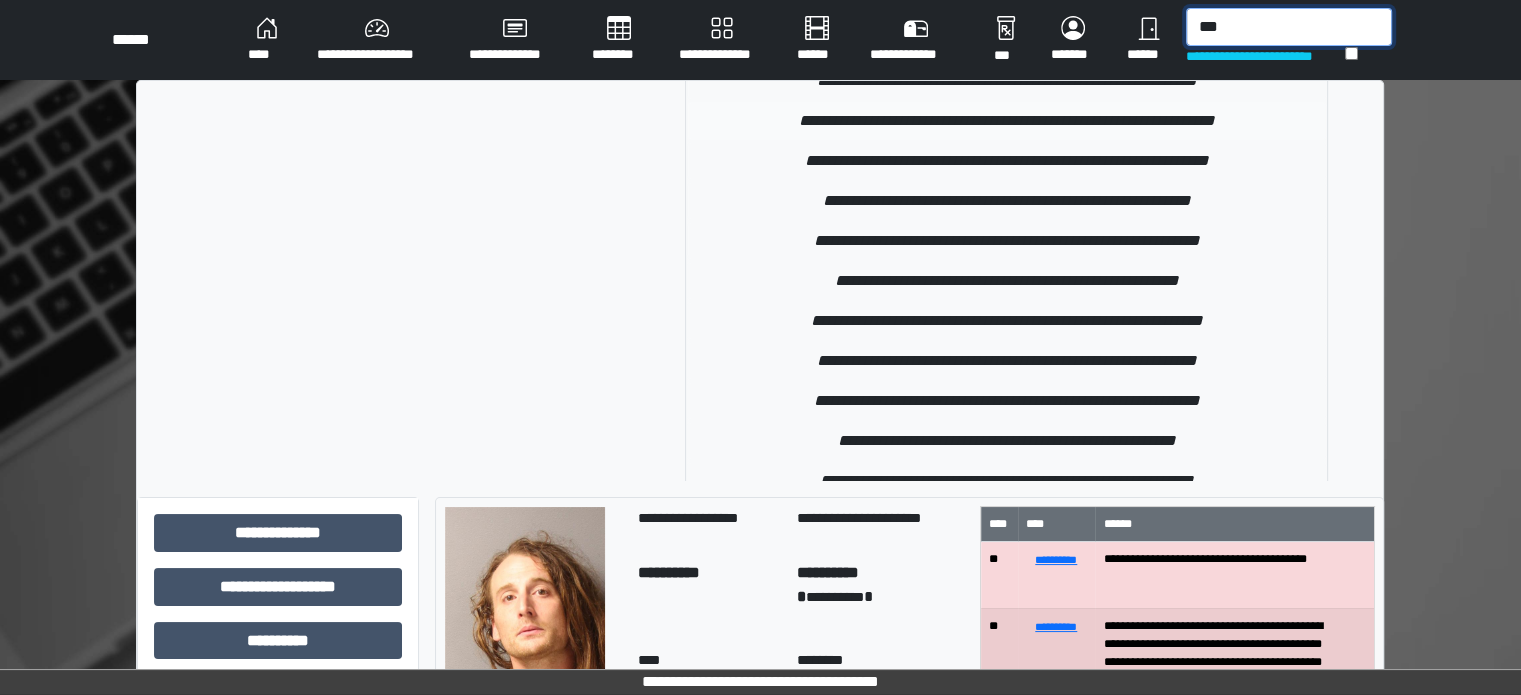 scroll, scrollTop: 200, scrollLeft: 0, axis: vertical 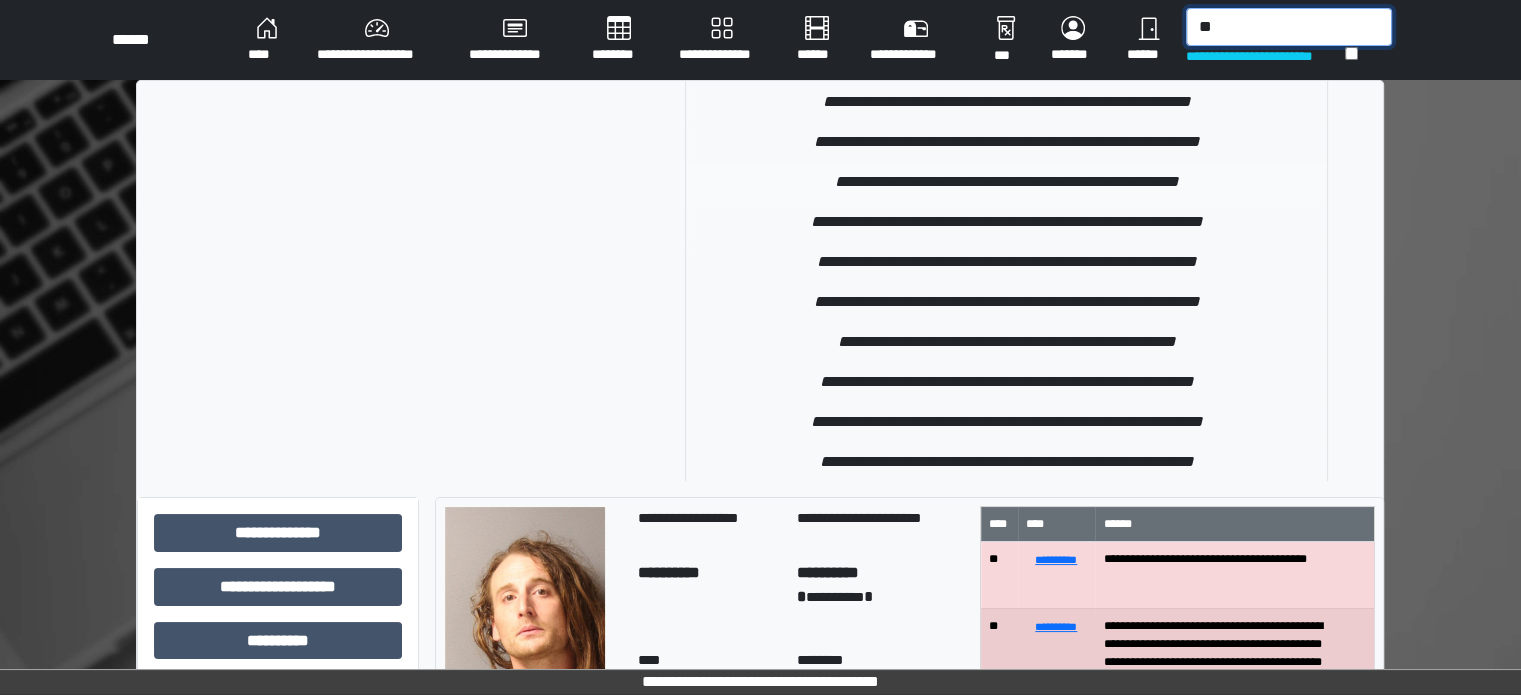 type on "*" 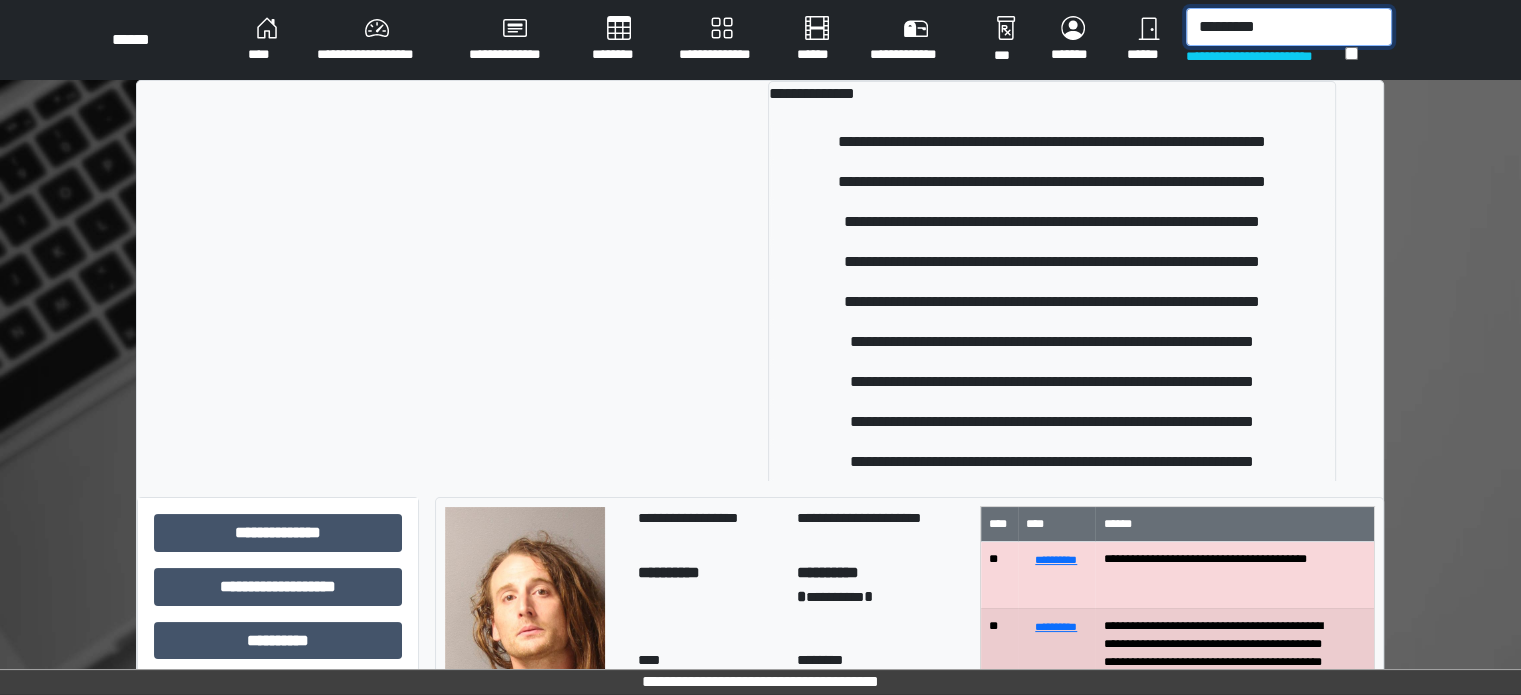 type on "**********" 